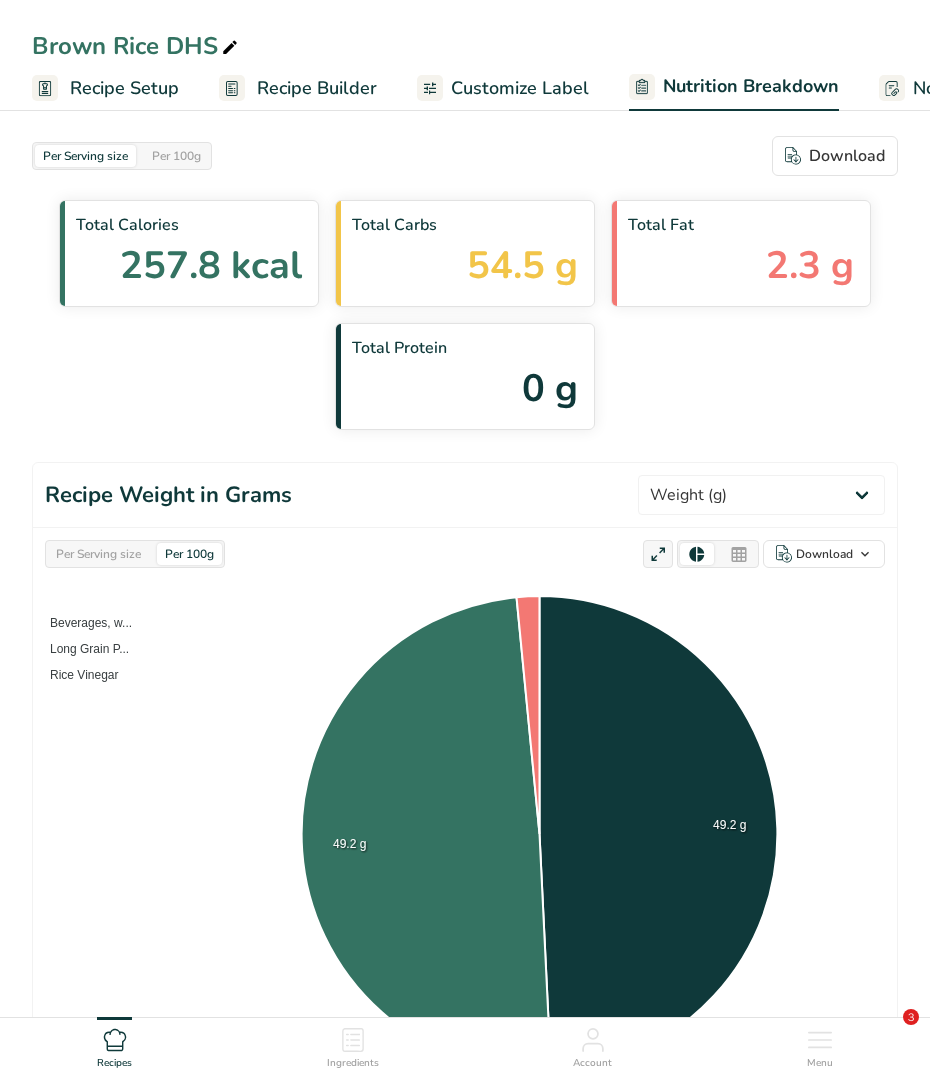 select on "Calories" 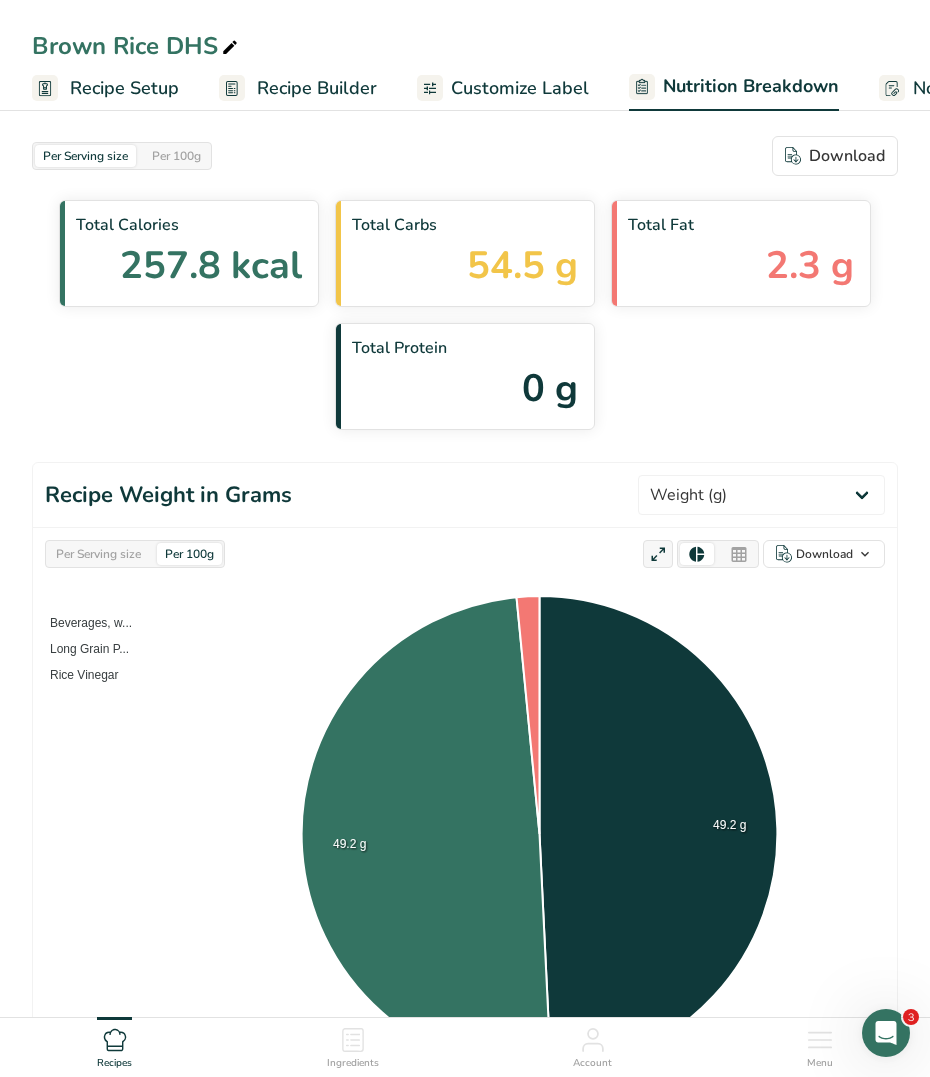 scroll, scrollTop: 0, scrollLeft: 0, axis: both 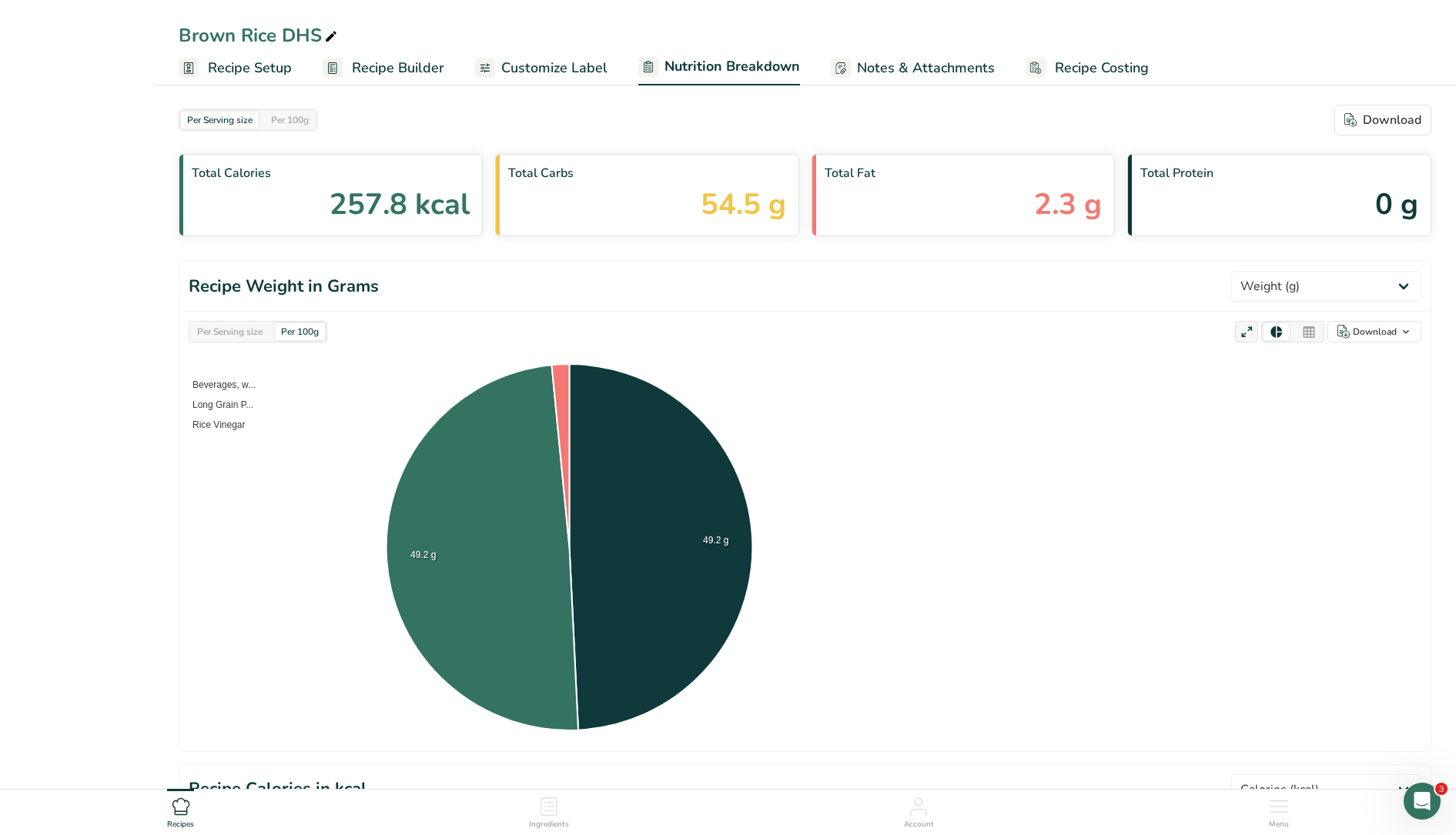 select on "Calories" 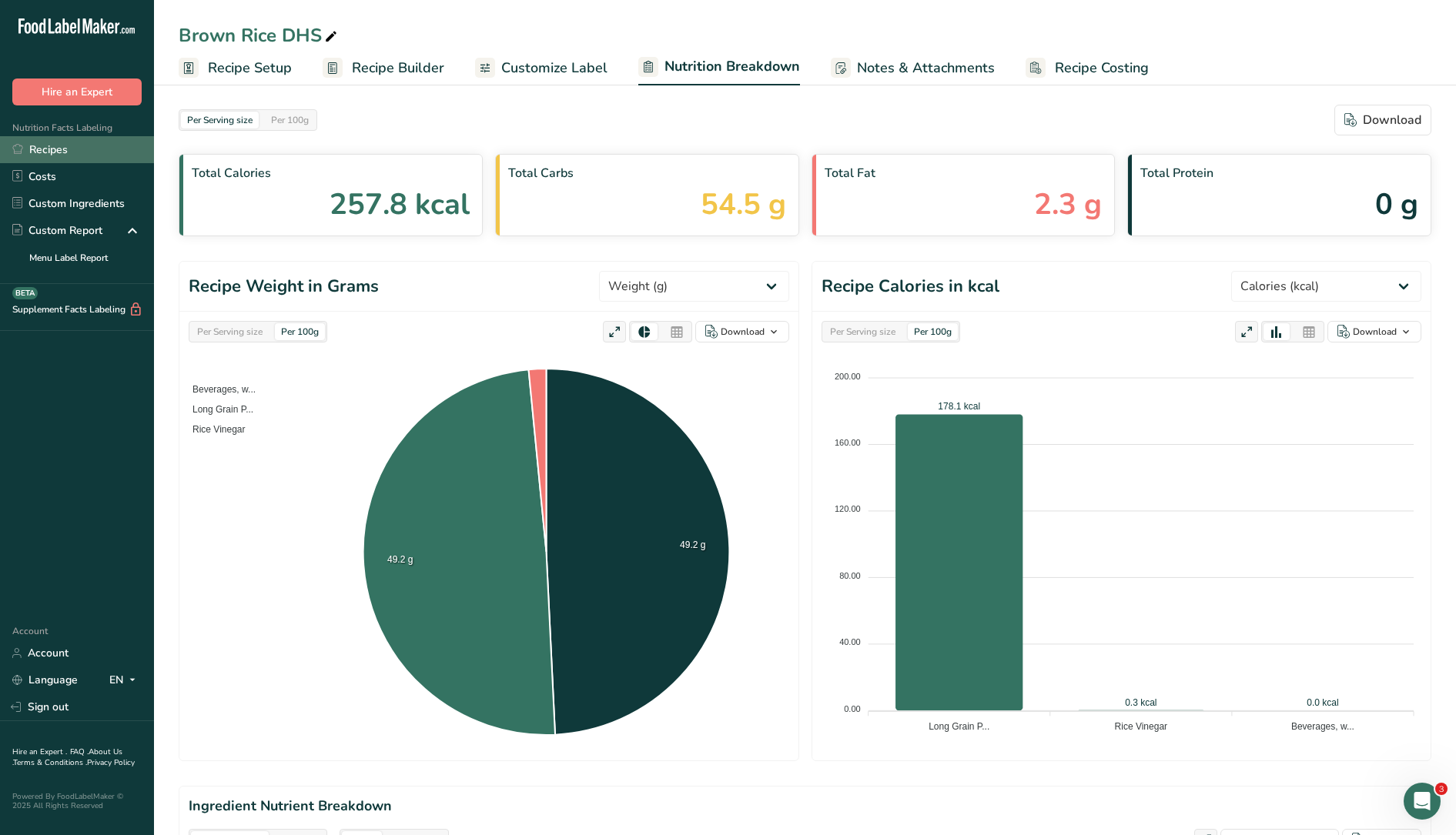 click on "Recipes" at bounding box center [77, 149] 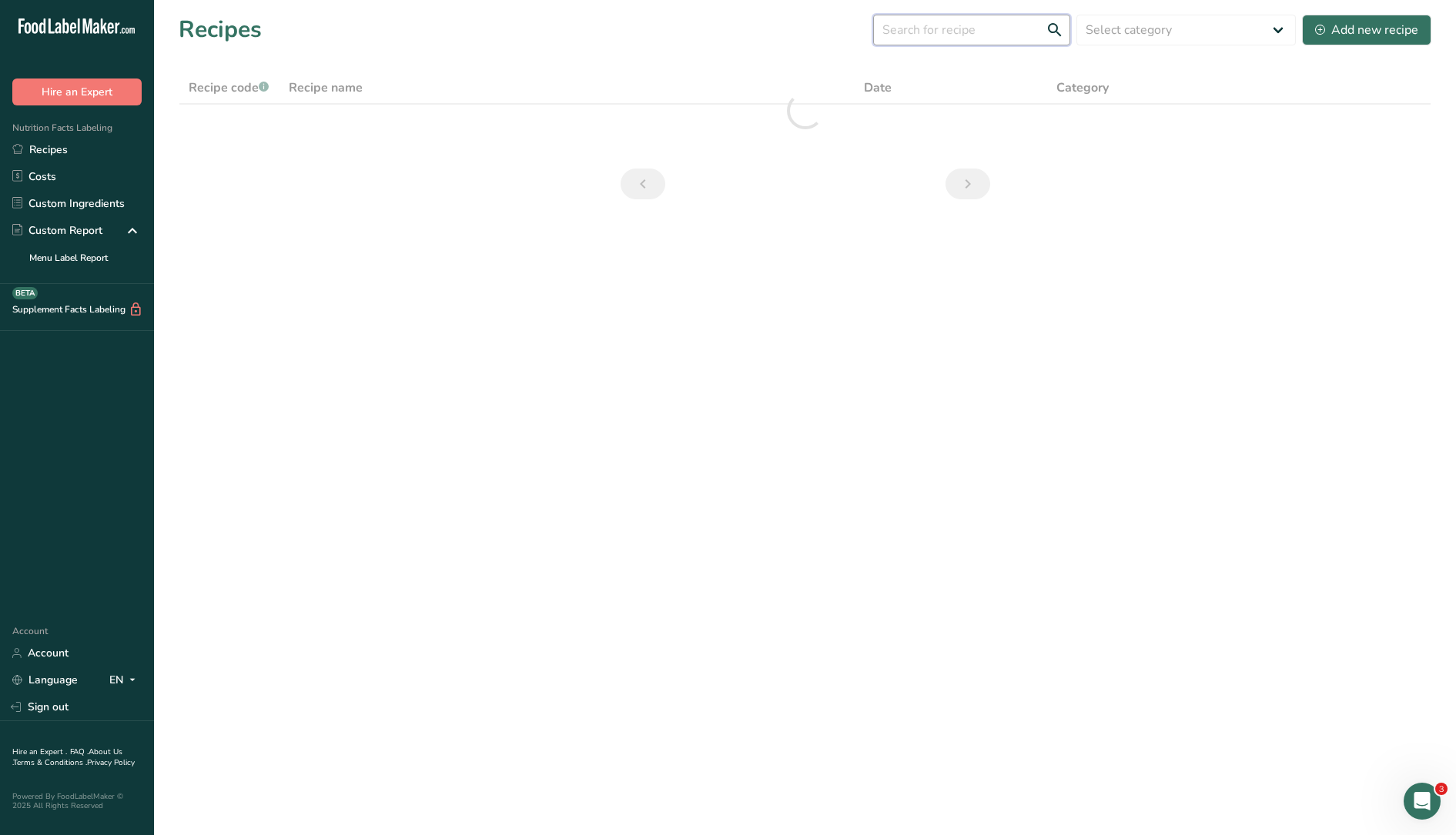 click at bounding box center (972, 30) 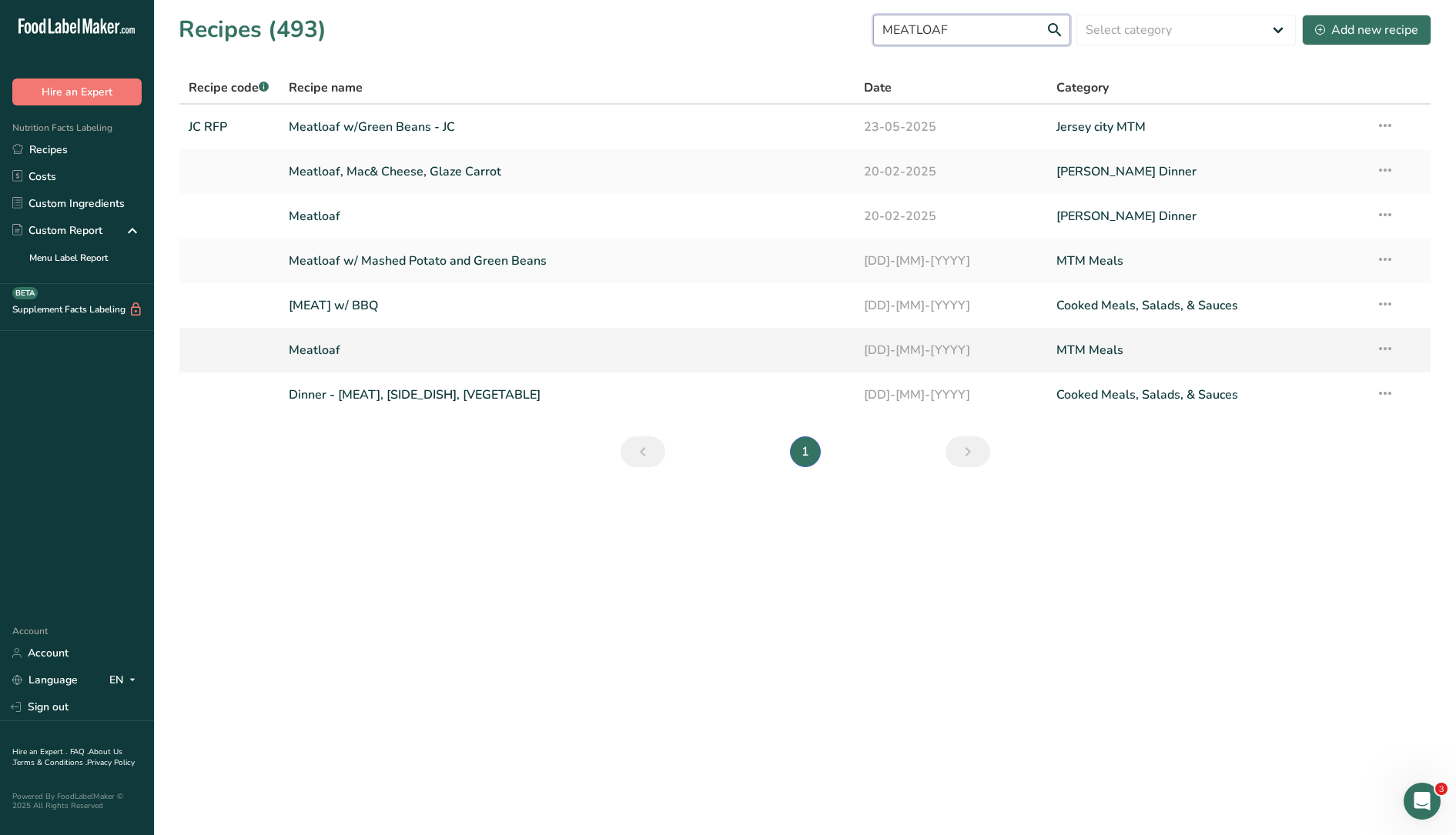 type on "MEATLOAF" 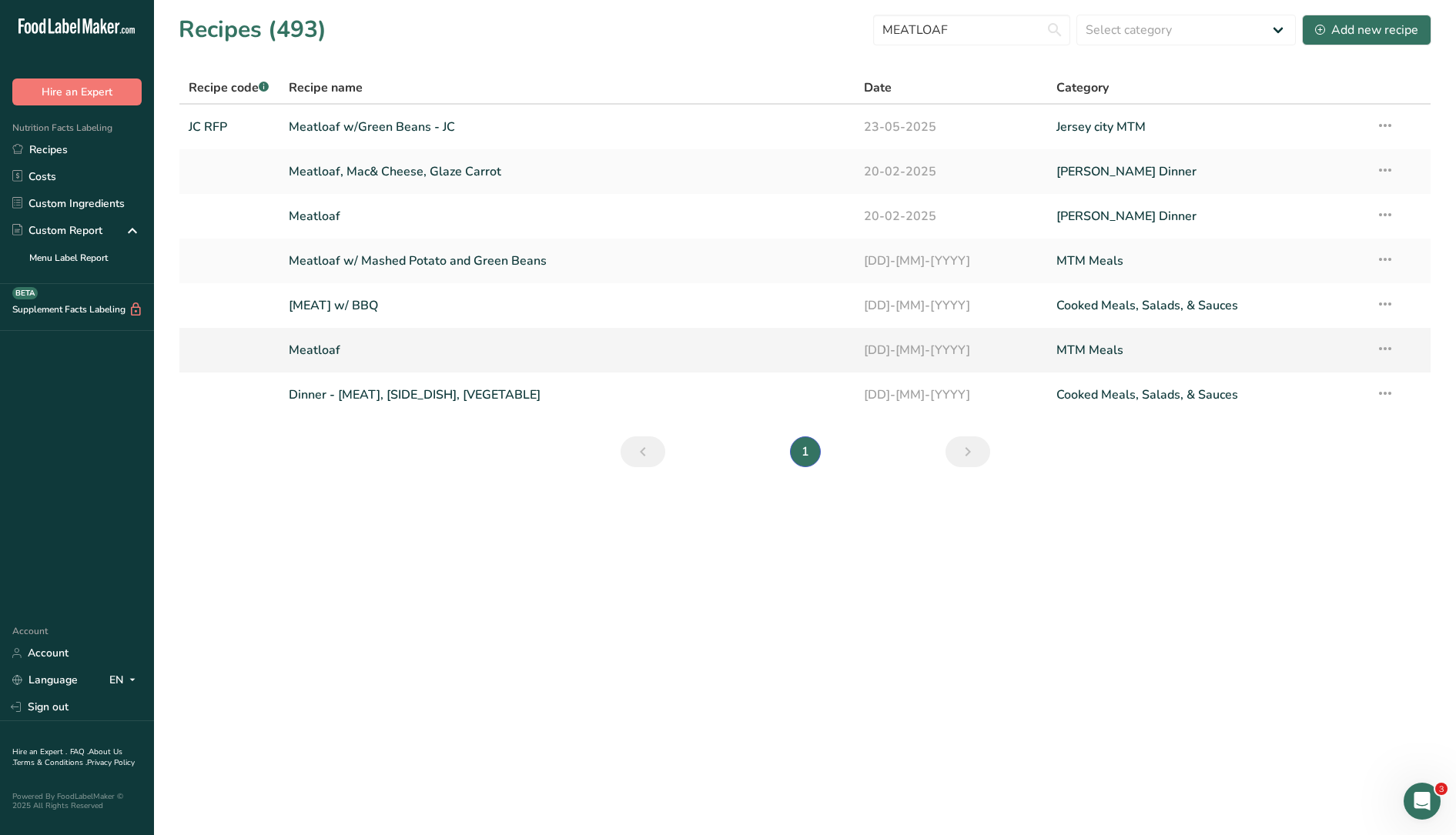 click on "Meatloaf" at bounding box center [567, 350] 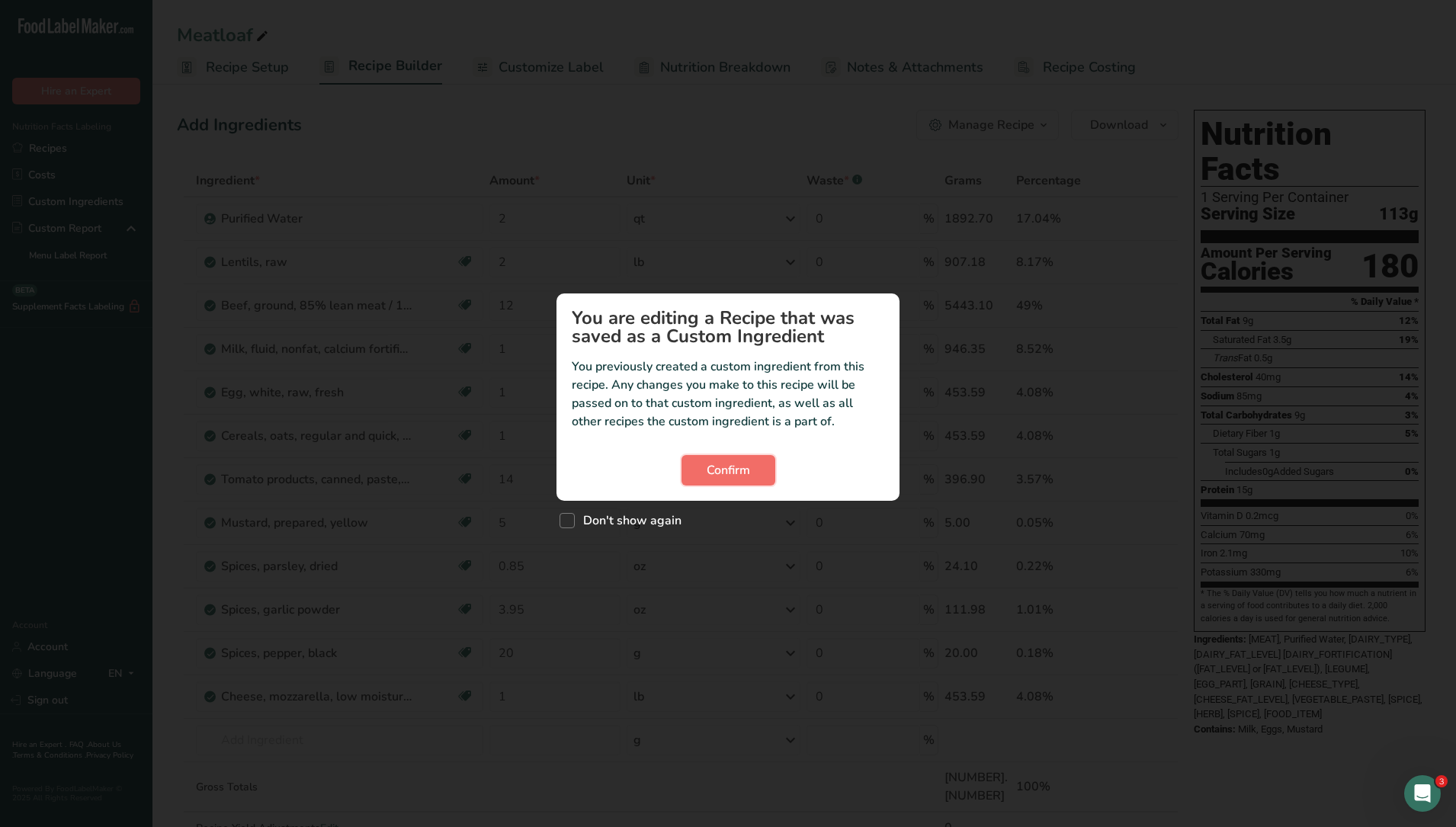 click on "Confirm" at bounding box center (728, 470) 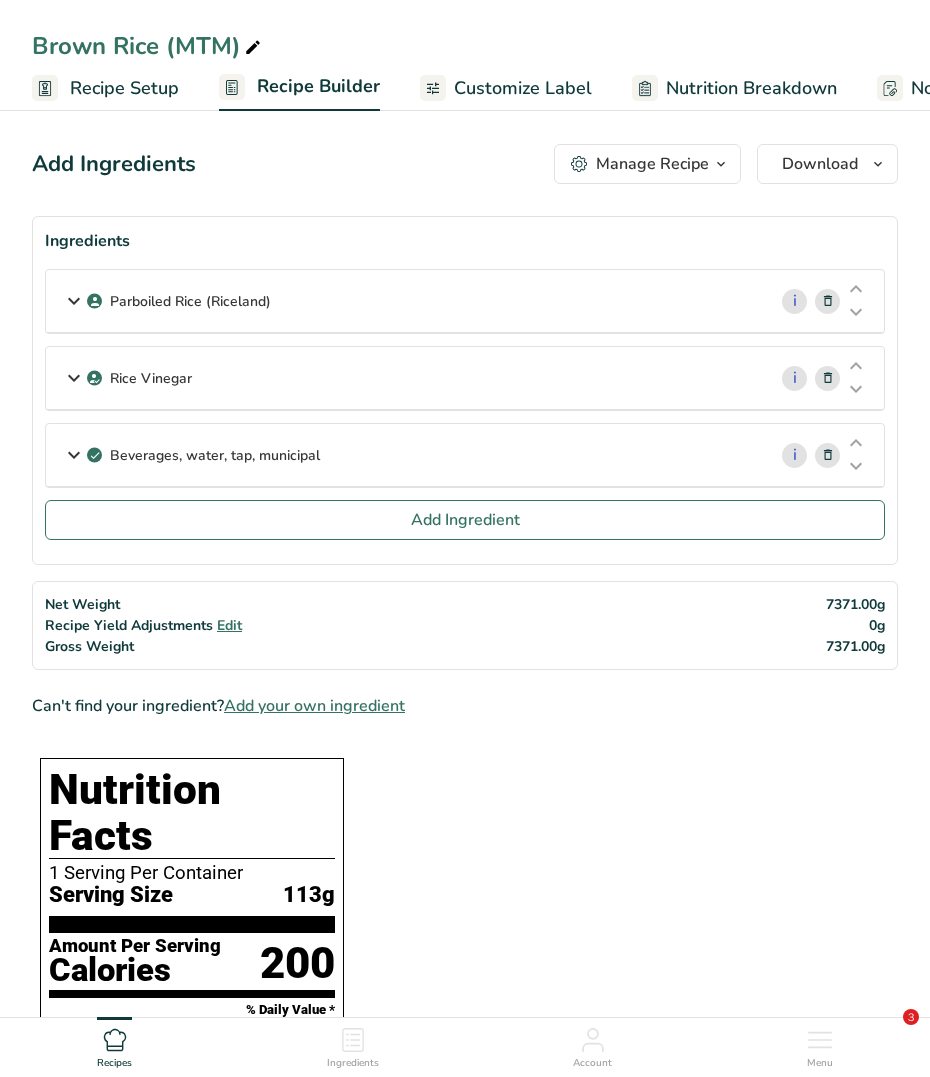 scroll, scrollTop: 0, scrollLeft: 0, axis: both 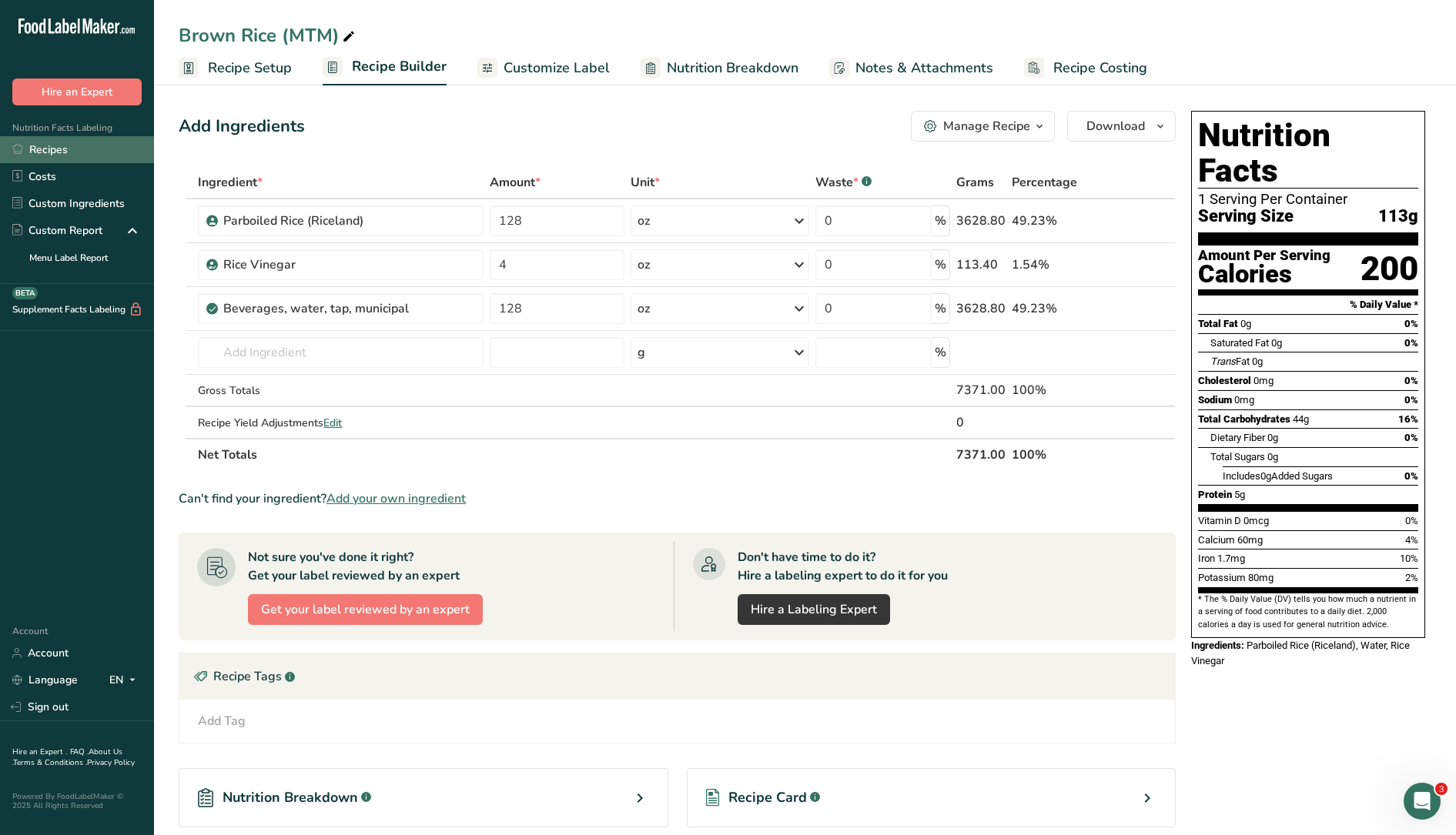 click on "Recipes" at bounding box center (77, 149) 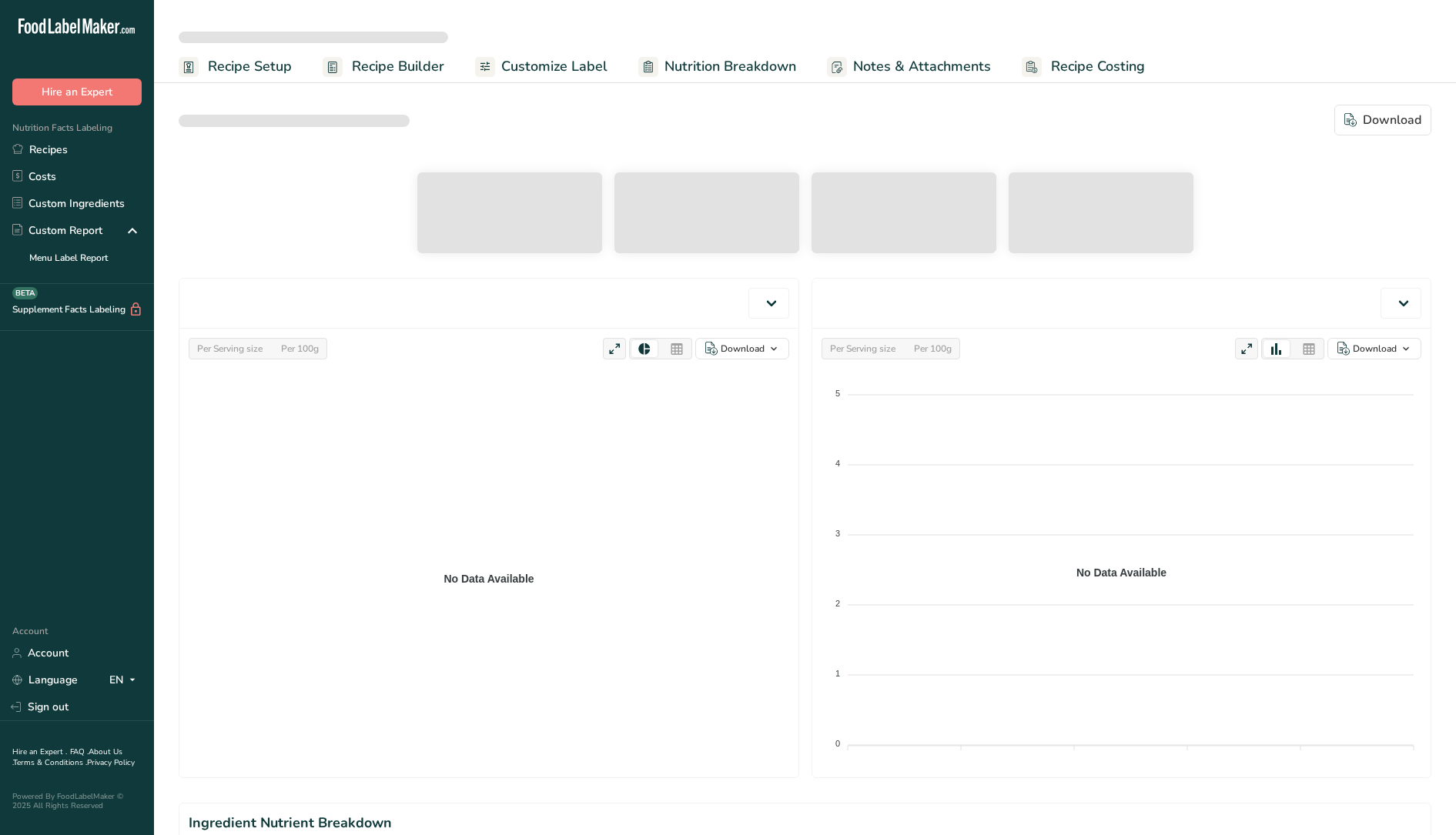scroll, scrollTop: 0, scrollLeft: 0, axis: both 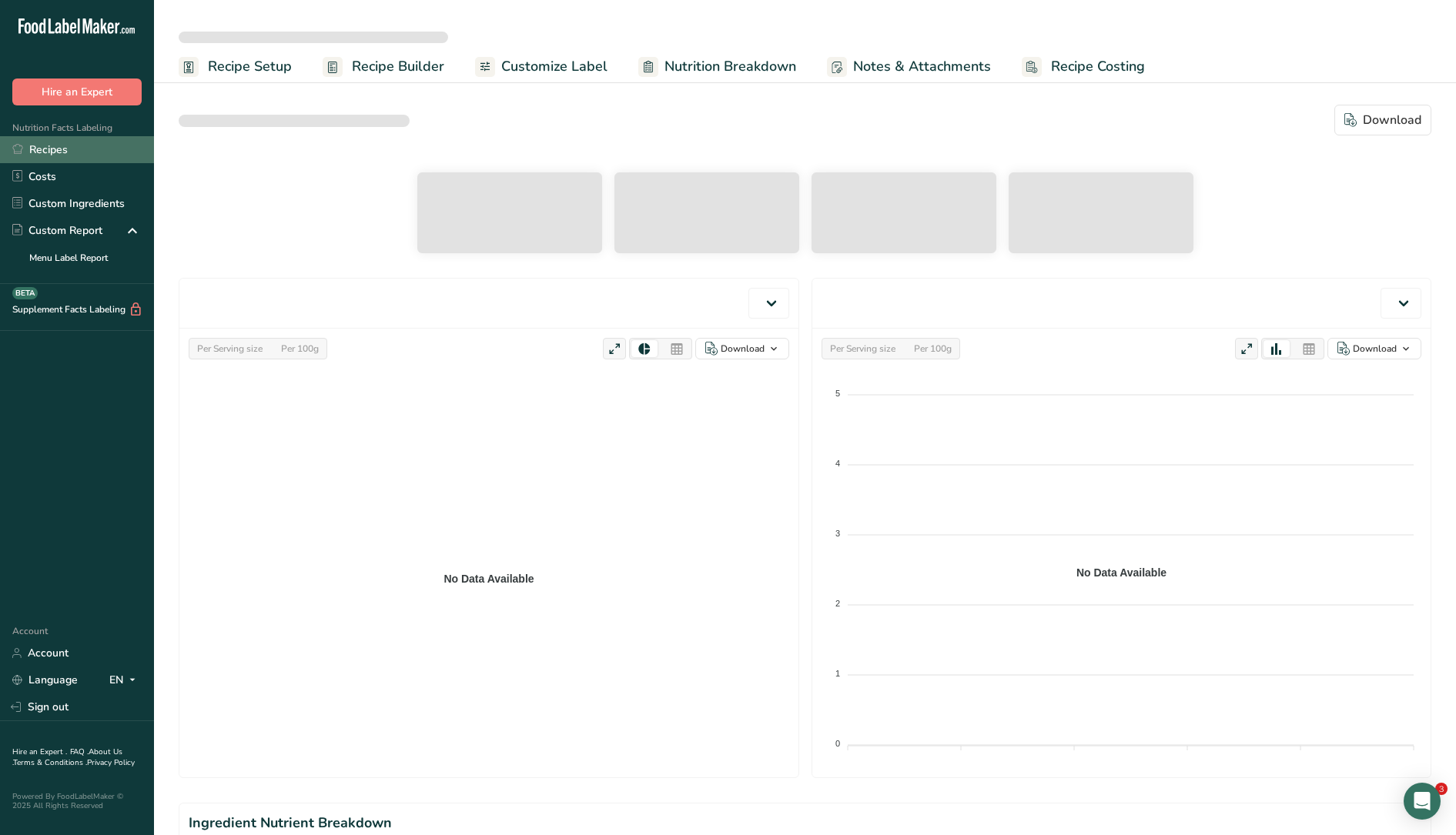 click on "Recipes" at bounding box center [77, 149] 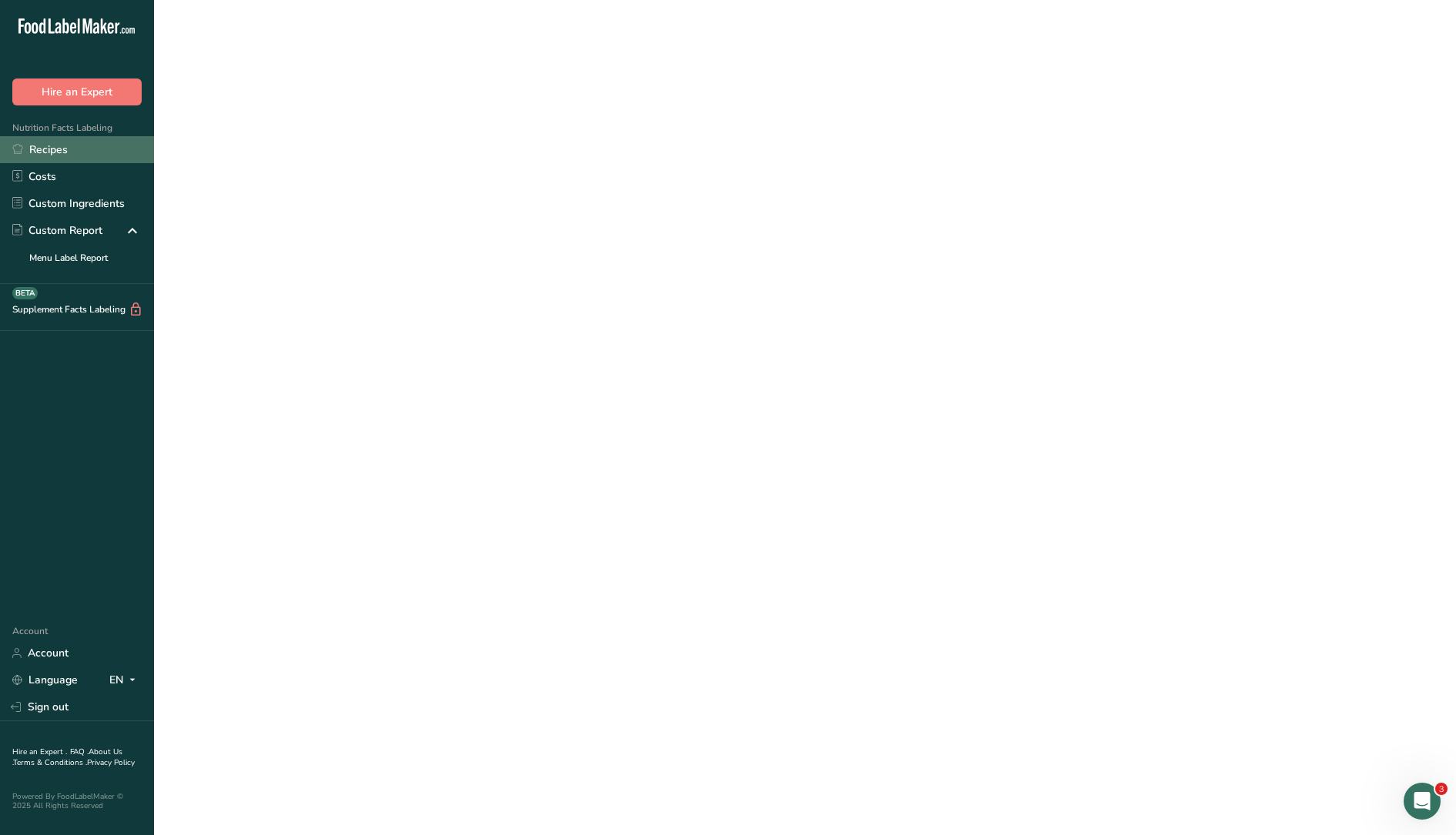 scroll, scrollTop: 0, scrollLeft: 0, axis: both 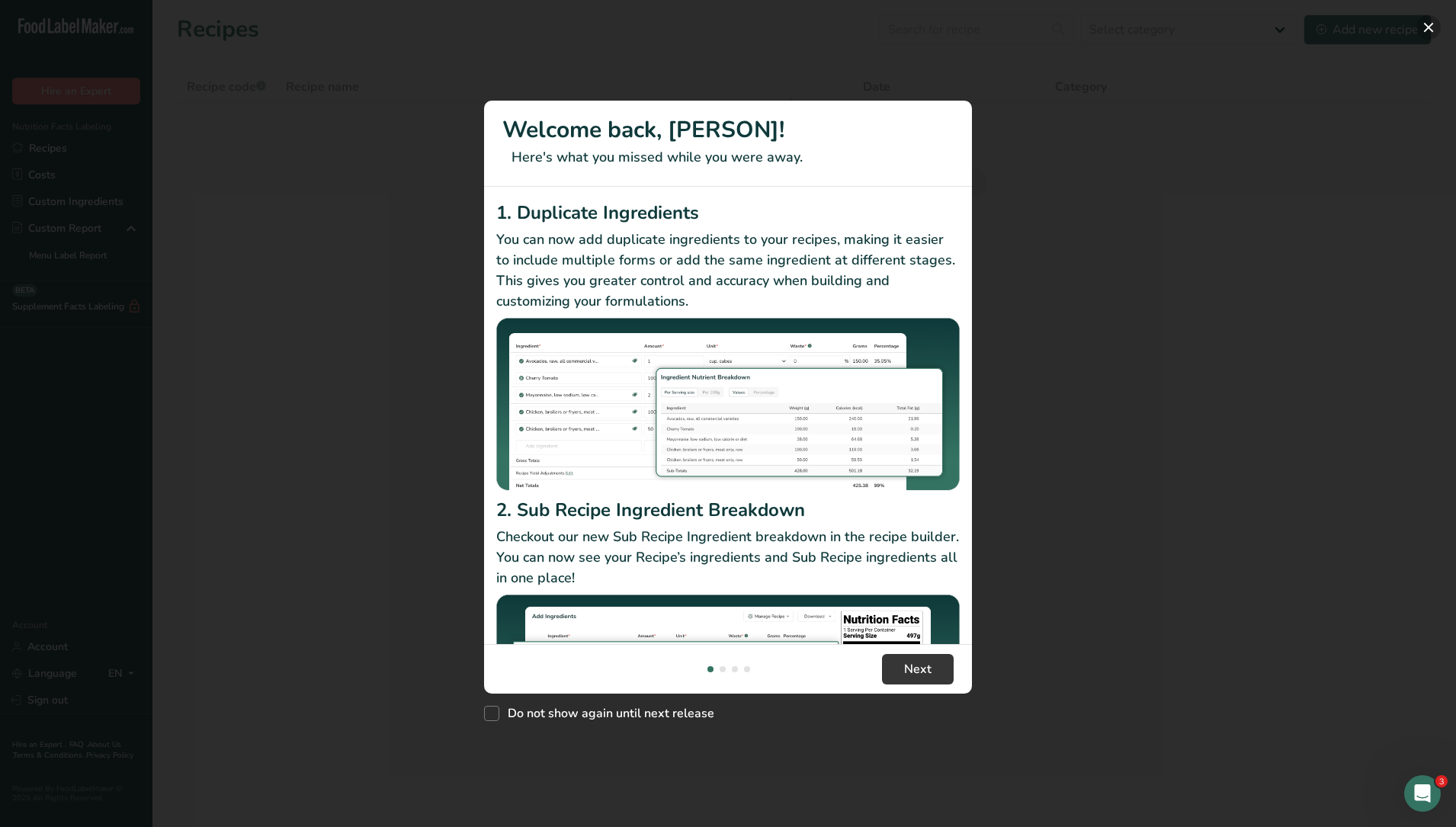 click at bounding box center (1429, 27) 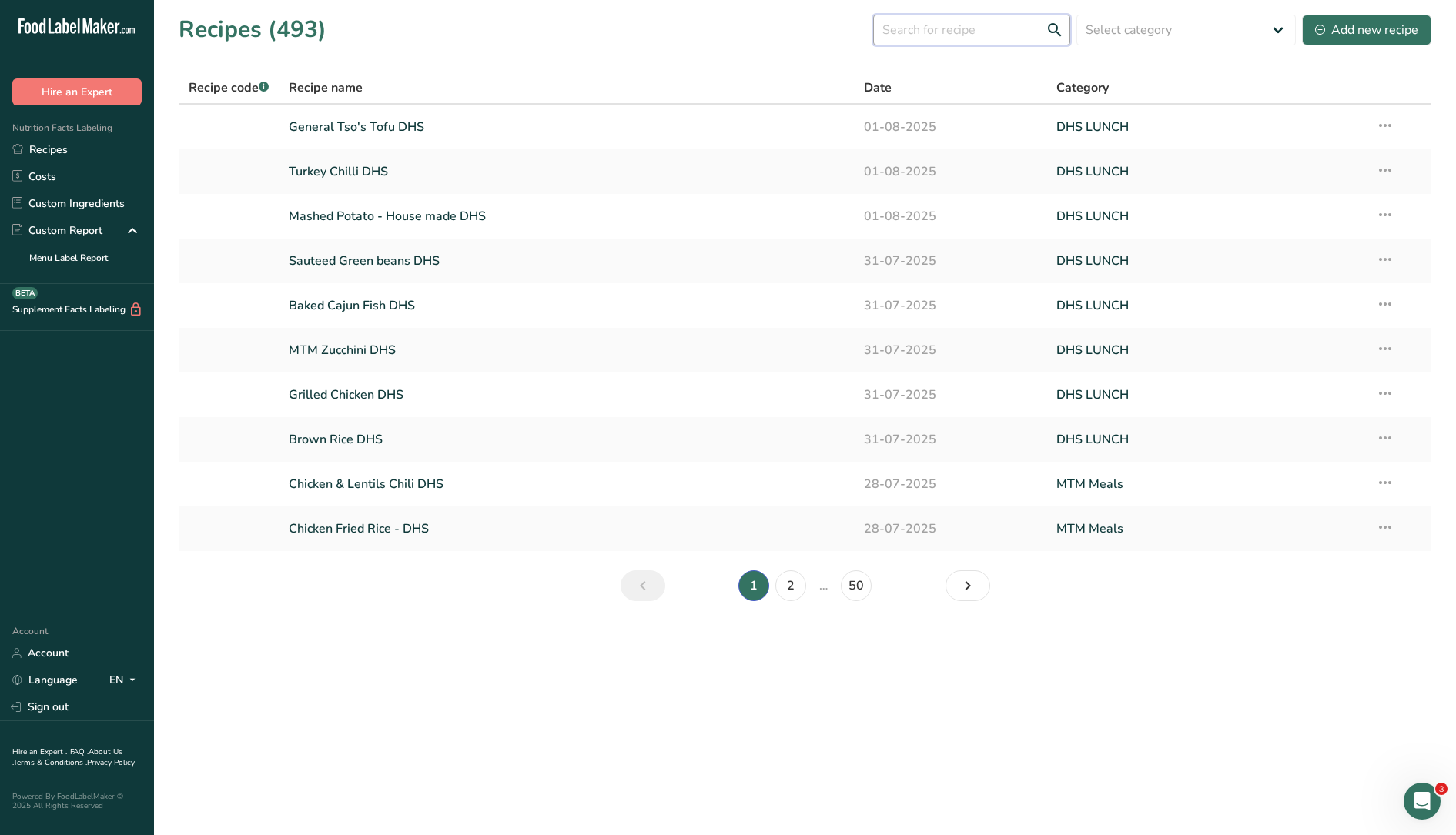 click at bounding box center [972, 30] 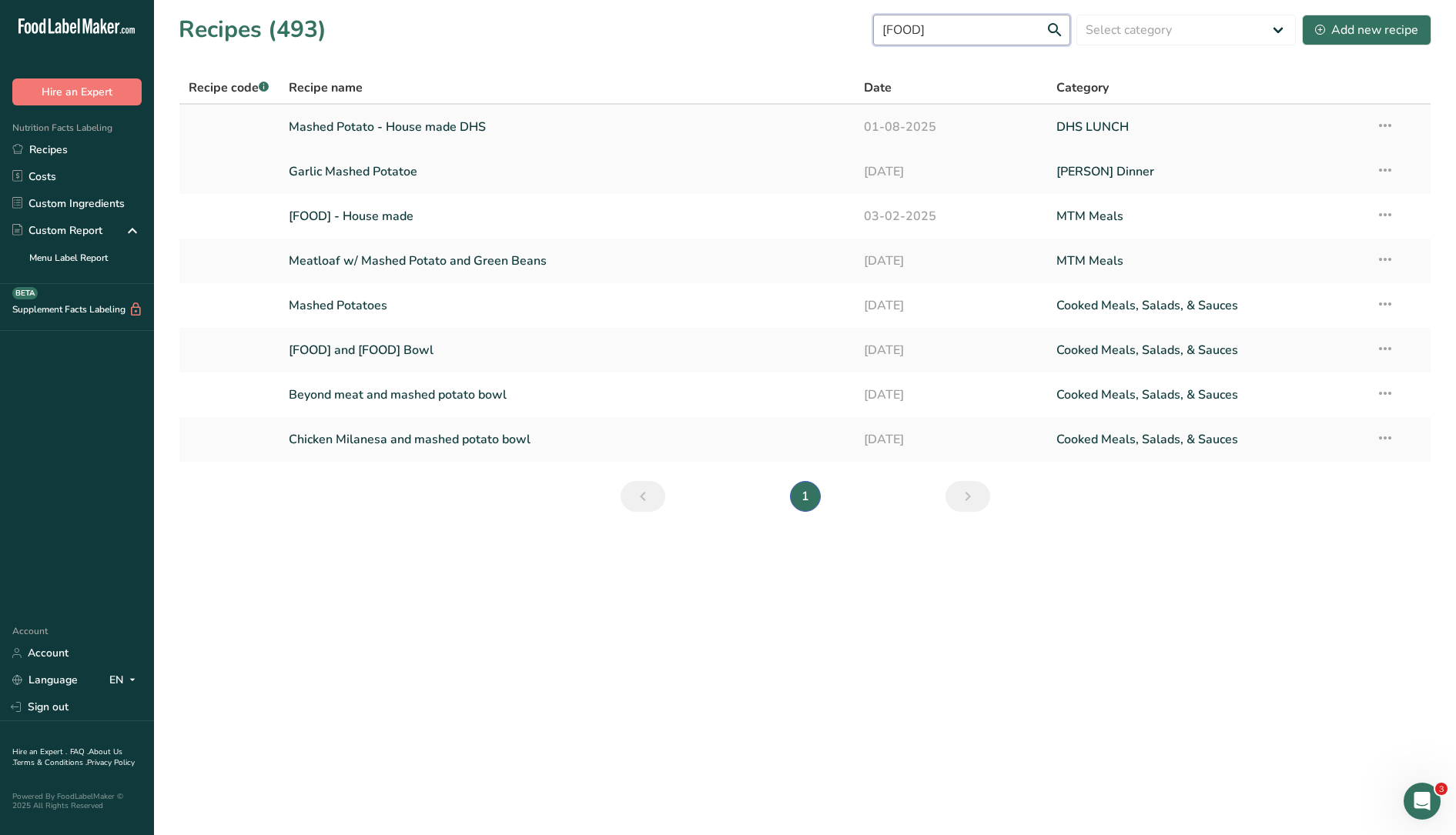 type on "[FOOD]" 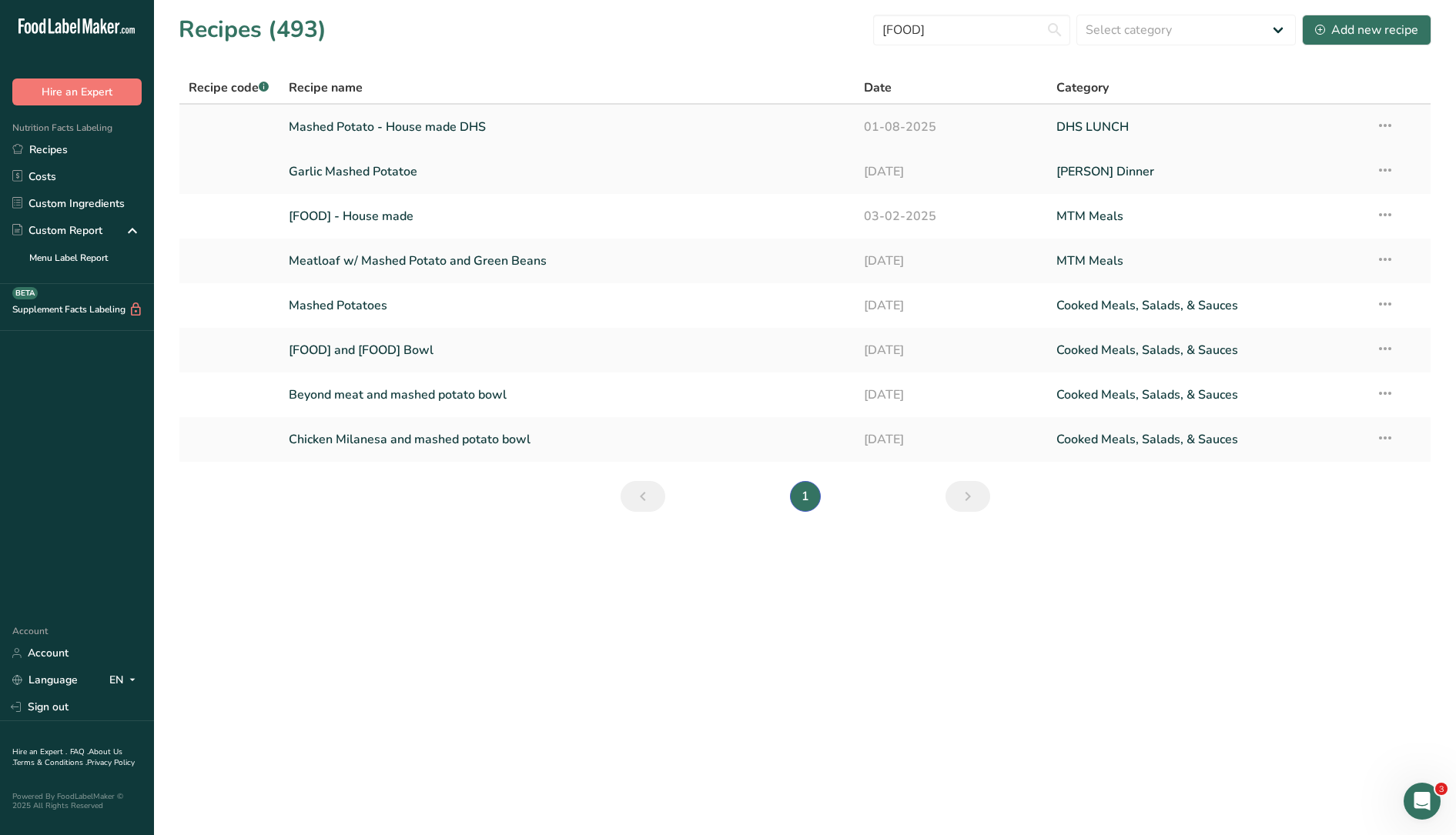 click on "Mashed Potato - House made DHS" at bounding box center [567, 127] 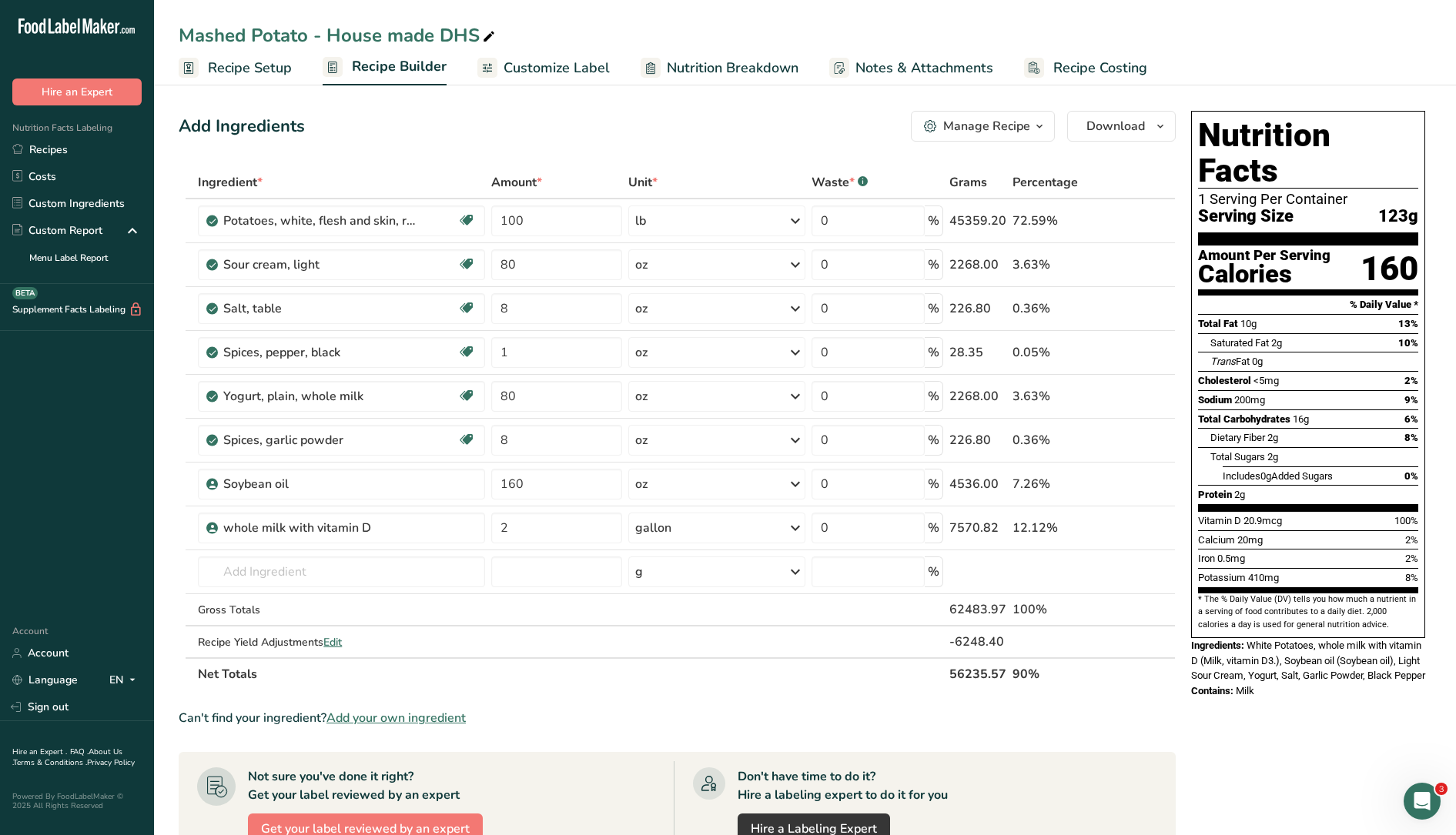 click on "Recipe Setup" at bounding box center [249, 68] 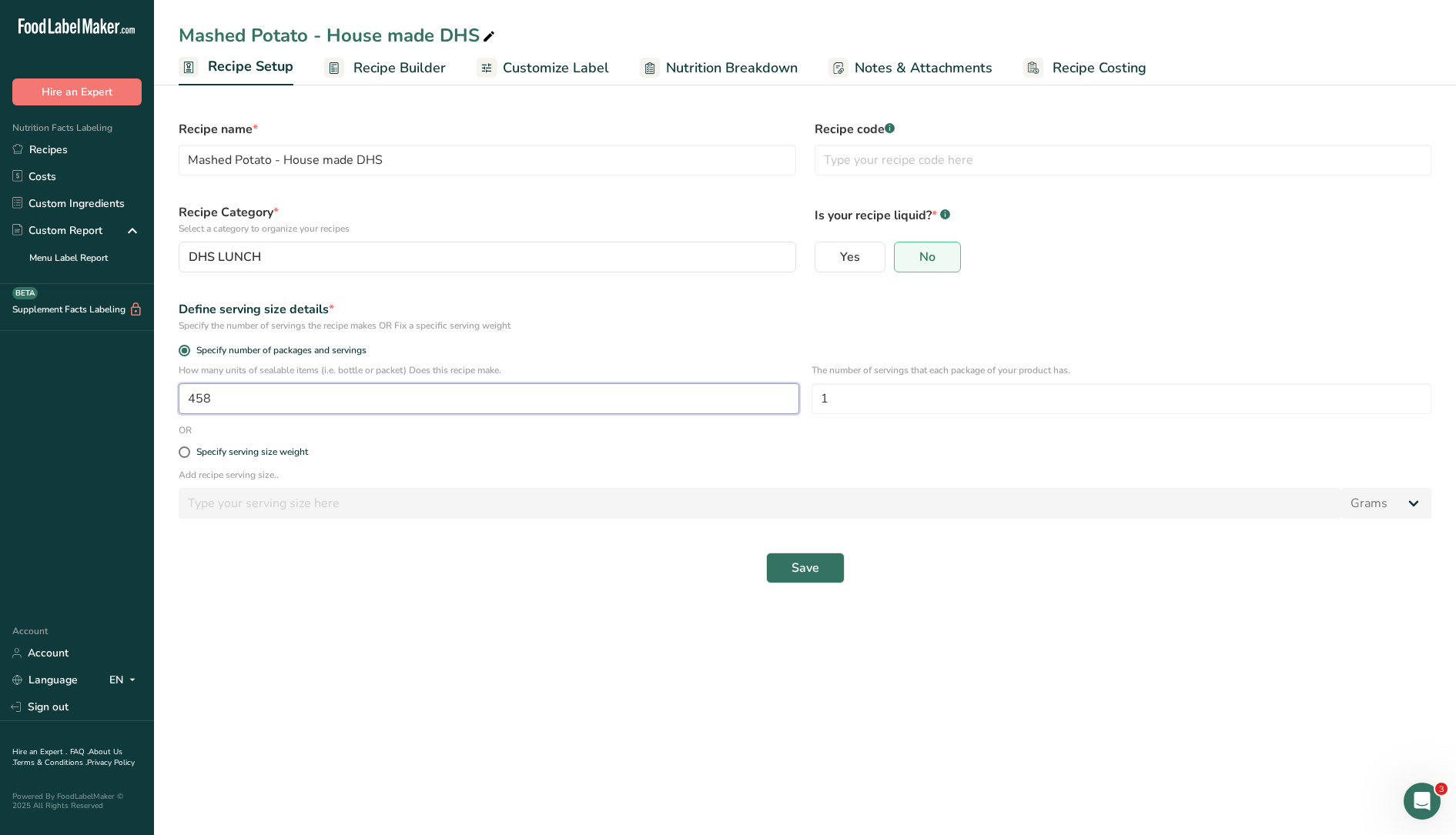 drag, startPoint x: 246, startPoint y: 399, endPoint x: 202, endPoint y: 396, distance: 44.10215 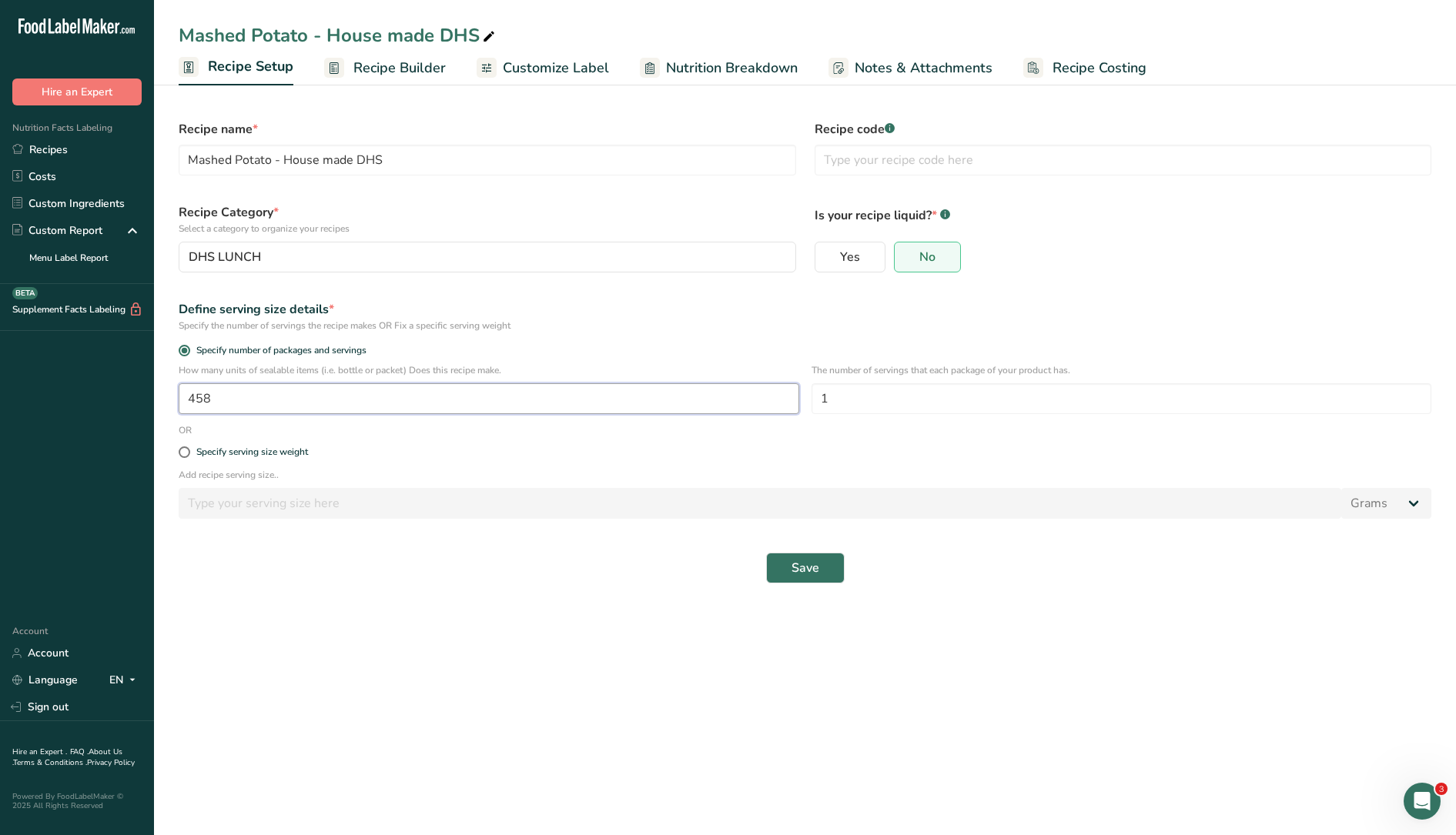 click on "458" at bounding box center (489, 399) 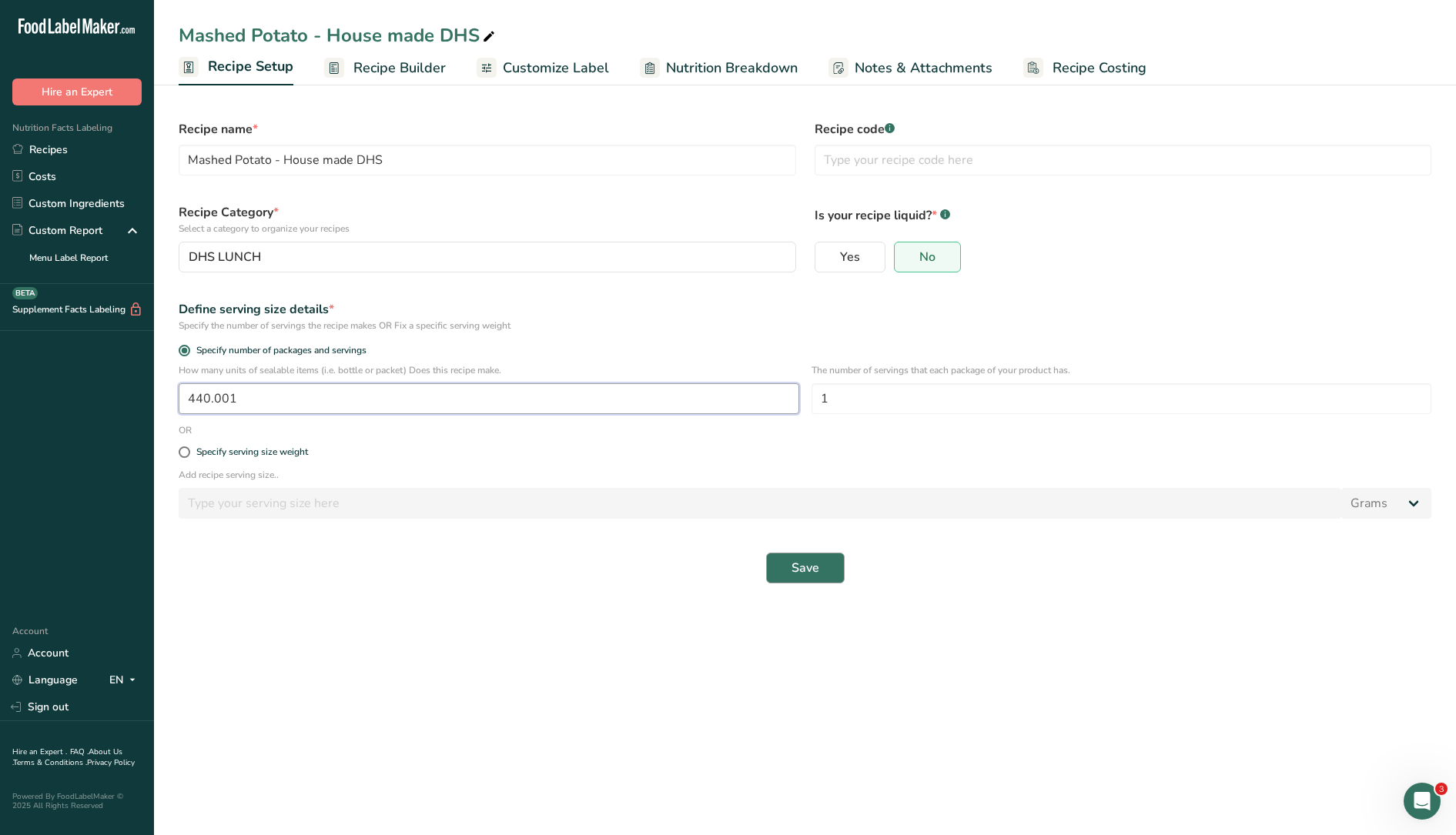 type on "440.001" 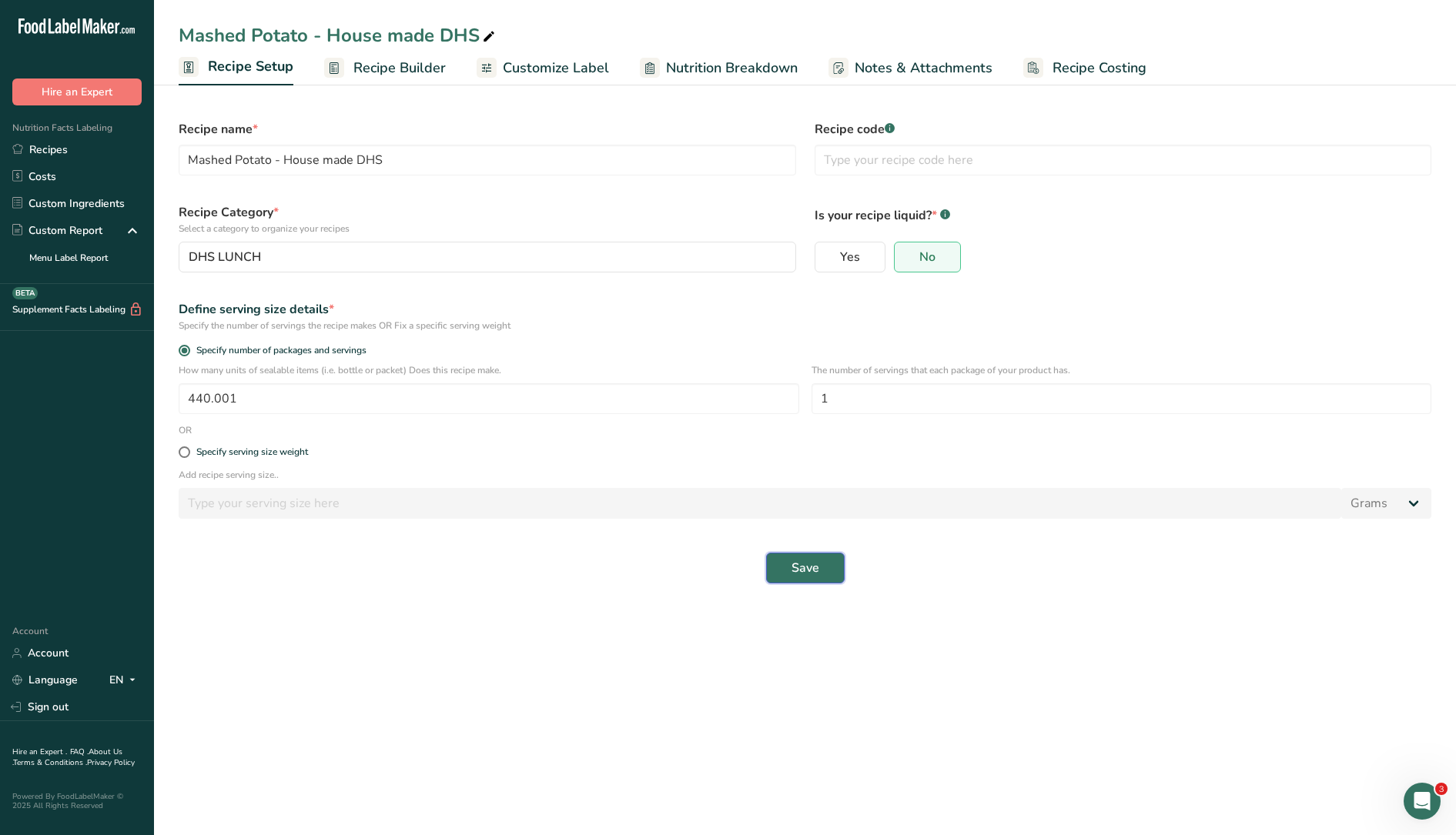 click on "Save" at bounding box center [805, 568] 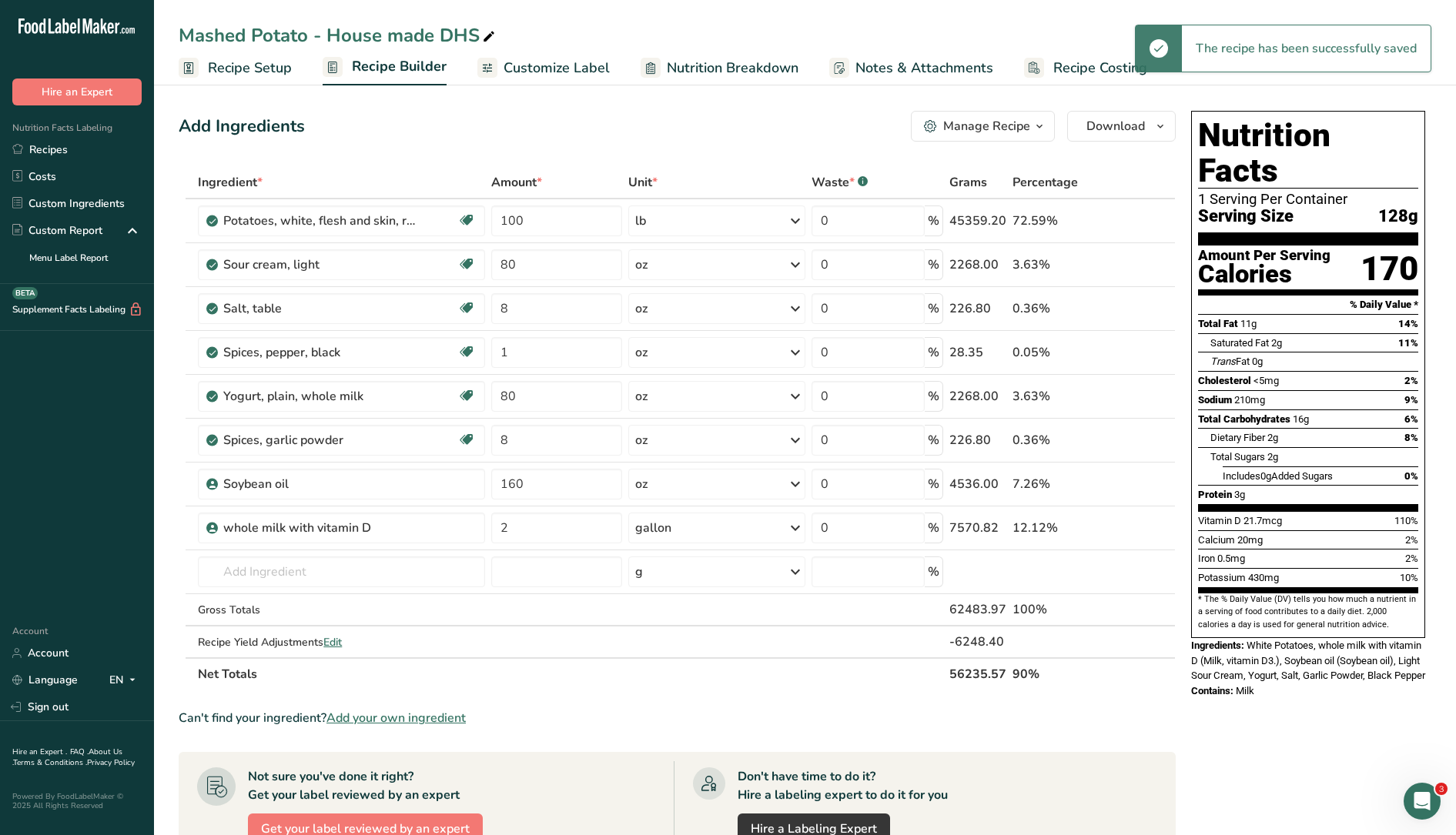 click on "Recipe Setup" at bounding box center (249, 68) 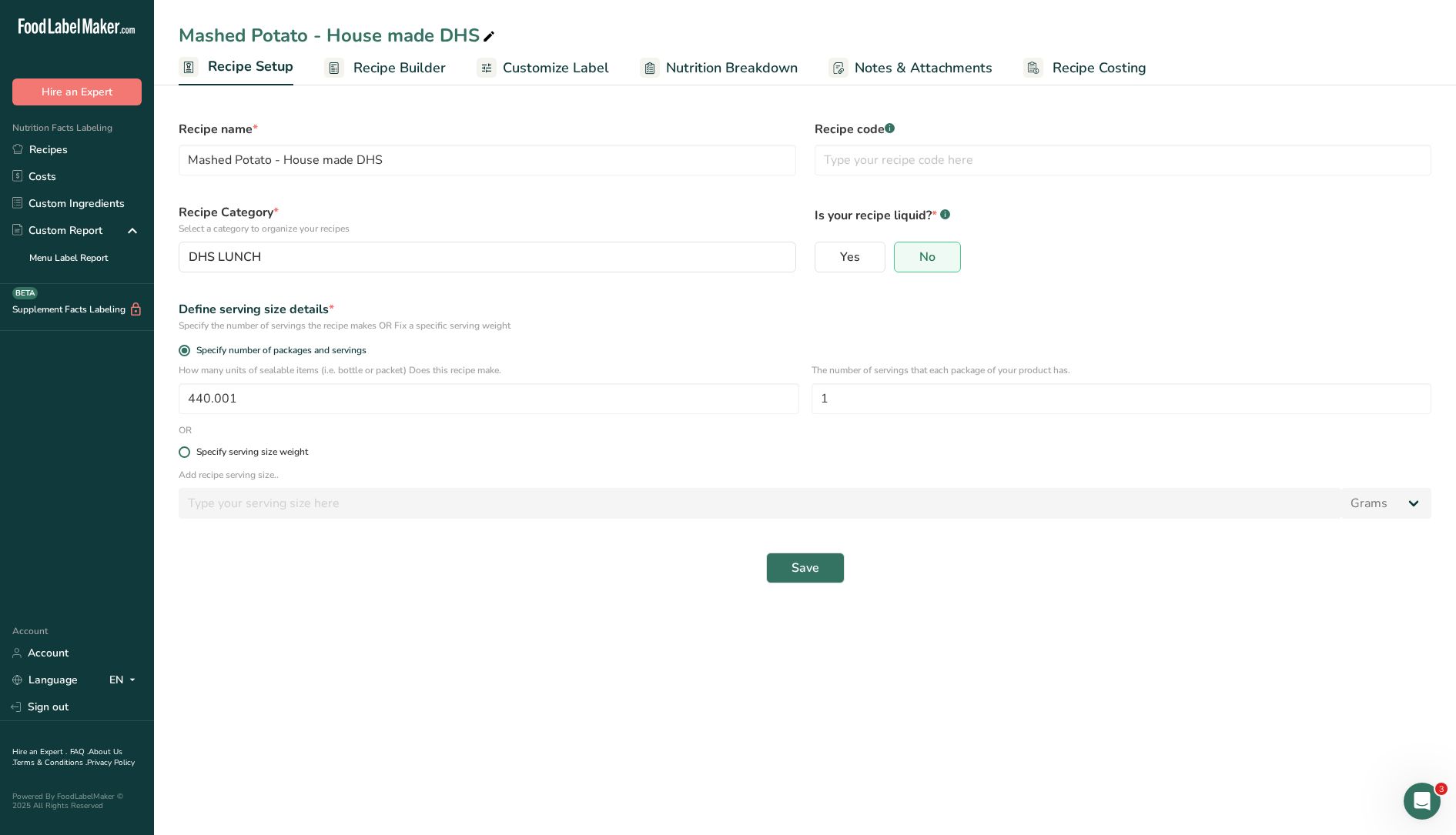 click on "Specify serving size weight" at bounding box center (252, 452) 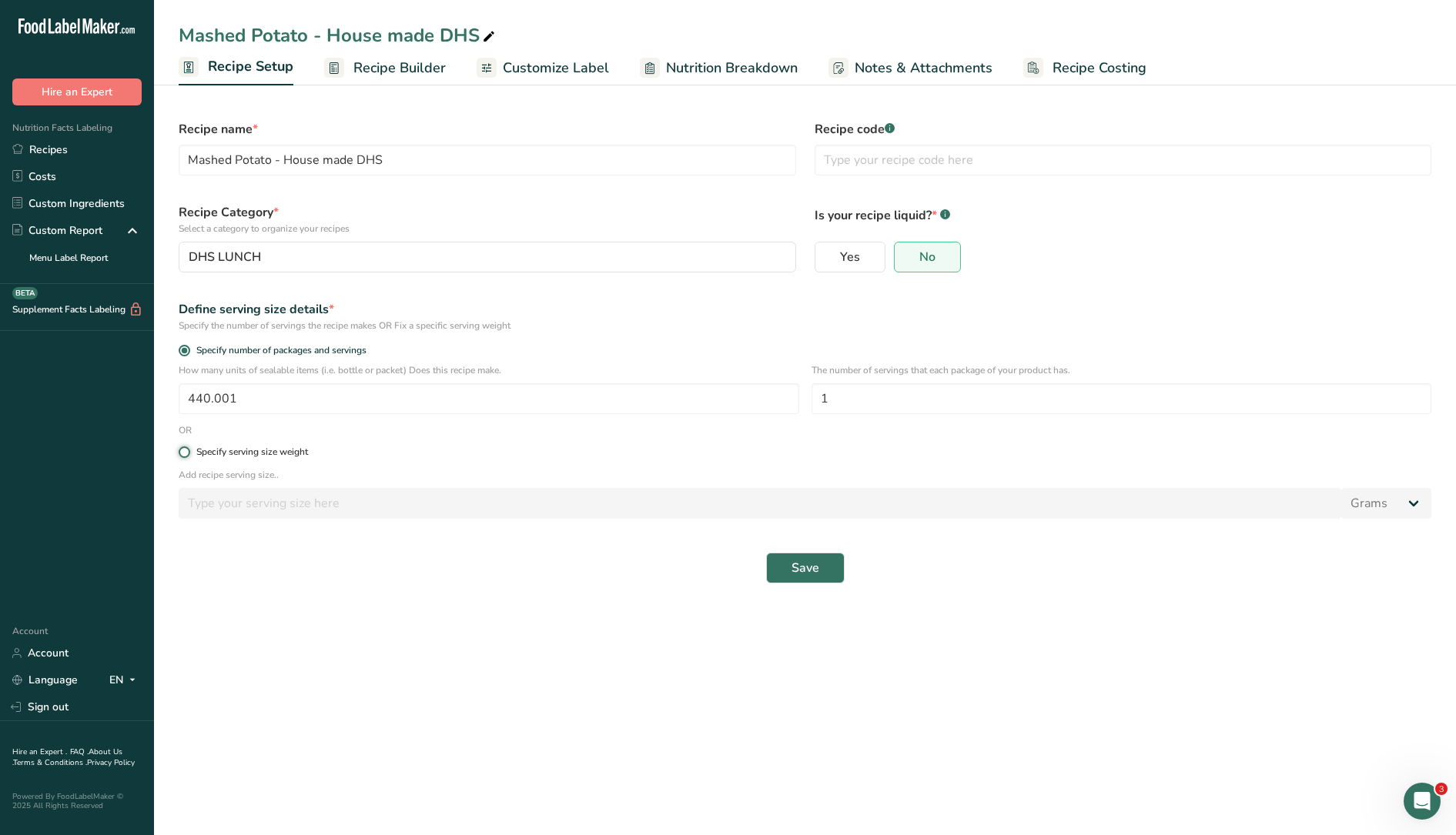 click on "Specify serving size weight" at bounding box center (183, 452) 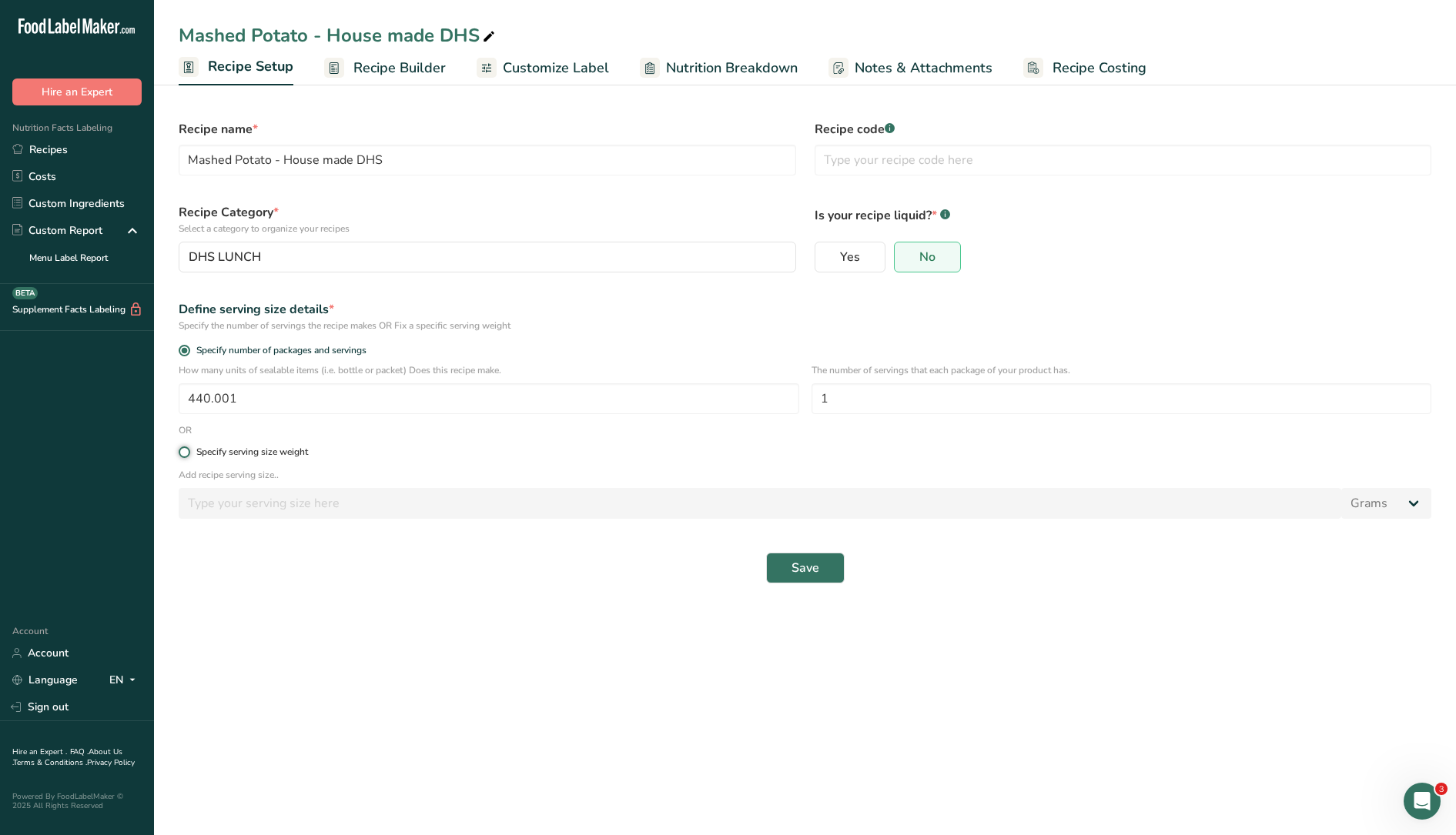 radio on "true" 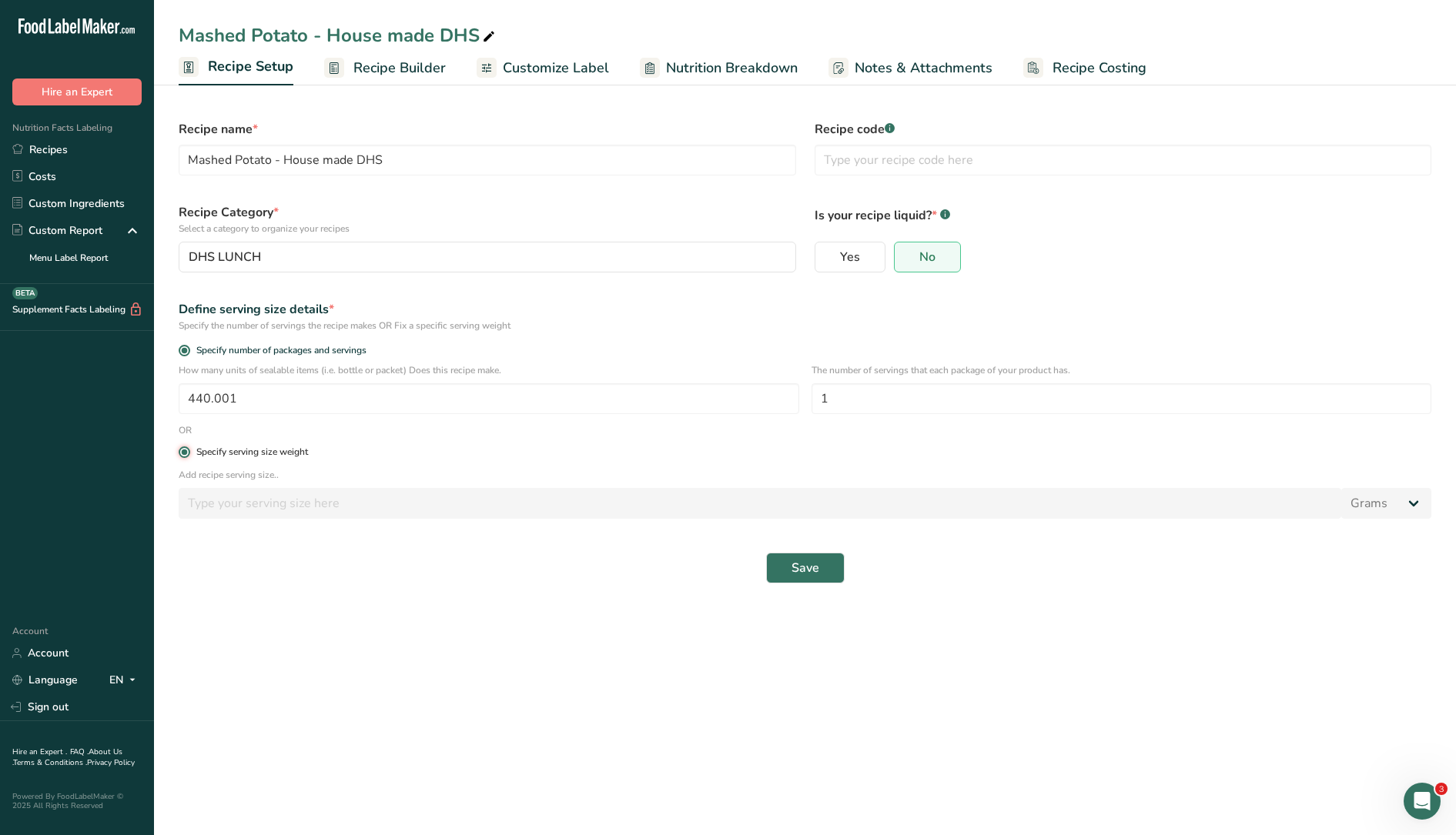 radio on "false" 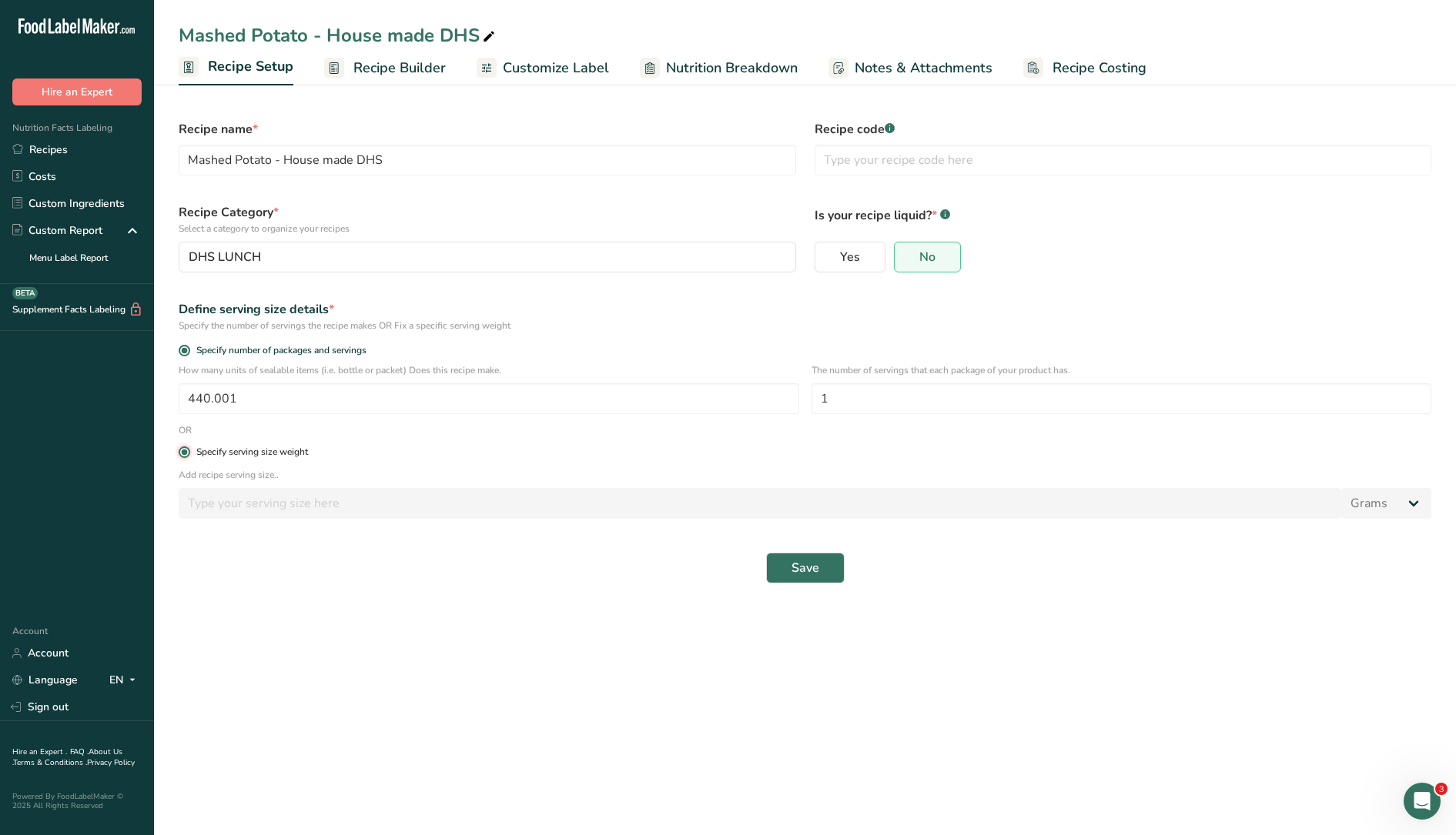 type 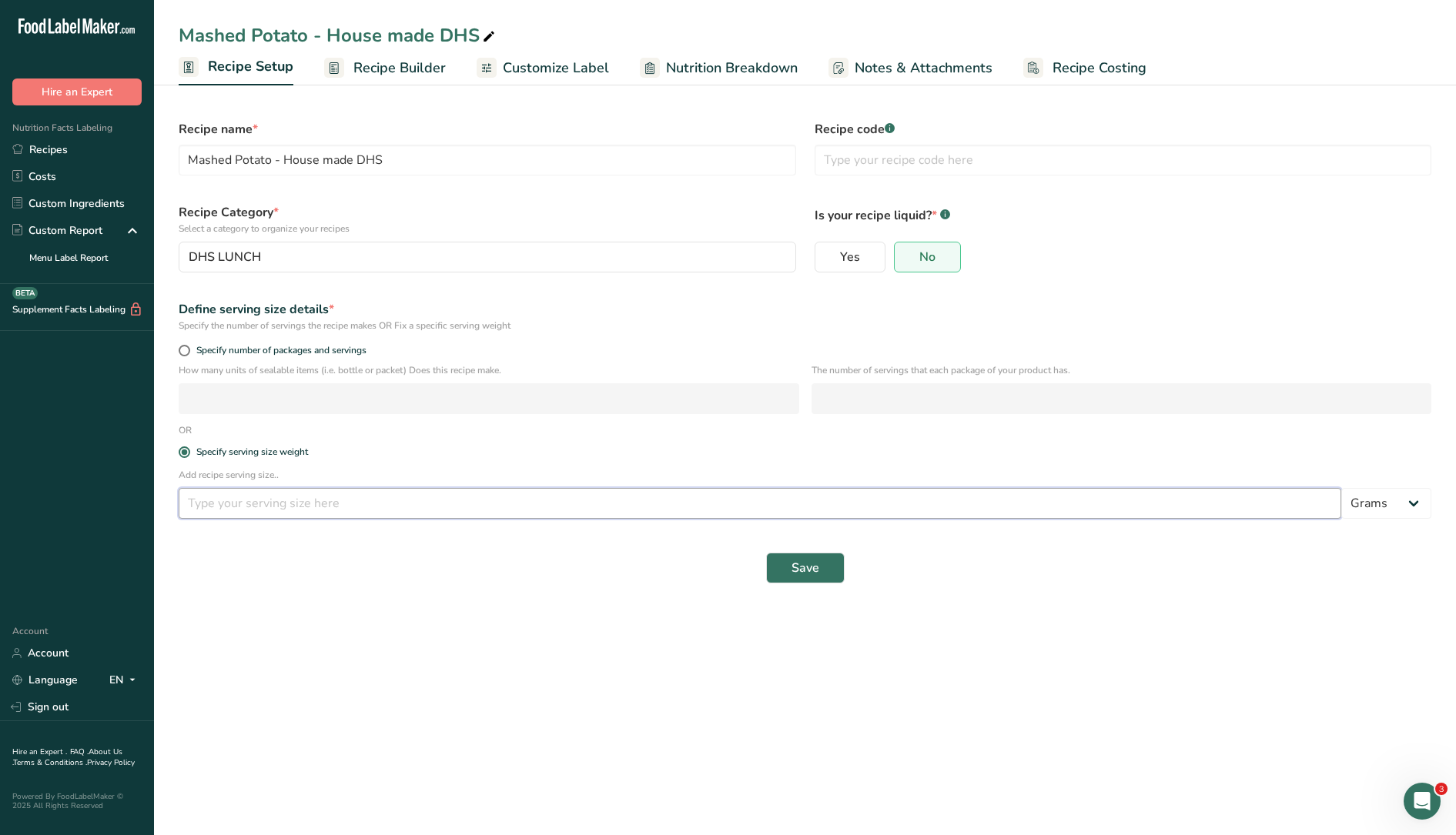 click at bounding box center (760, 503) 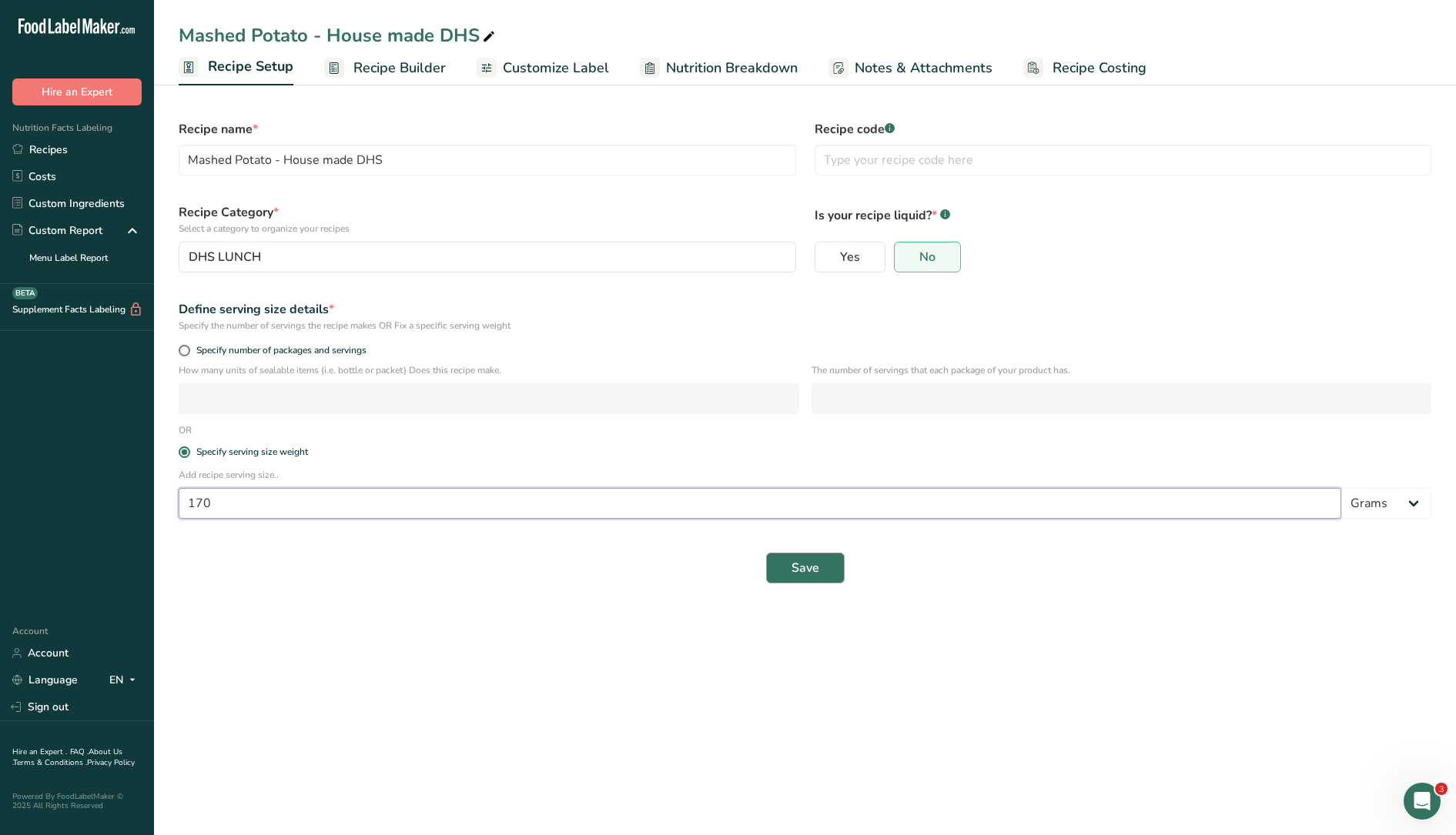 type on "170" 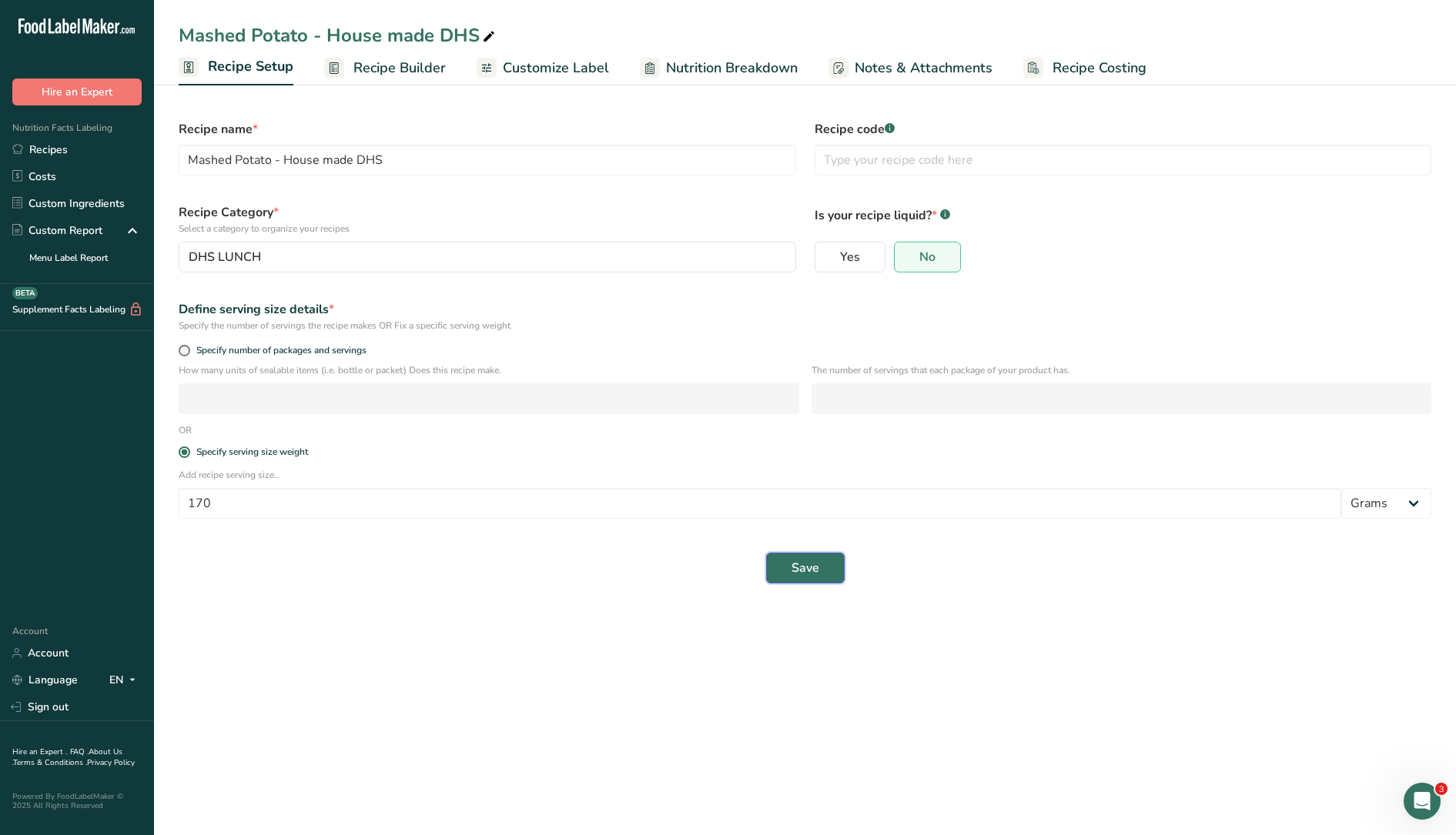 click on "Save" at bounding box center (805, 568) 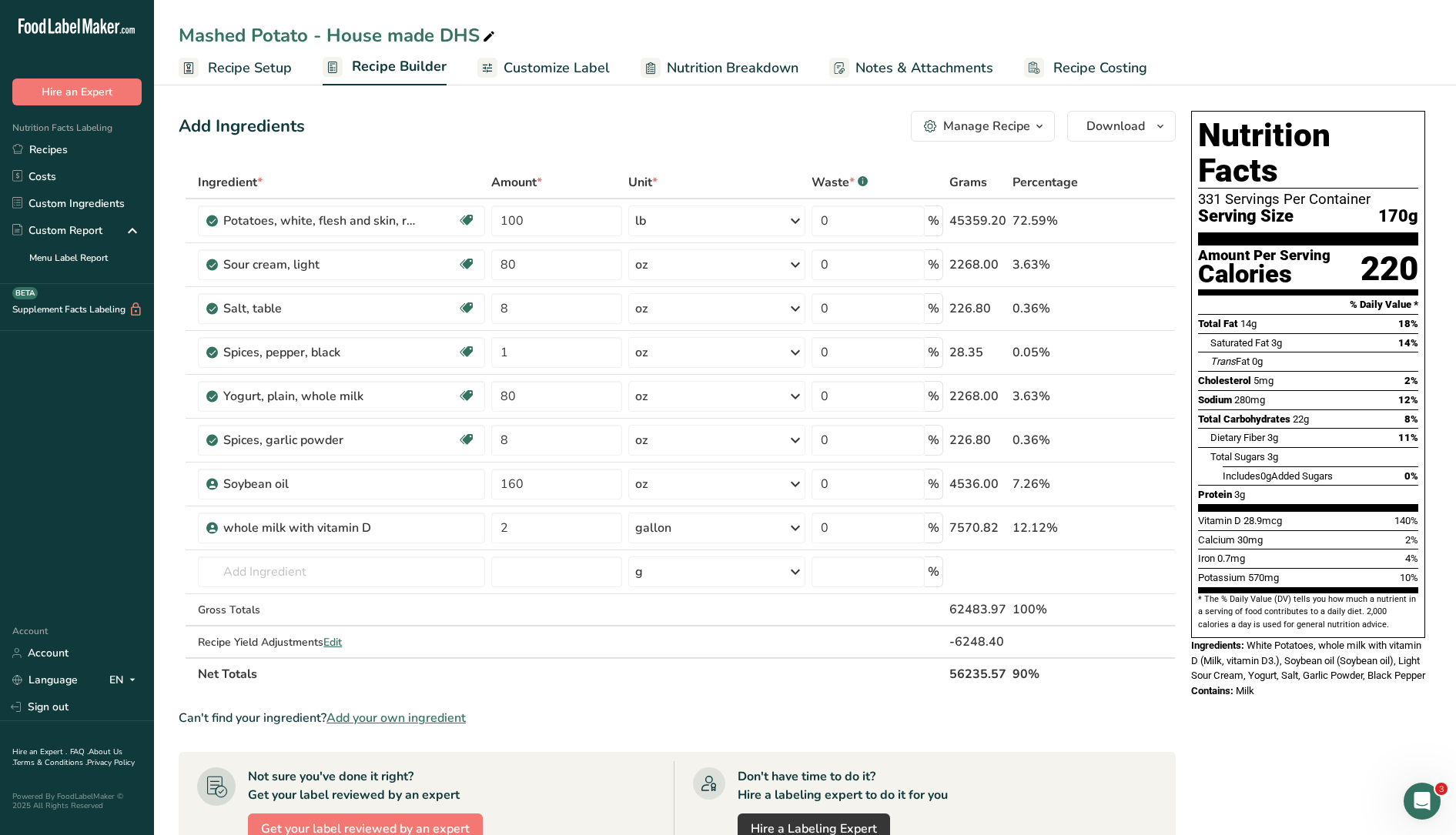 click on "Nutrition Breakdown" at bounding box center [732, 68] 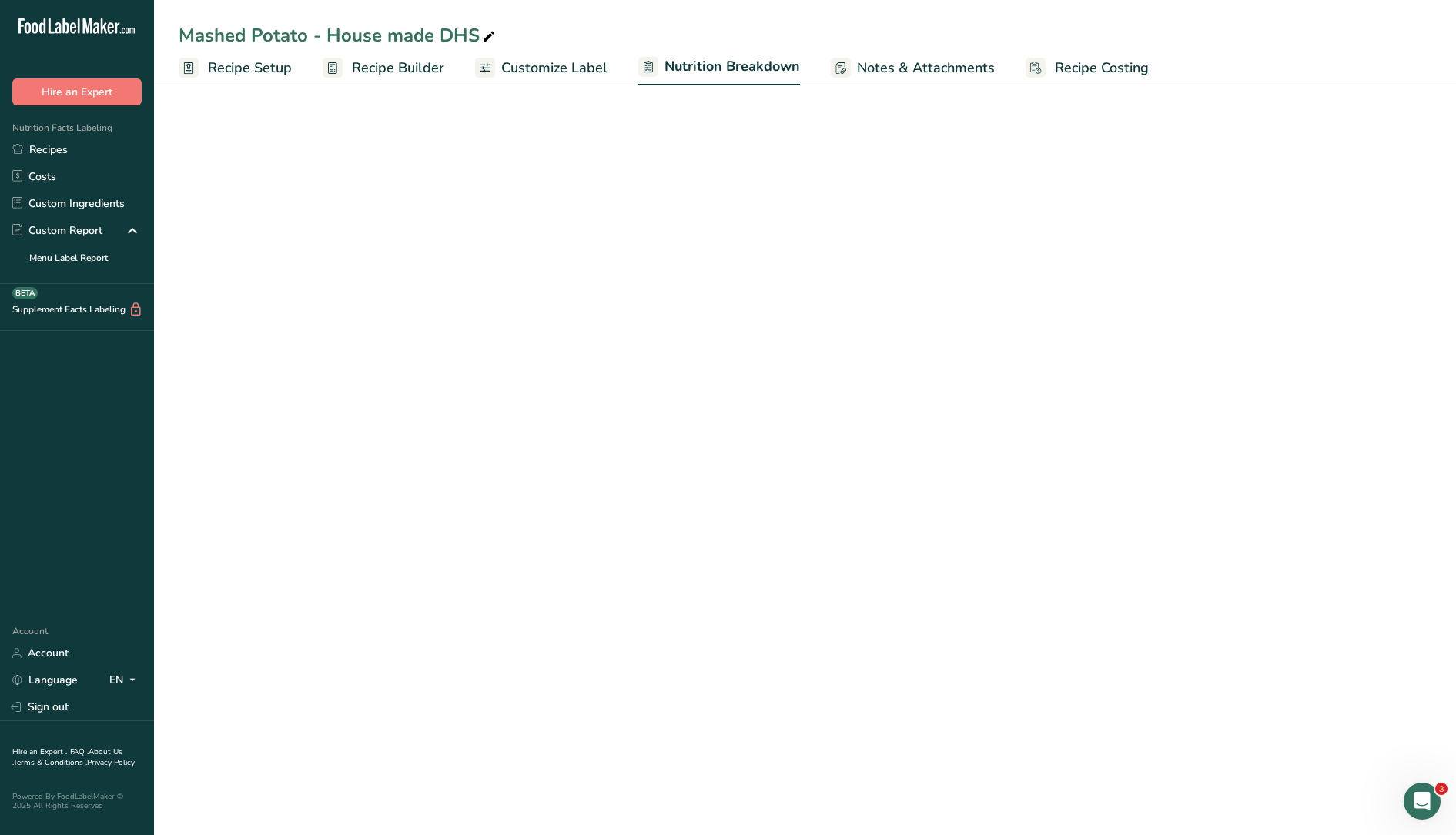 select on "Calories" 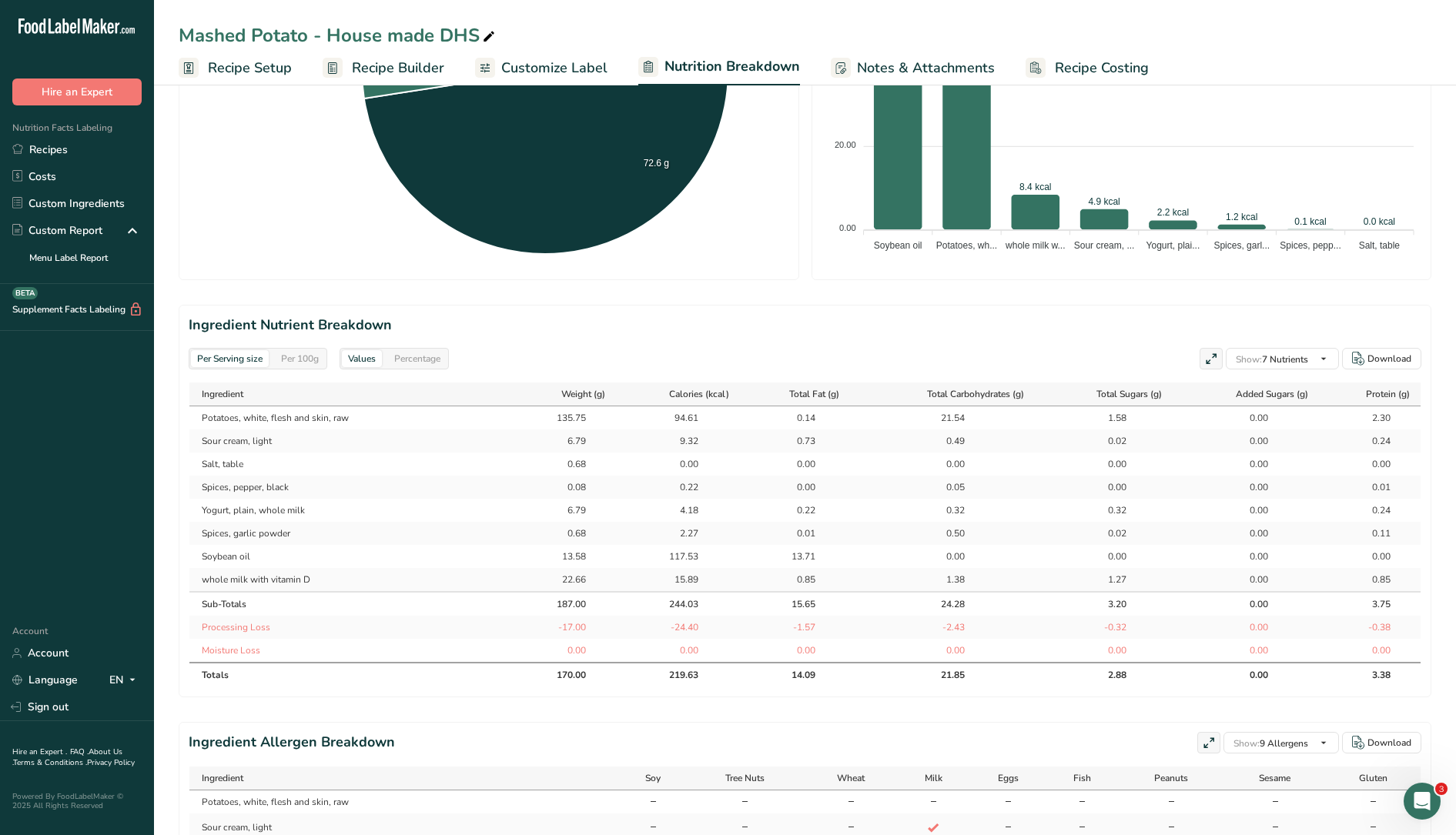 scroll, scrollTop: 0, scrollLeft: 0, axis: both 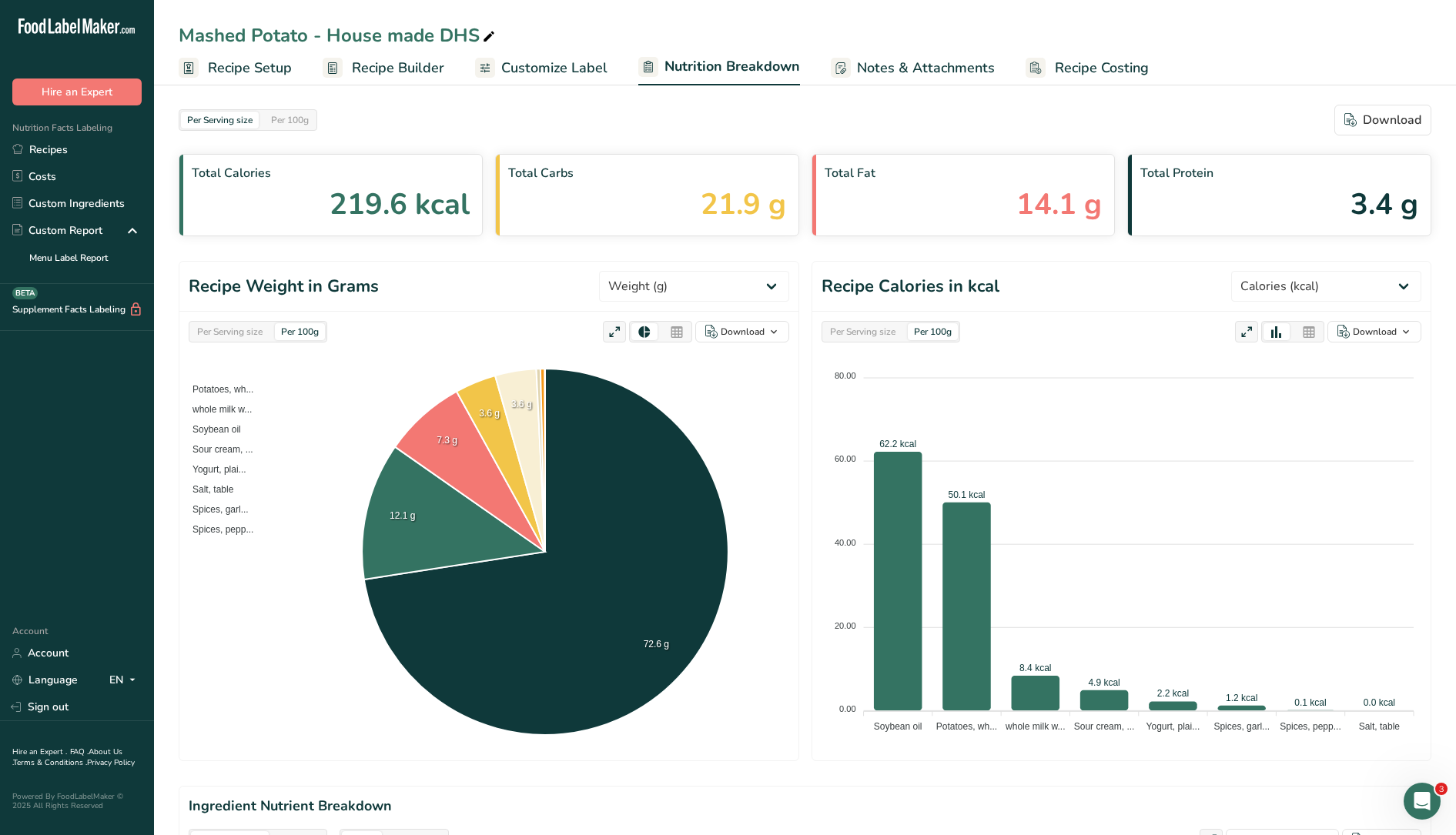 click on "Recipe Setup" at bounding box center (249, 68) 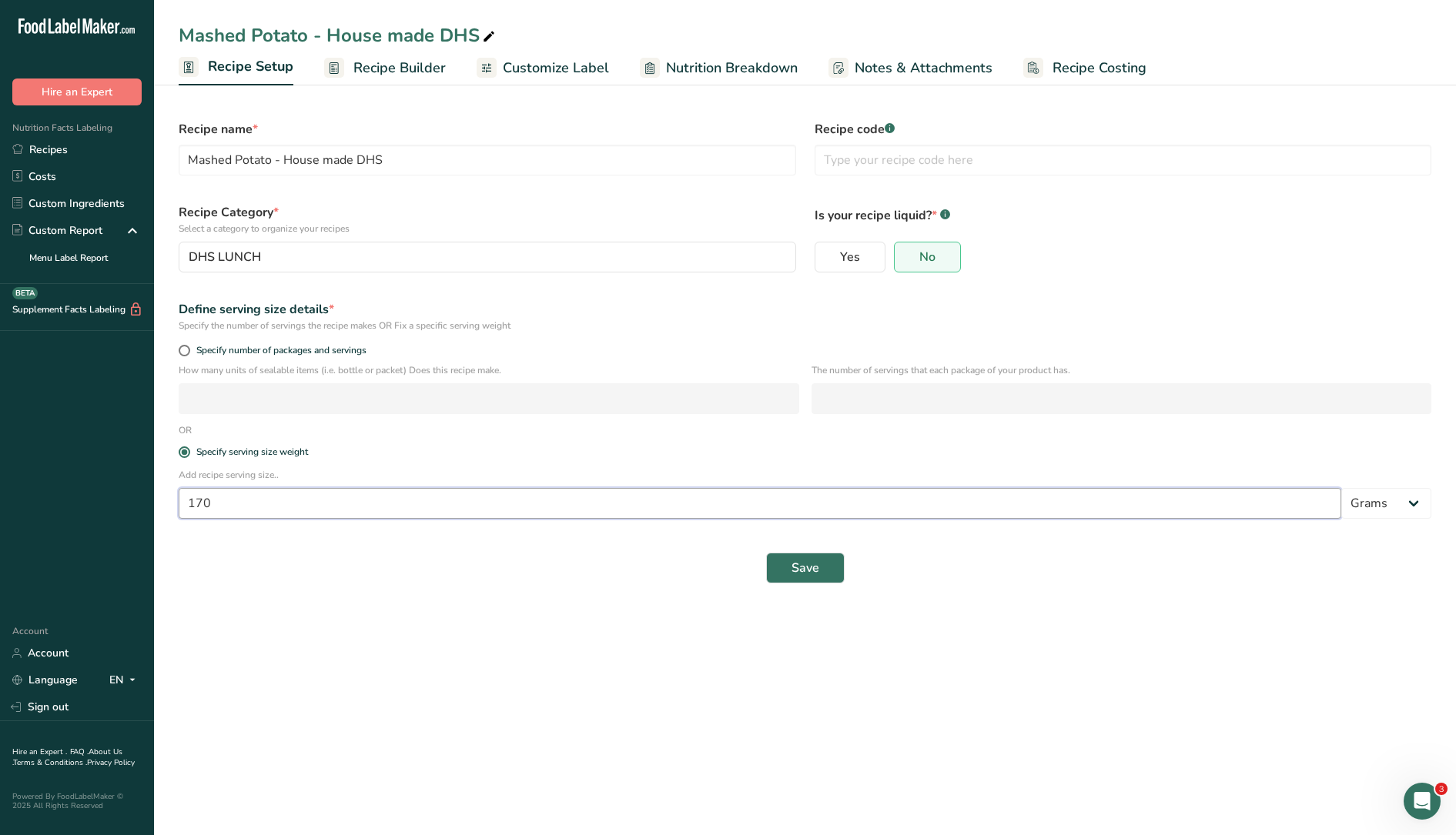 drag, startPoint x: 263, startPoint y: 502, endPoint x: 196, endPoint y: 496, distance: 67.26812 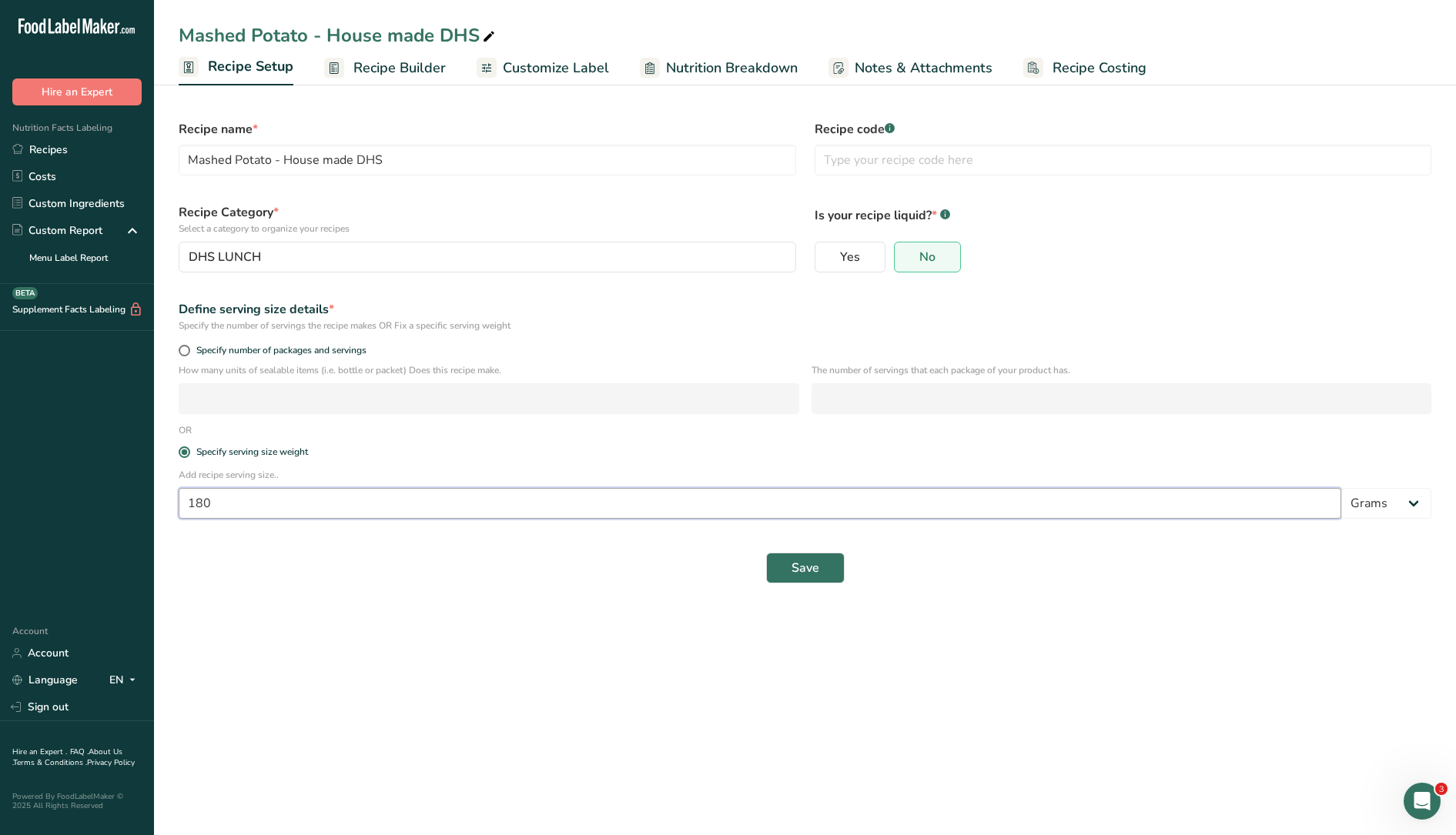 type on "180" 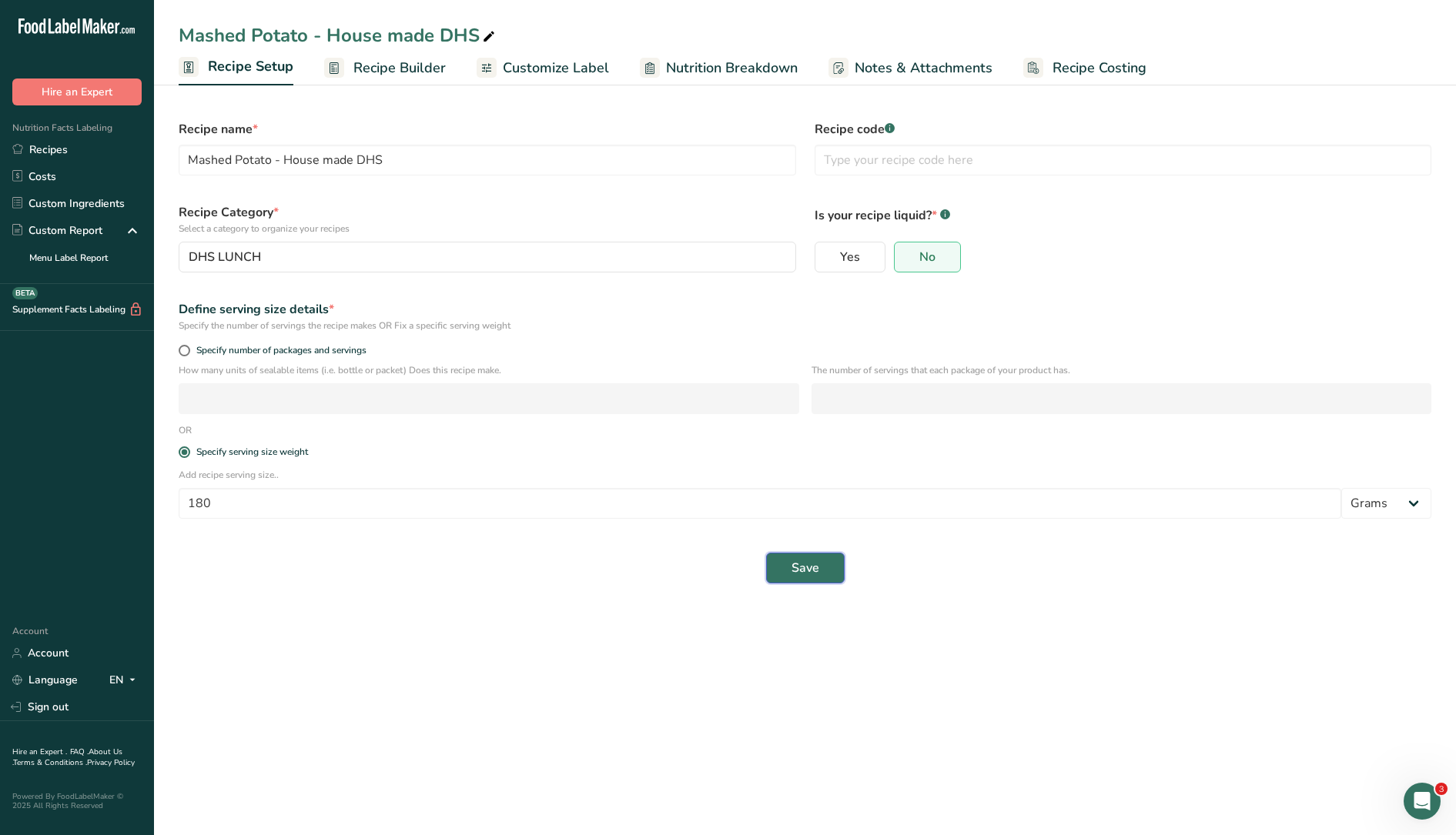 click on "Save" at bounding box center [805, 568] 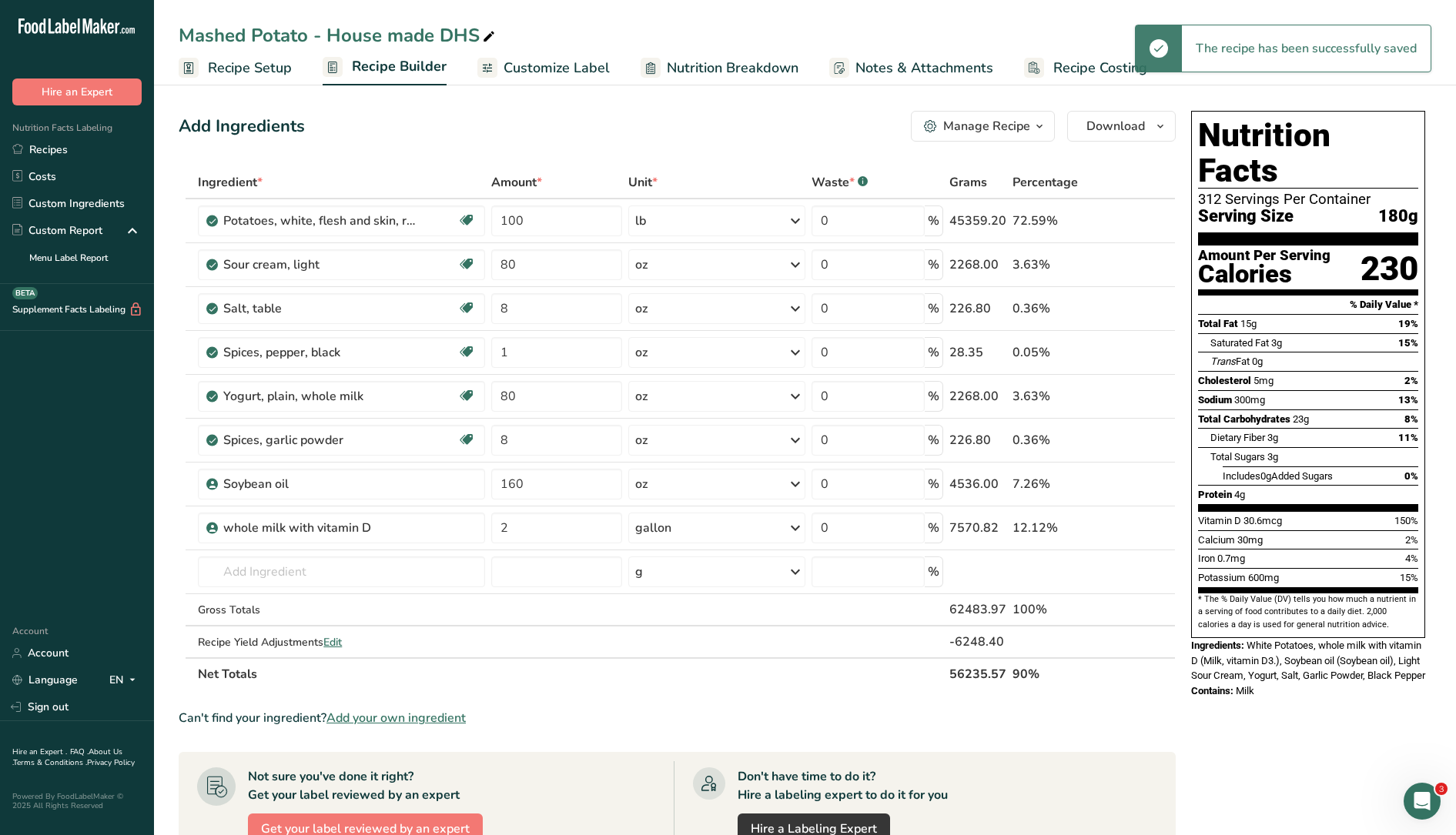 click on "Nutrition Breakdown" at bounding box center (732, 68) 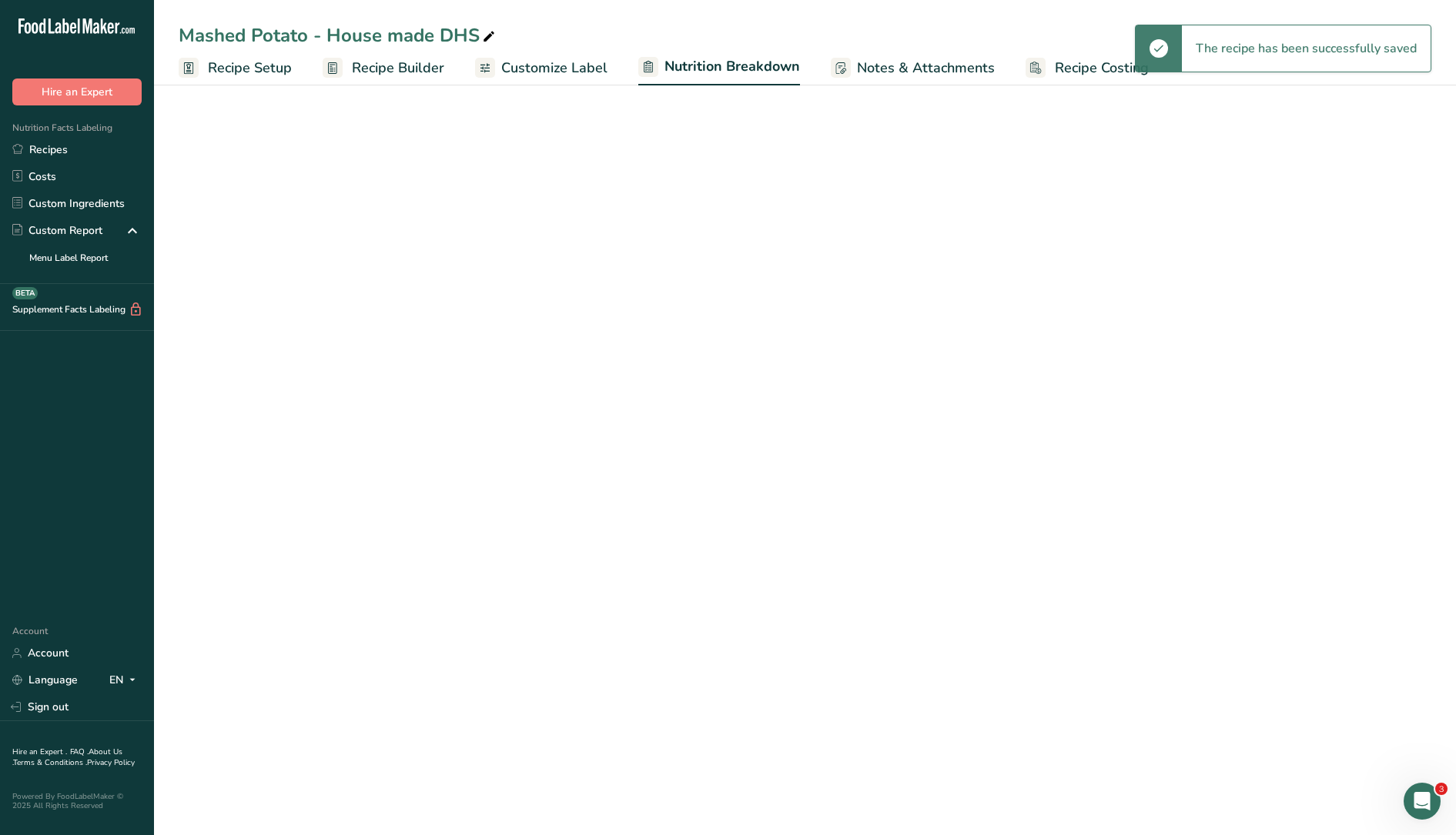 select on "Calories" 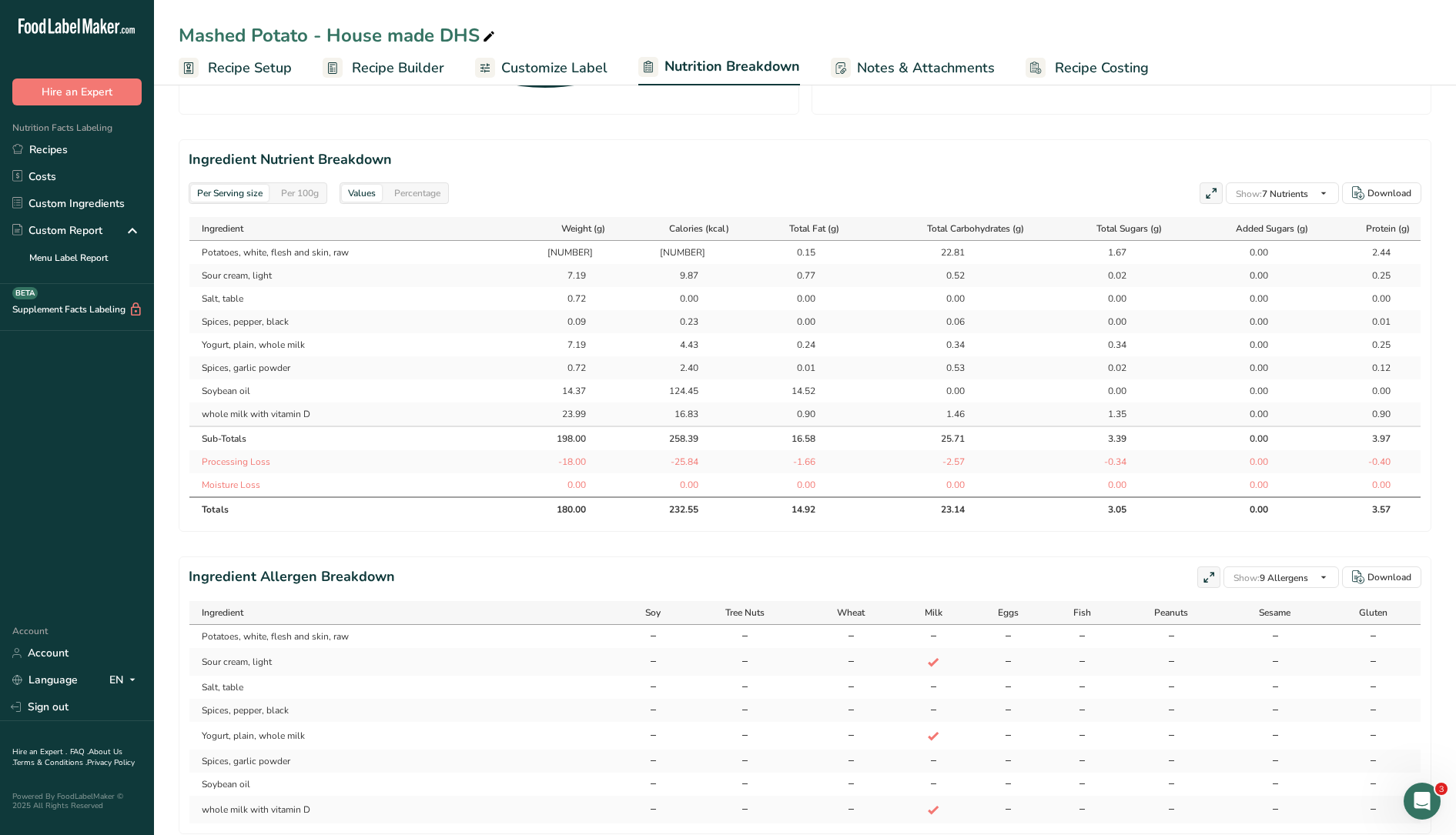 scroll, scrollTop: 613, scrollLeft: 0, axis: vertical 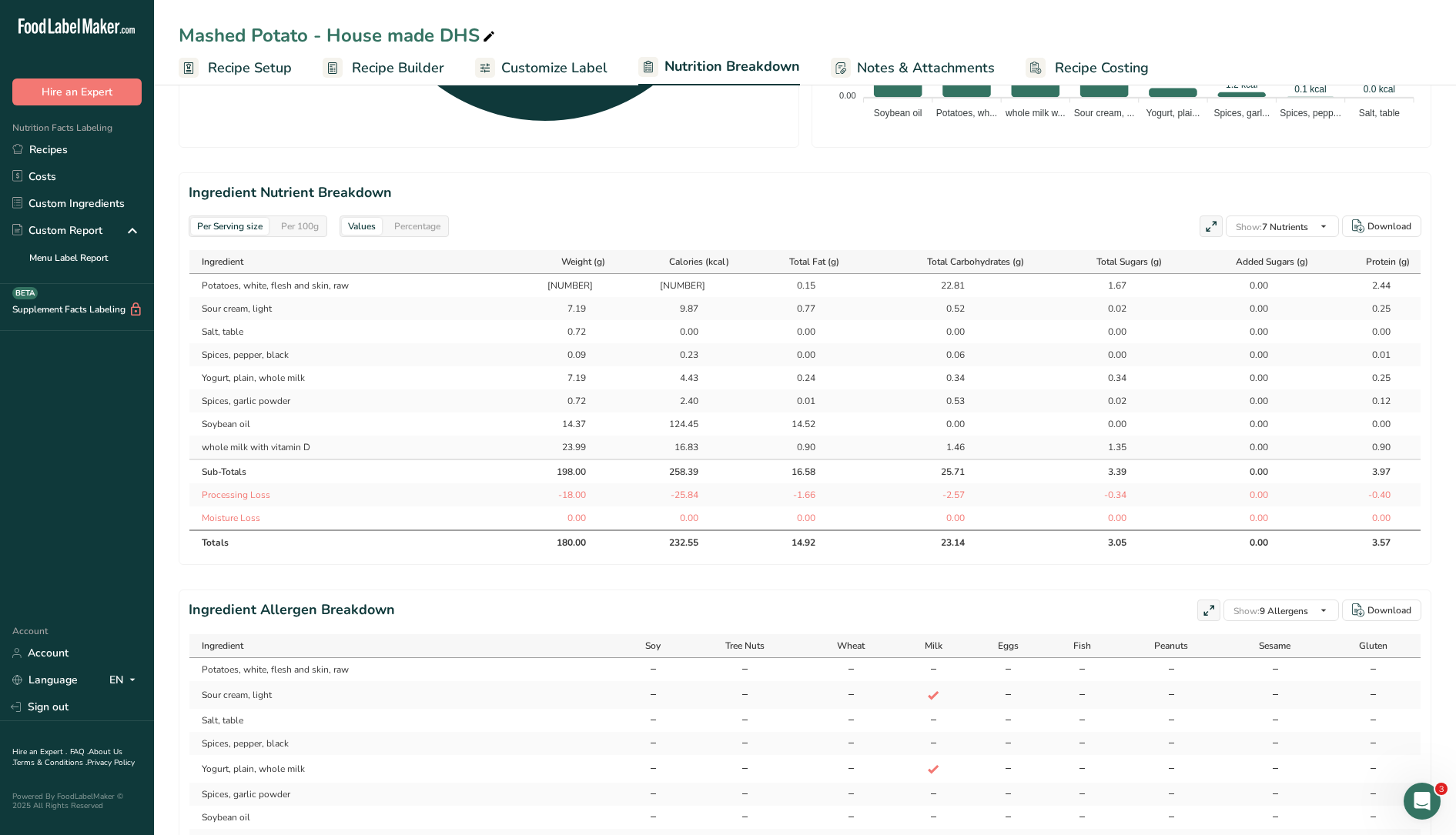 click on "Recipe Setup" at bounding box center (249, 68) 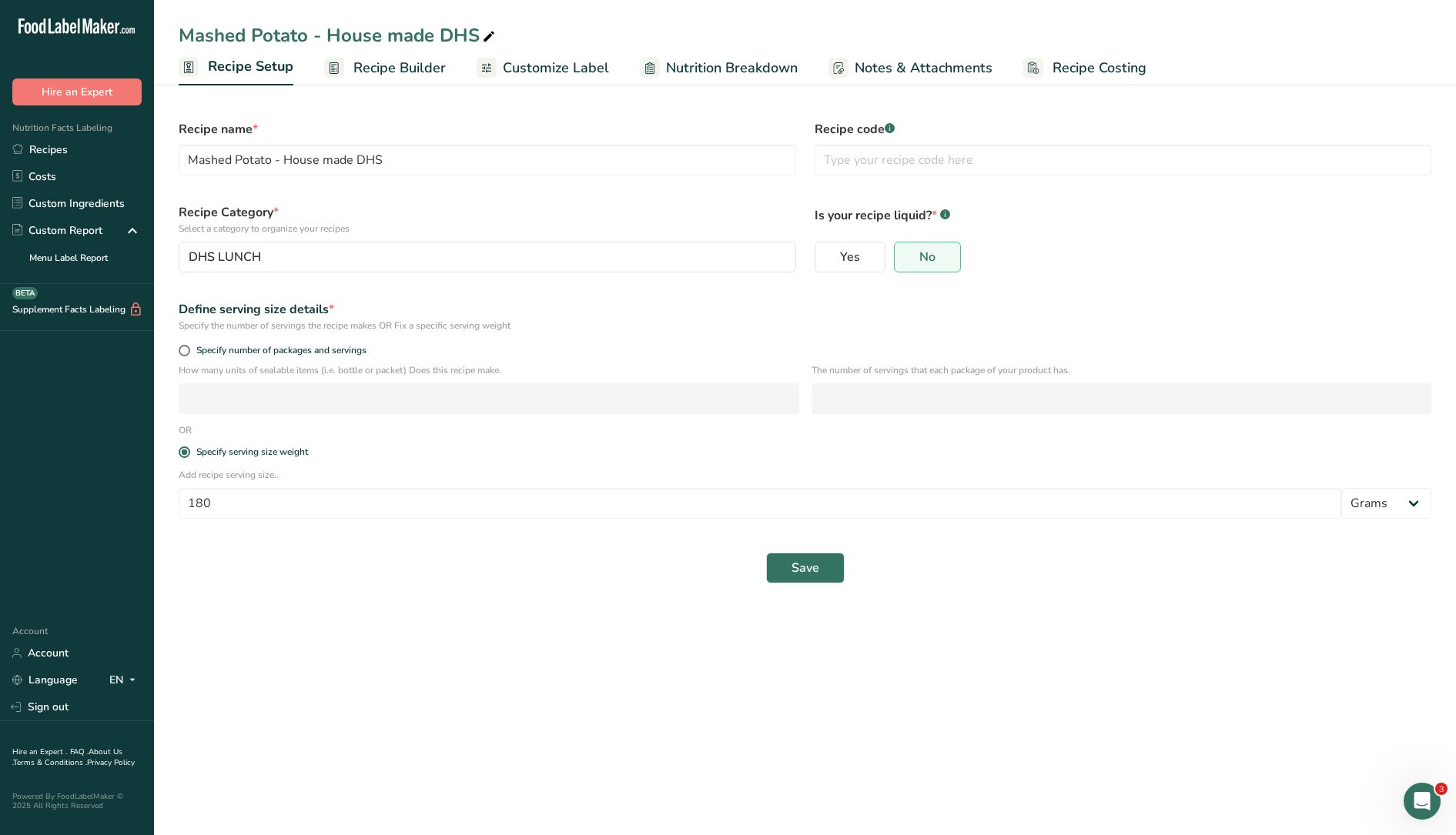 scroll, scrollTop: 0, scrollLeft: 0, axis: both 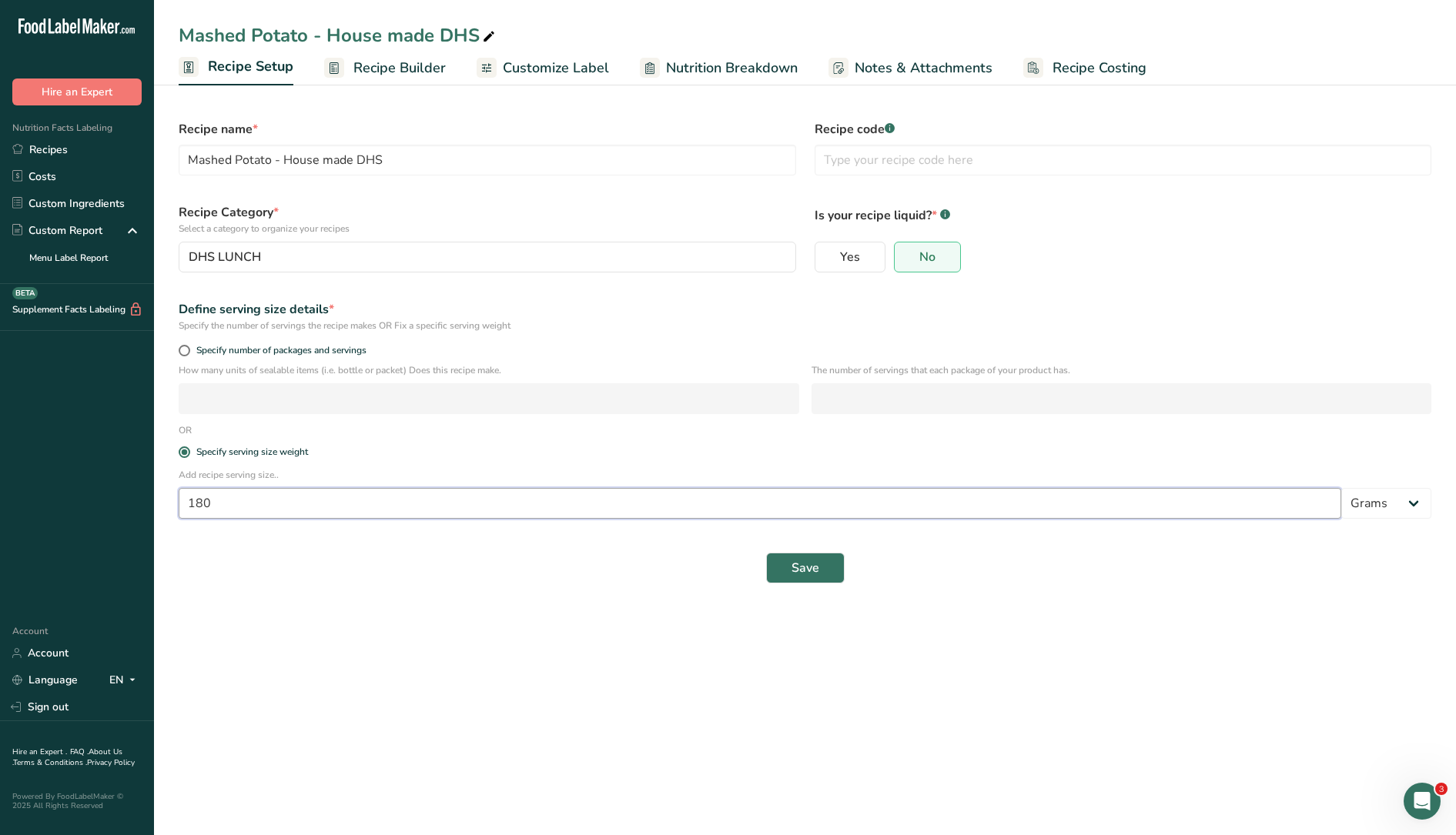 drag, startPoint x: 223, startPoint y: 496, endPoint x: 192, endPoint y: 495, distance: 31.016125 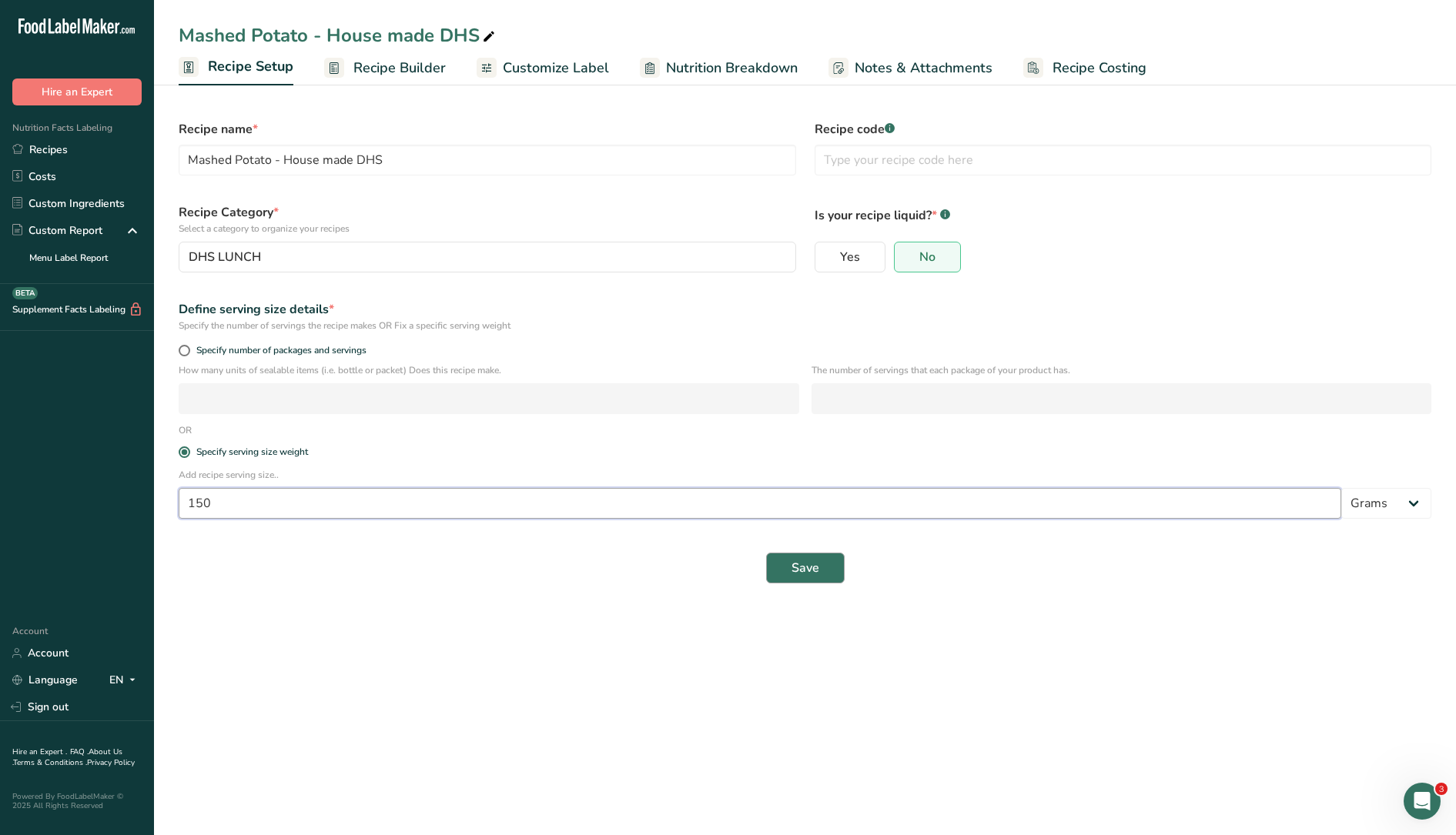 type on "150" 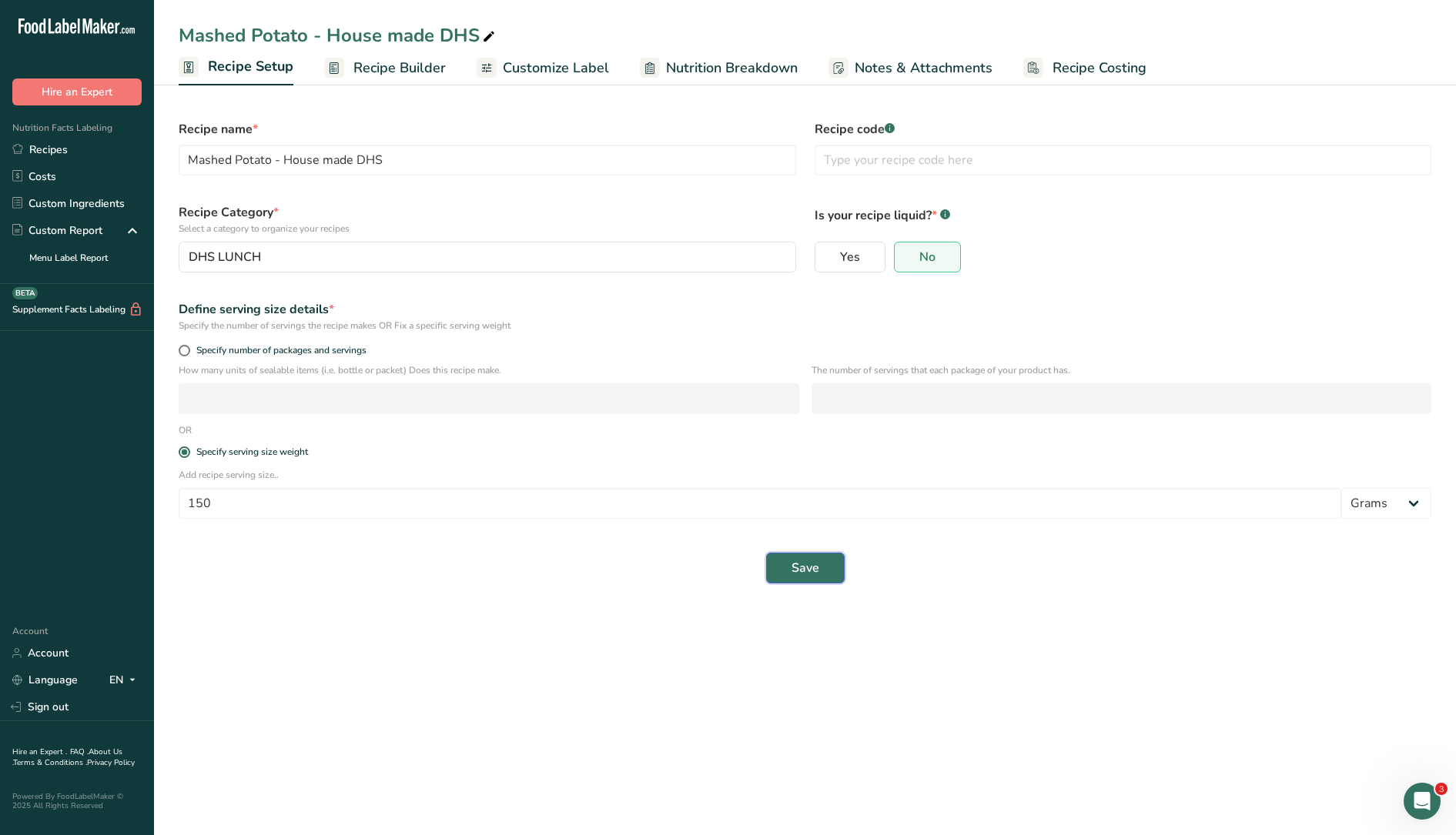 click on "Save" at bounding box center (805, 568) 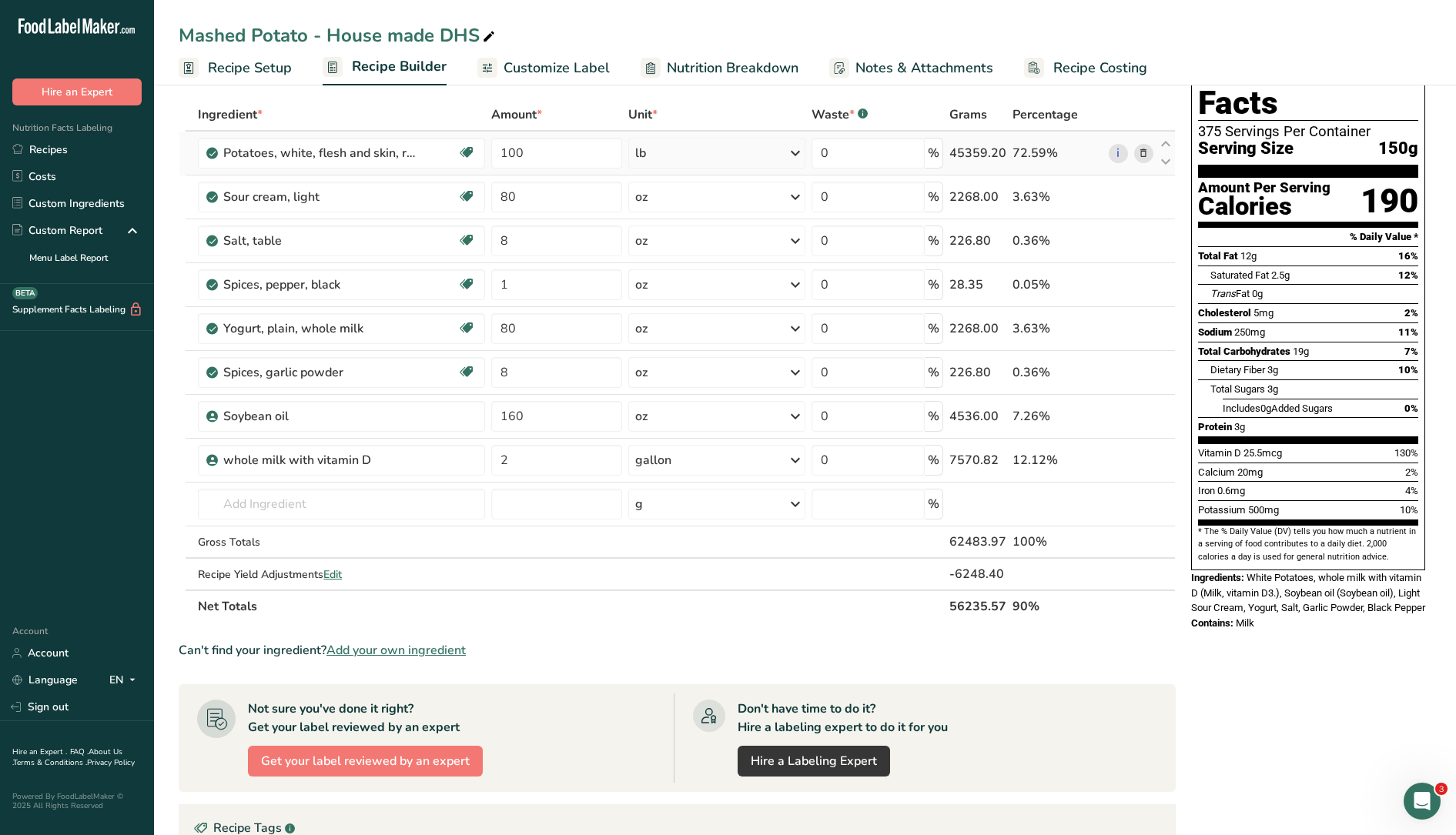 scroll, scrollTop: 0, scrollLeft: 0, axis: both 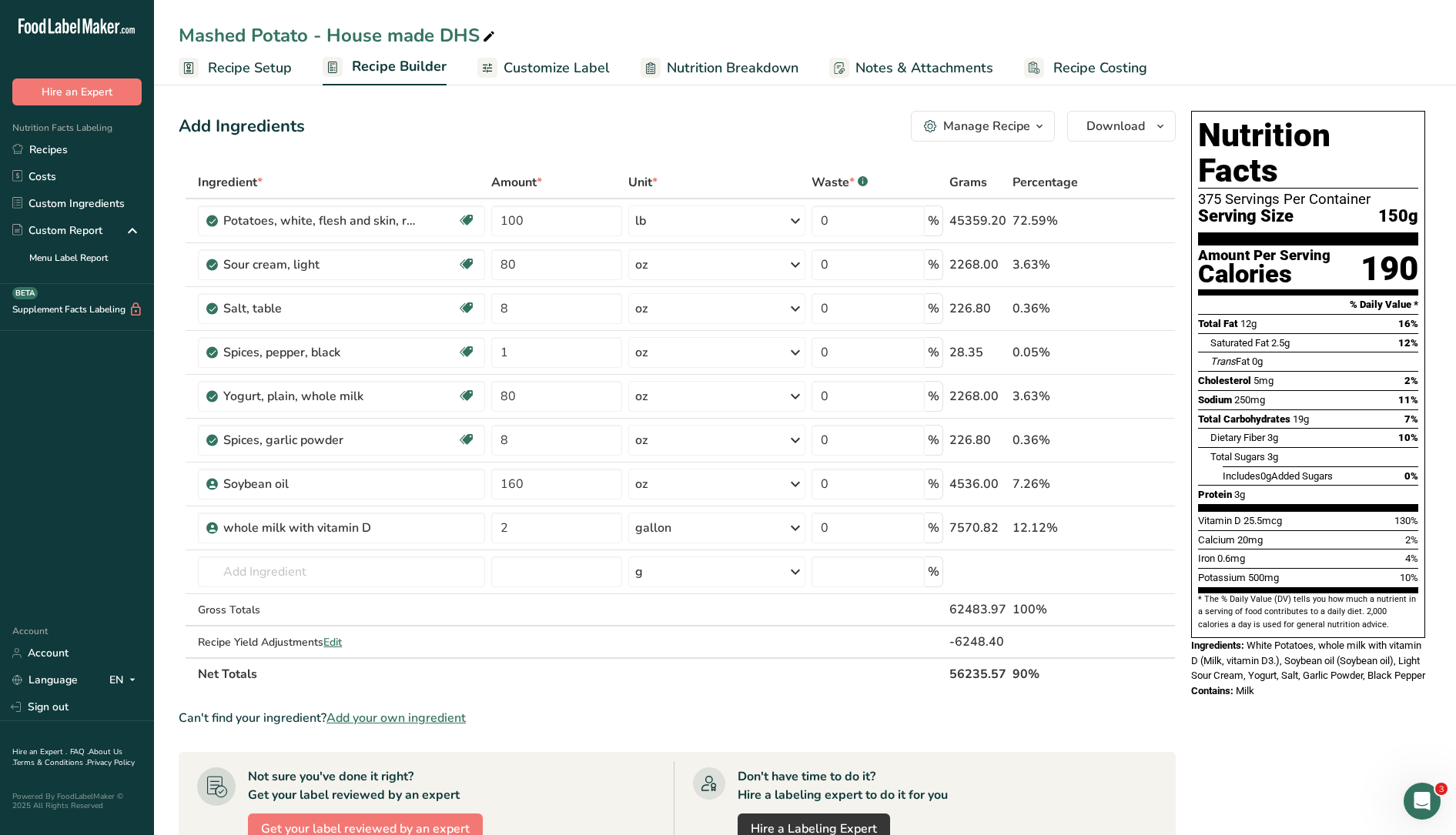 click on "Nutrition Breakdown" at bounding box center [732, 68] 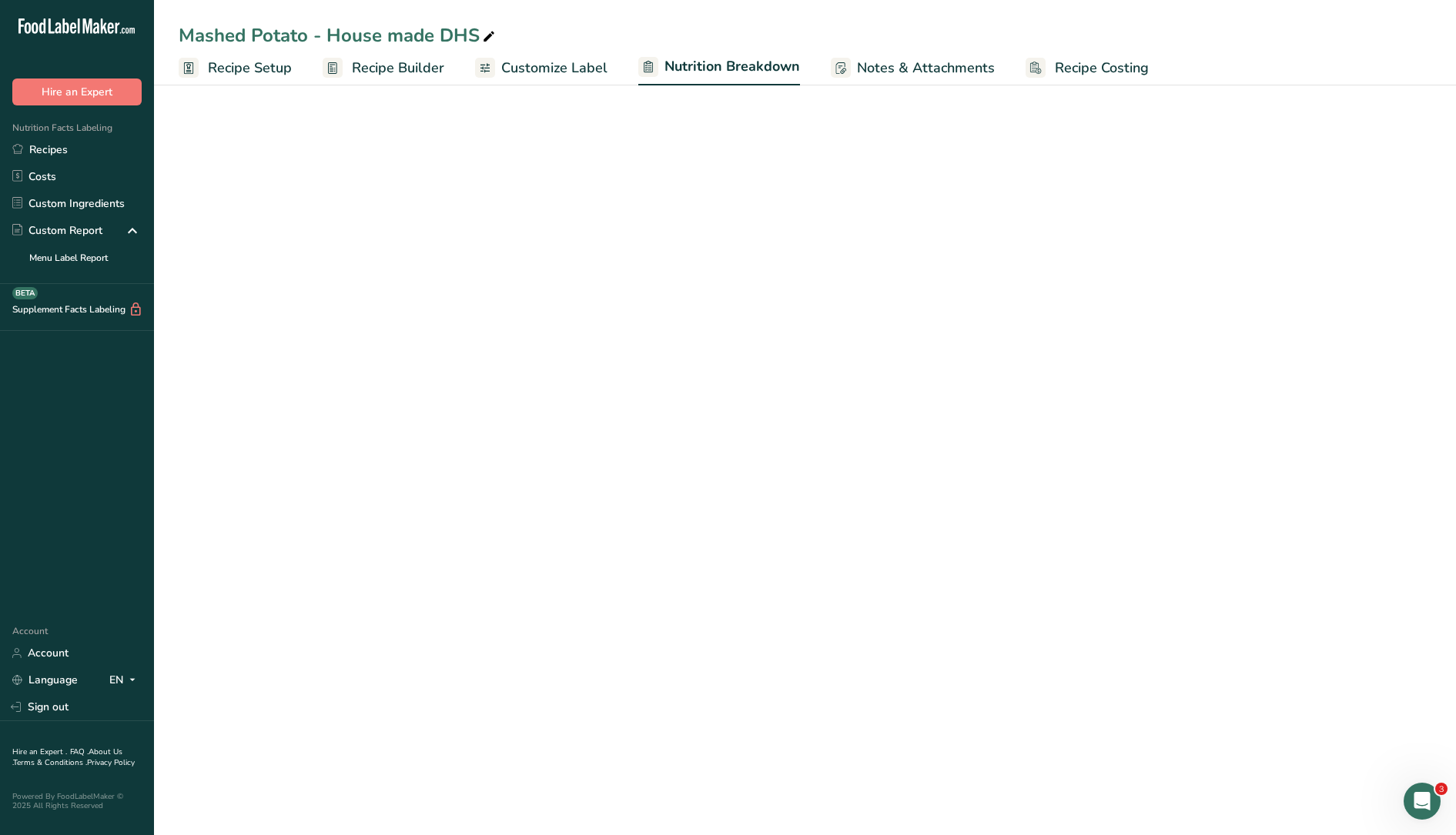 select on "Calories" 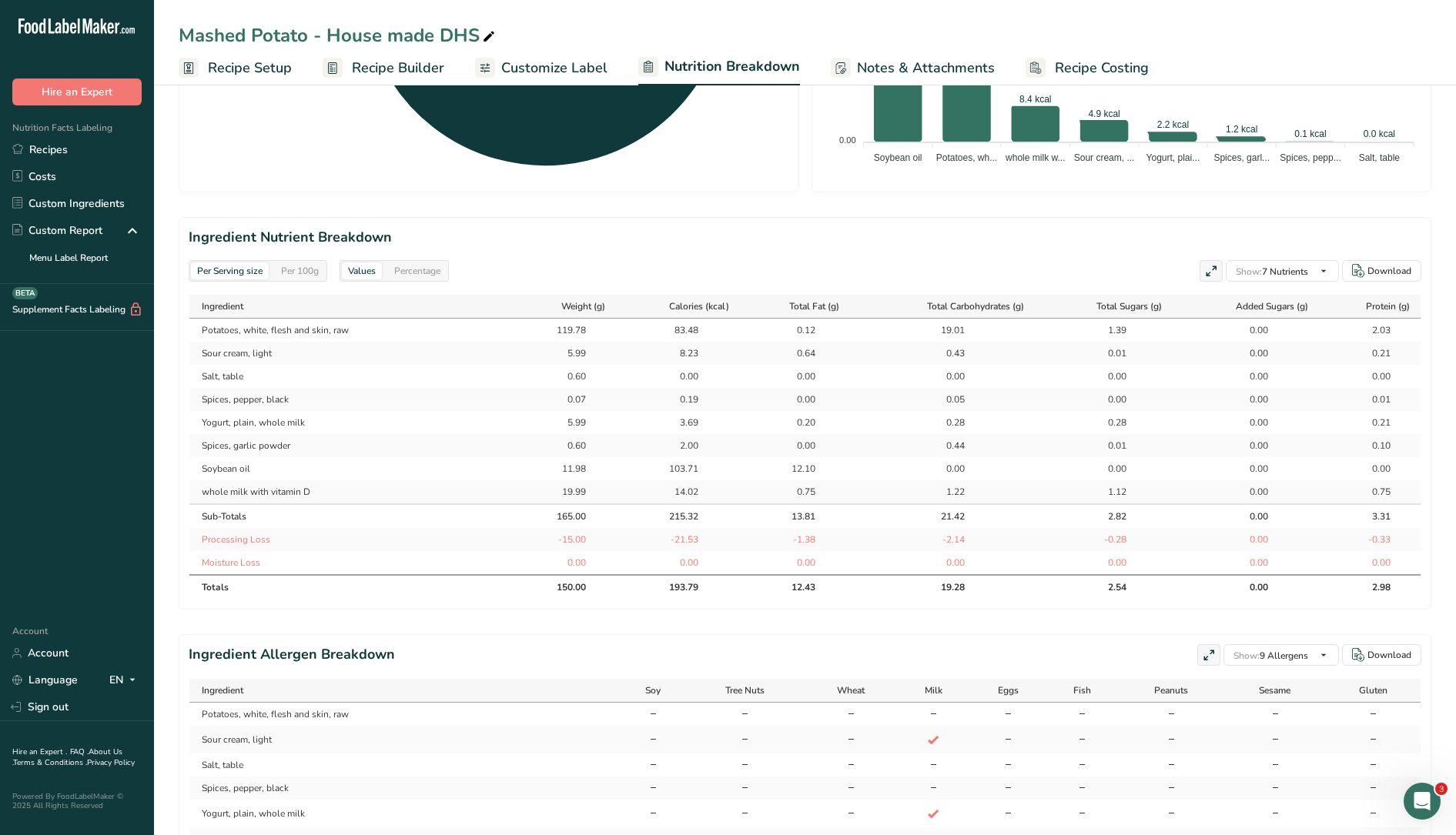 scroll, scrollTop: 577, scrollLeft: 0, axis: vertical 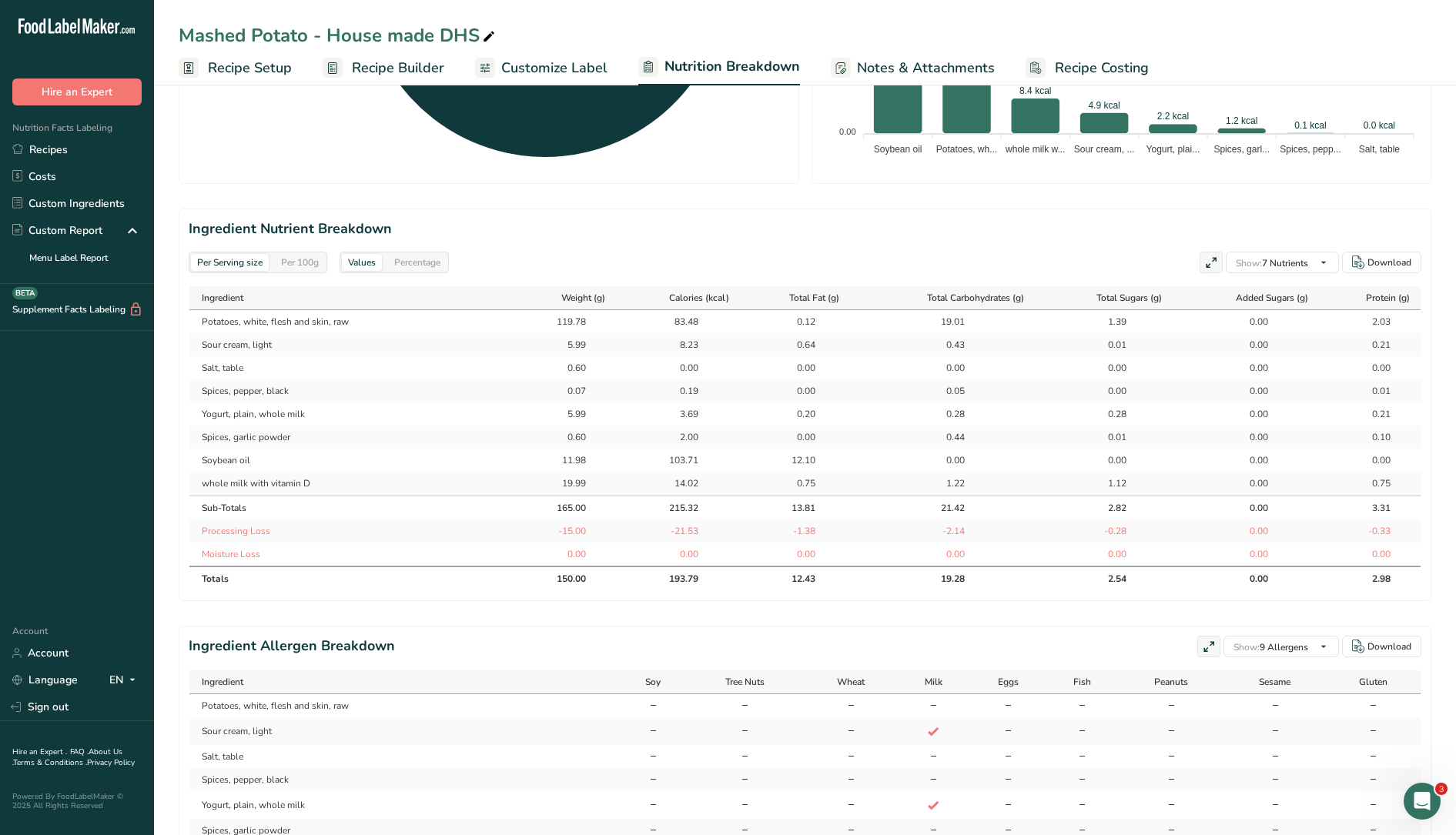 click on "Recipe Setup" at bounding box center [249, 68] 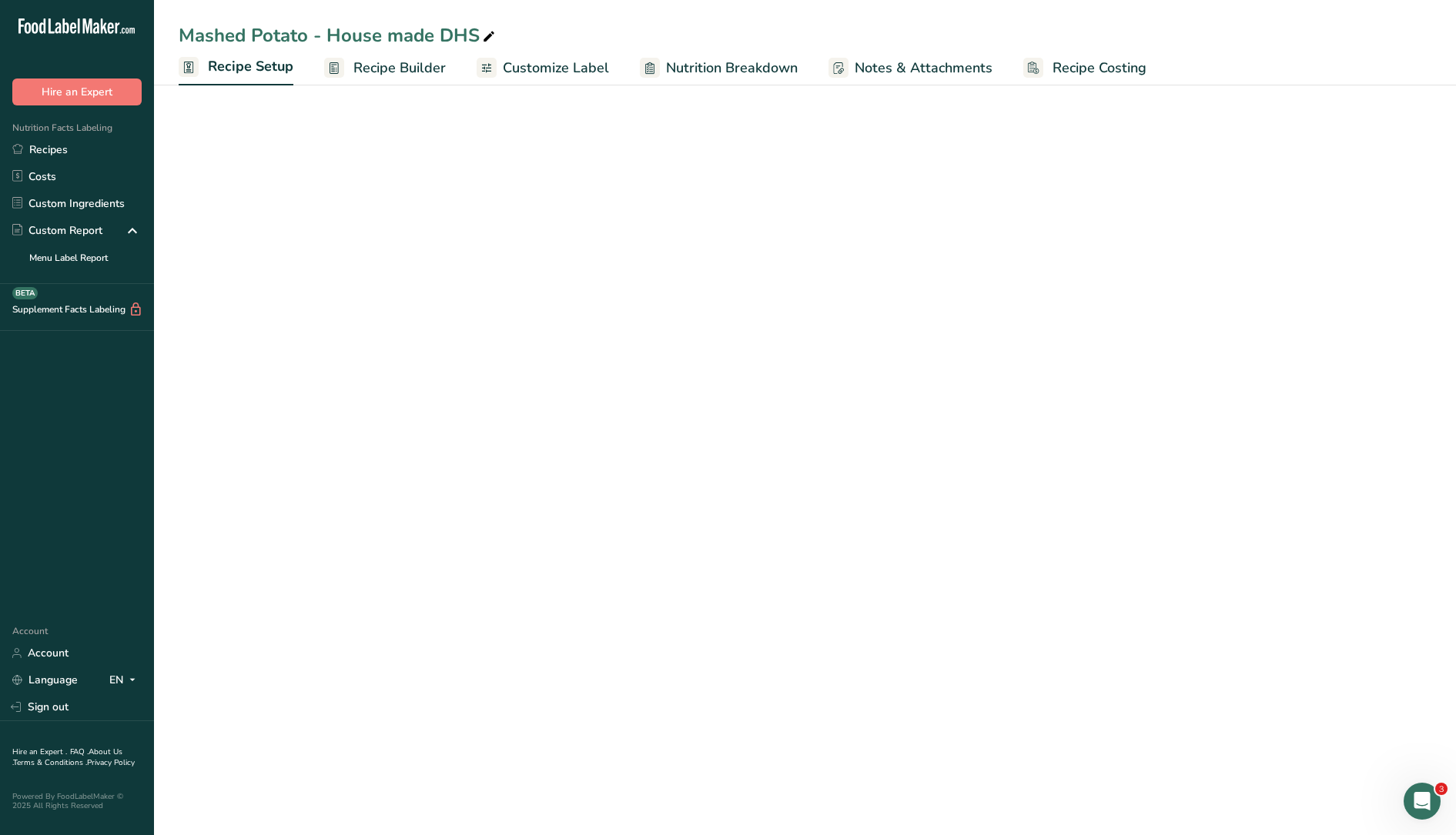 scroll, scrollTop: 0, scrollLeft: 0, axis: both 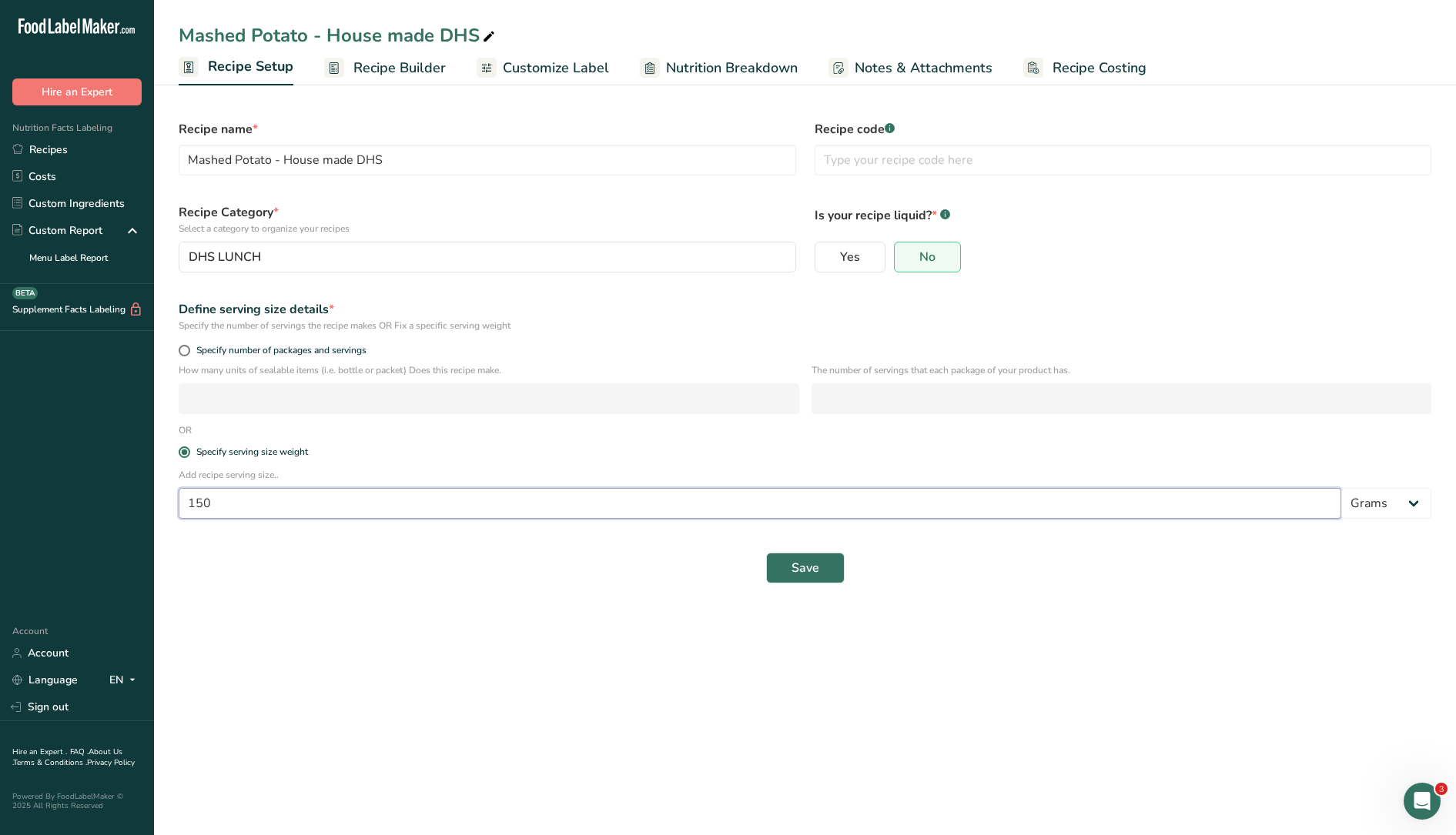 click on "150" at bounding box center [760, 503] 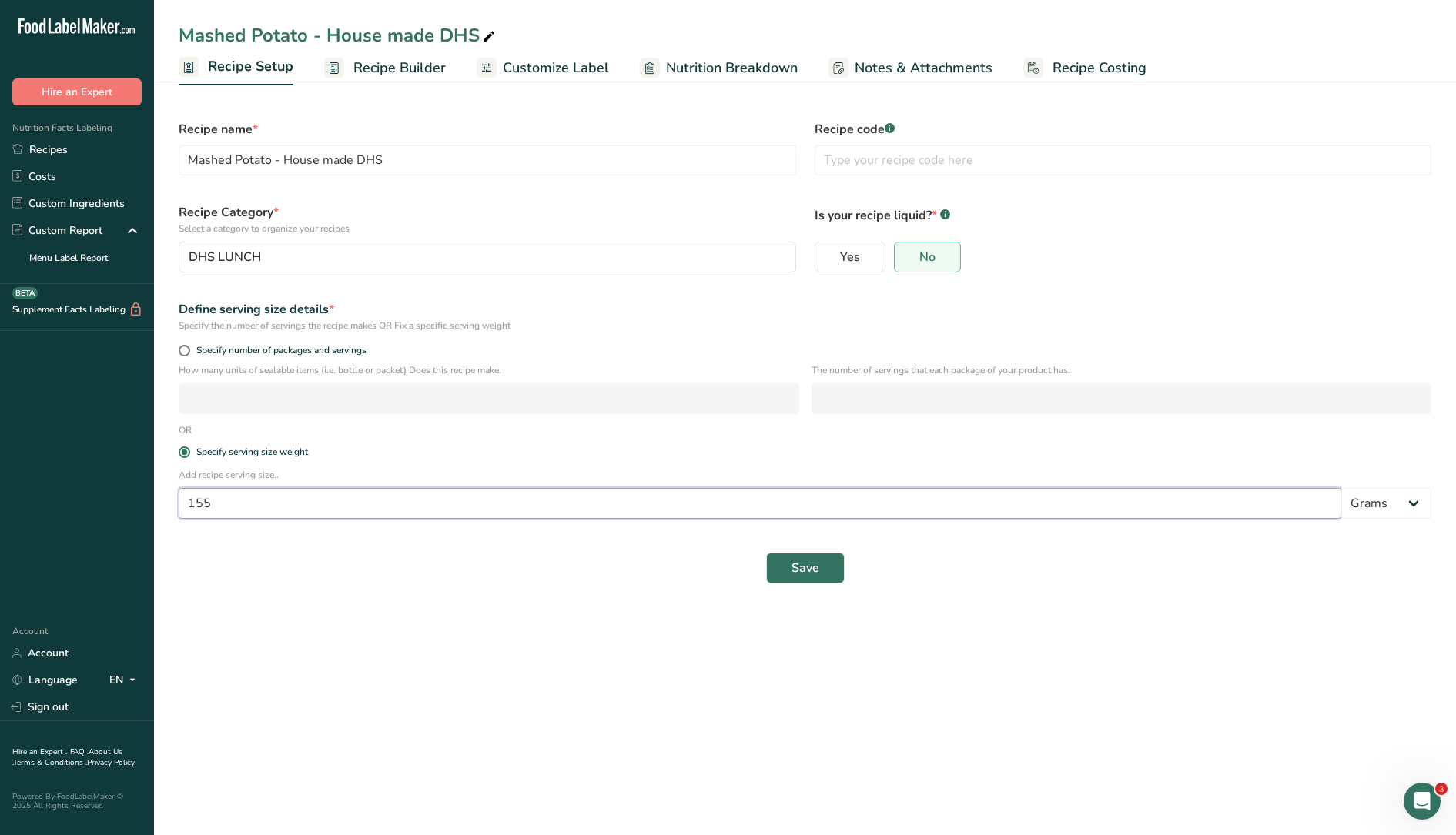 type on "155" 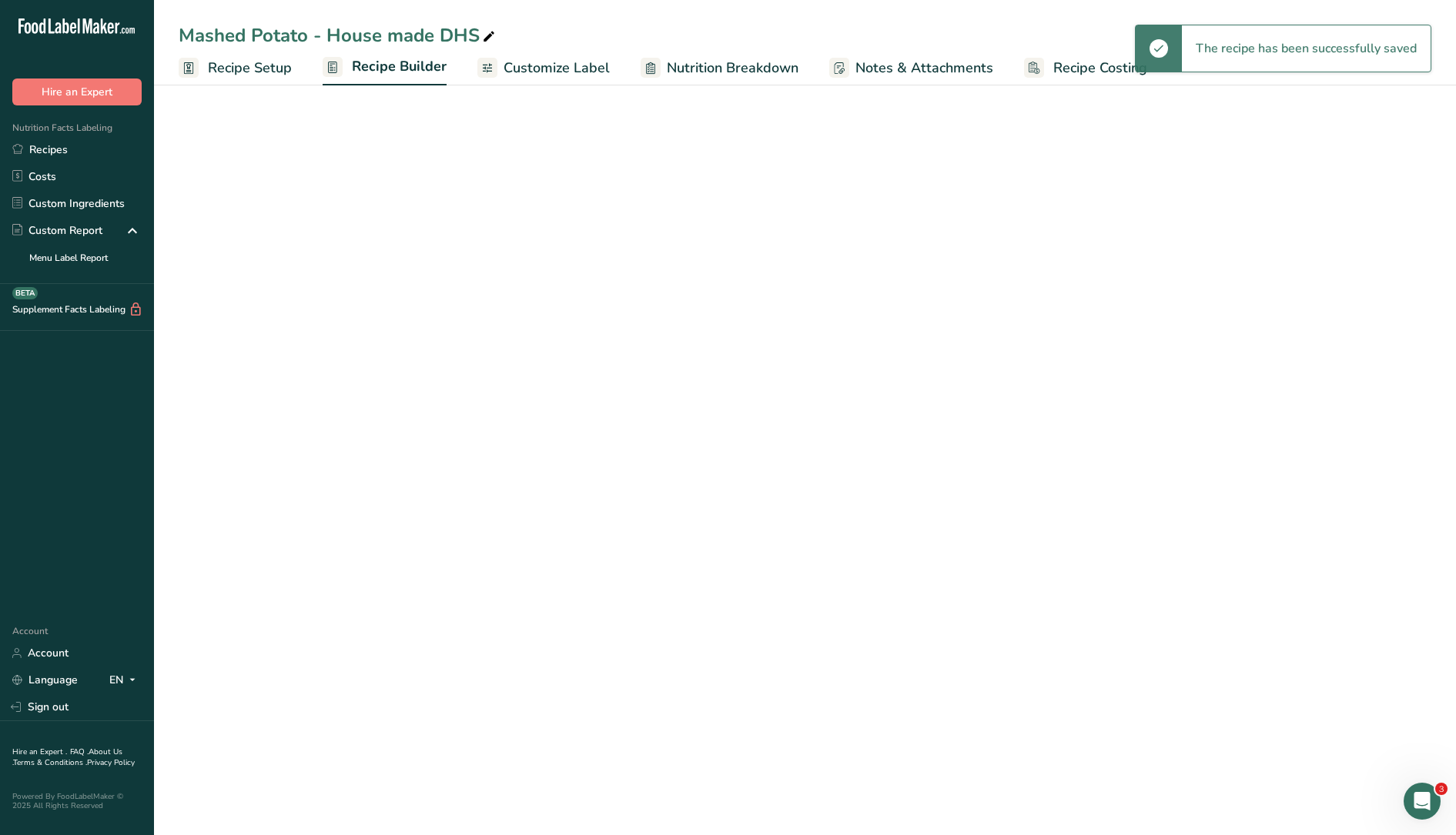click on "Nutrition Breakdown" at bounding box center [732, 68] 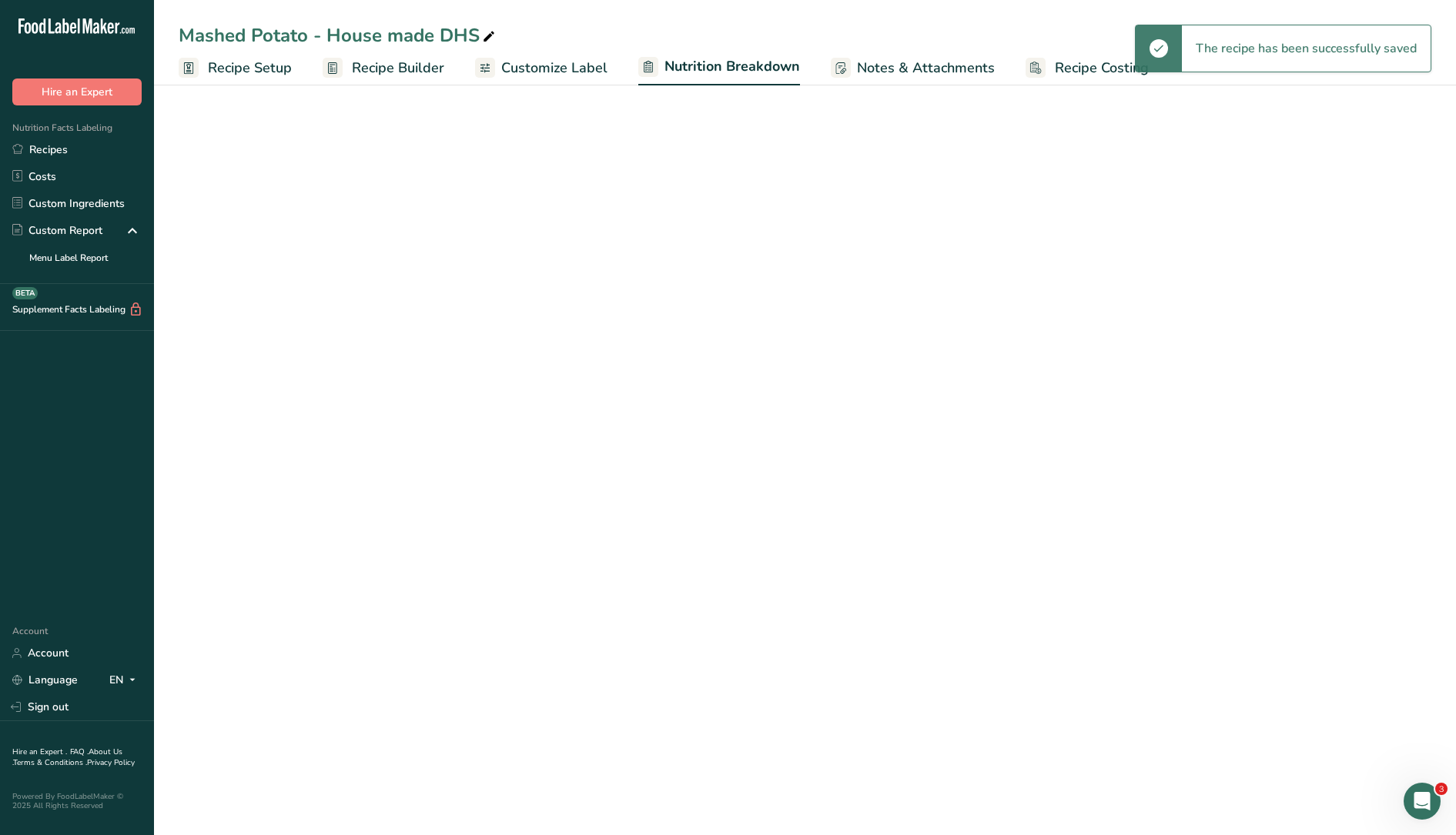 select on "Calories" 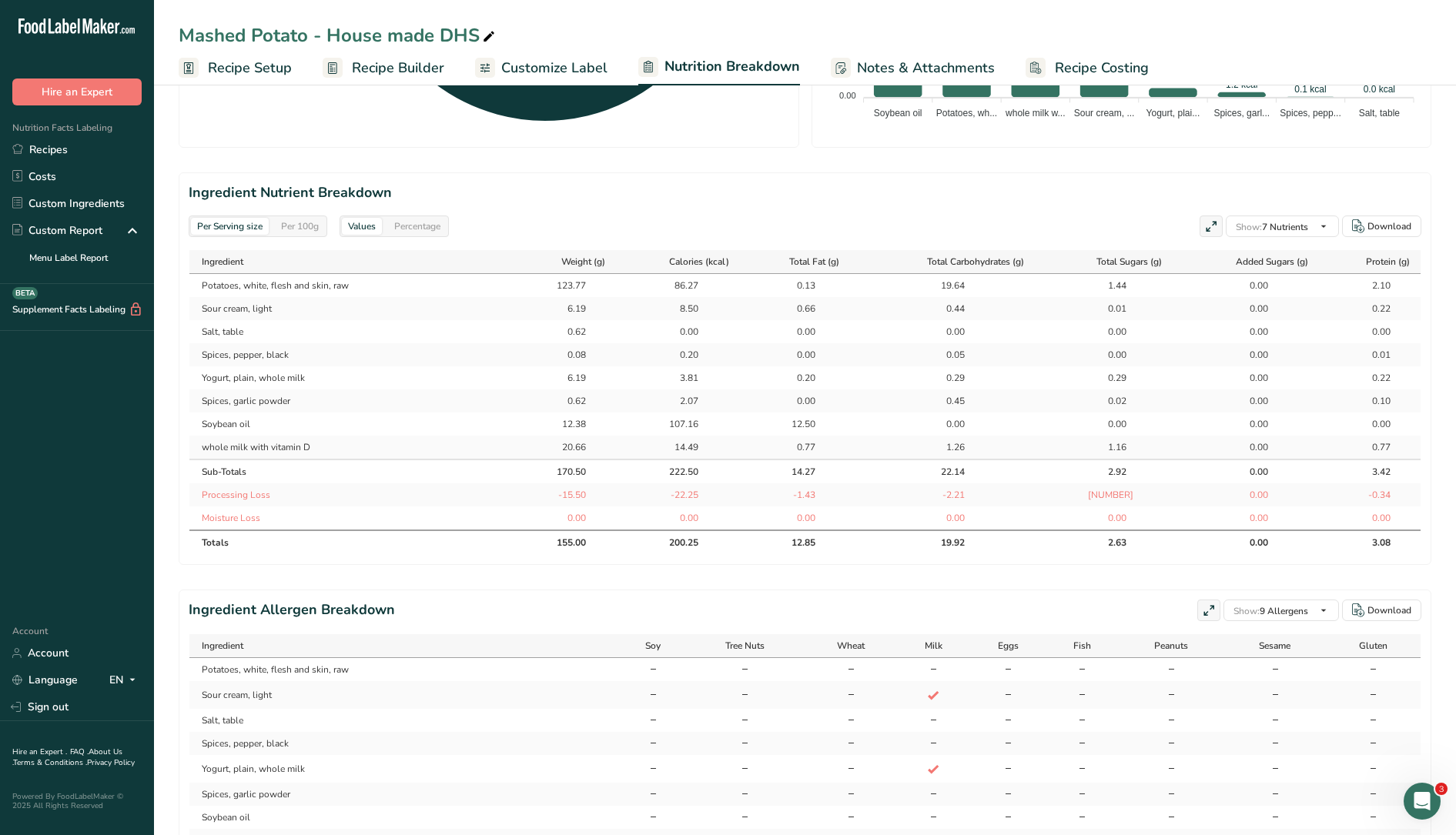 scroll, scrollTop: 517, scrollLeft: 0, axis: vertical 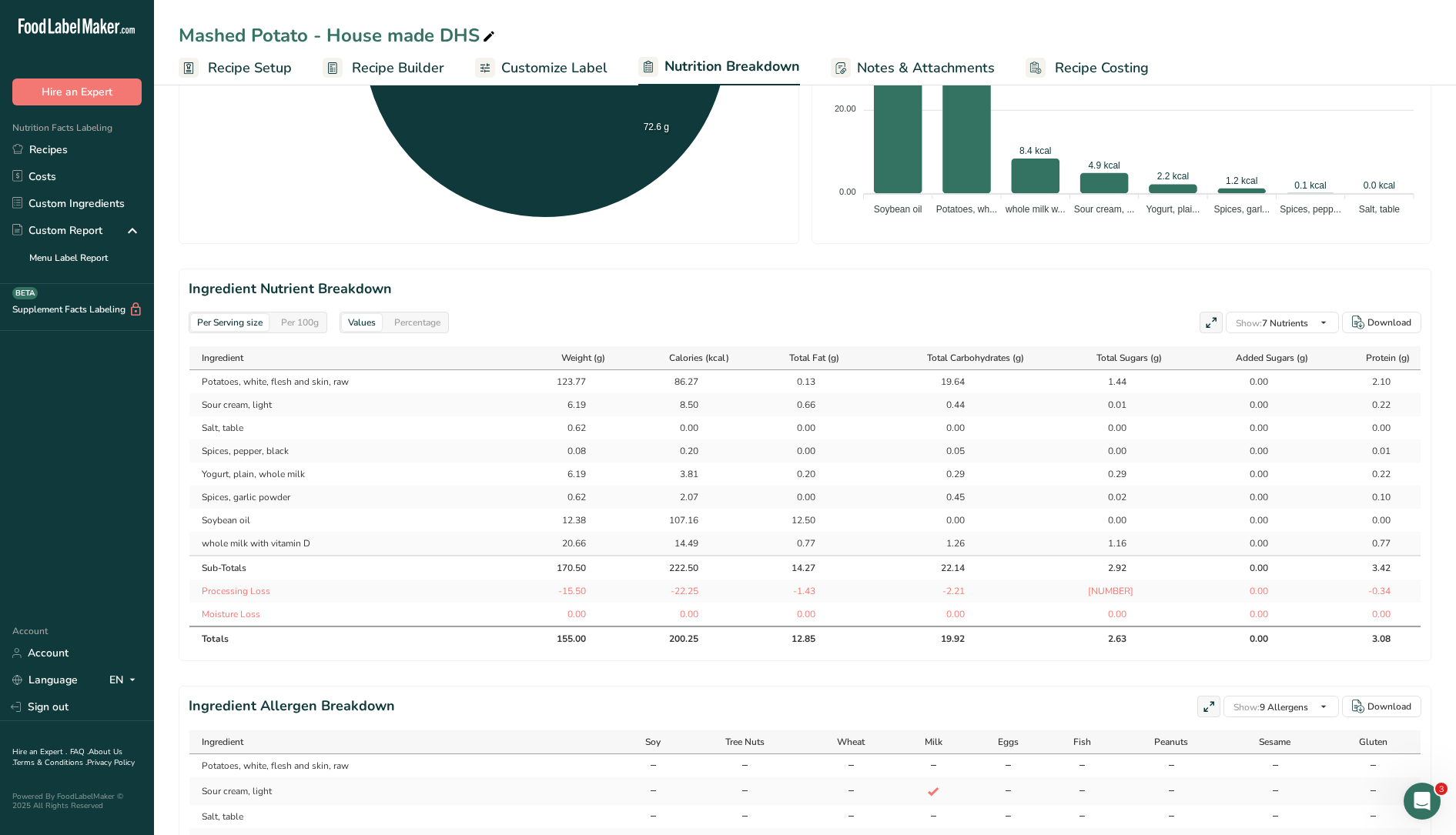 click on "Recipe Setup" at bounding box center [249, 68] 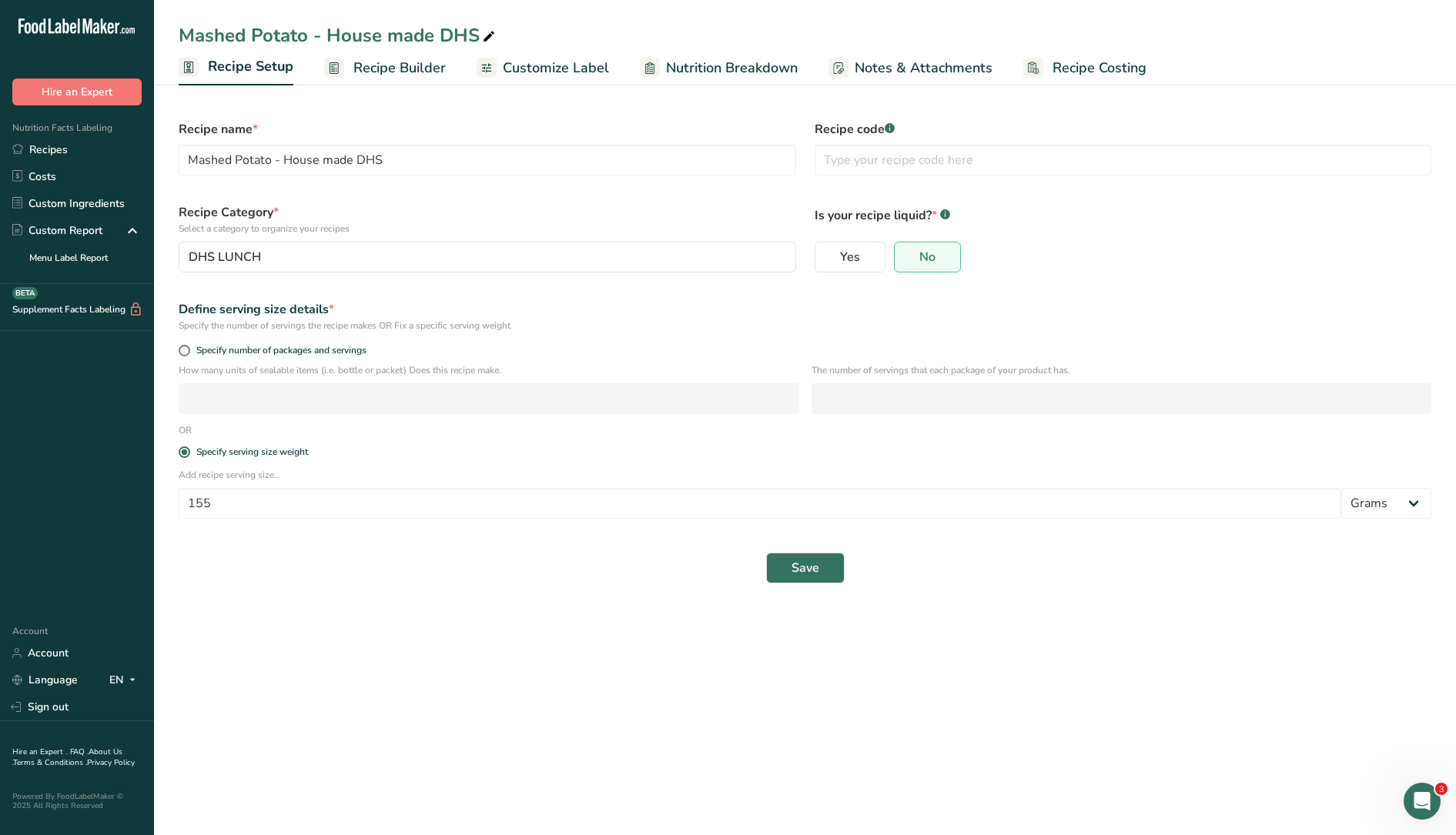 scroll, scrollTop: 0, scrollLeft: 0, axis: both 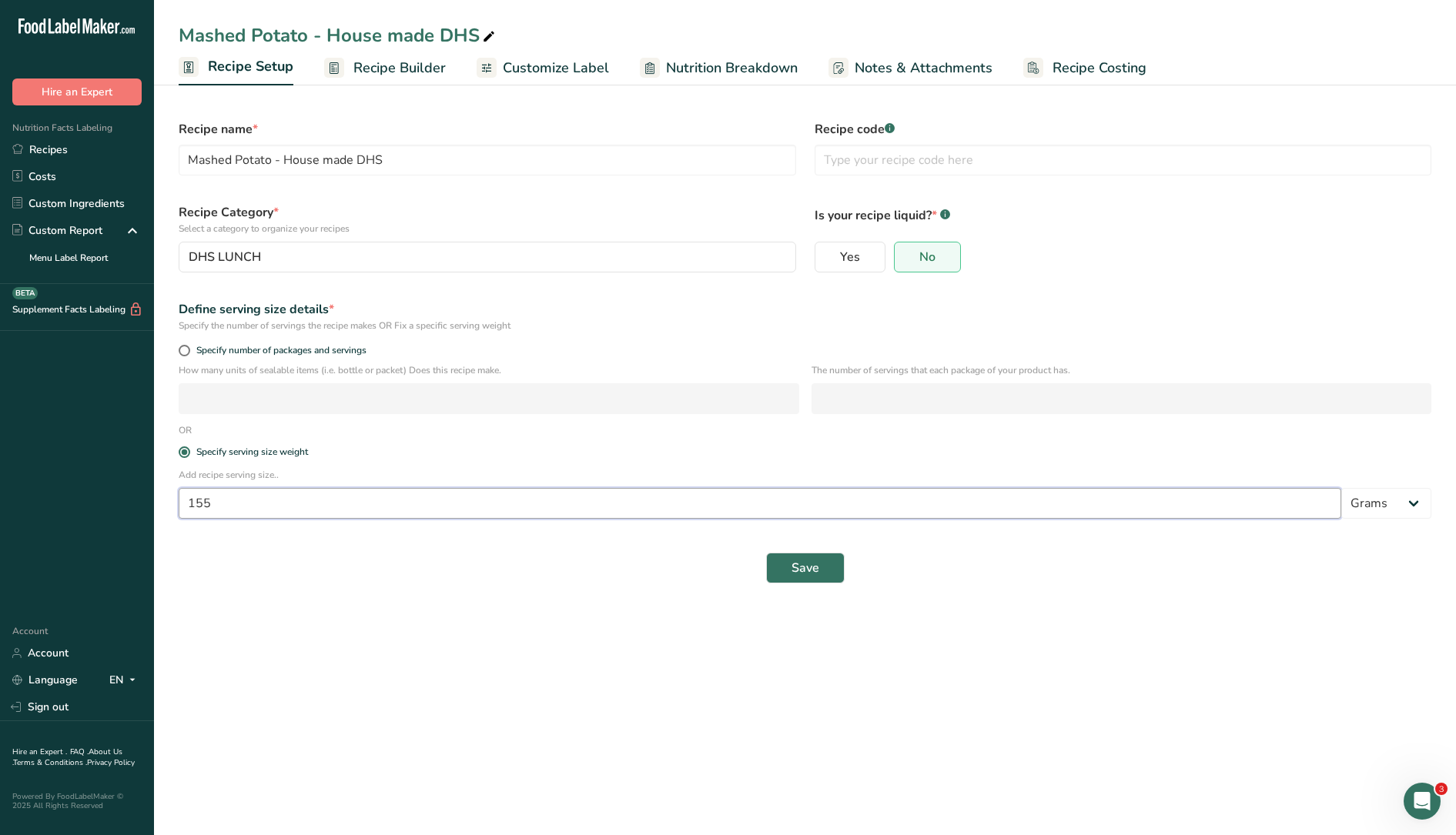 click on "155" at bounding box center (760, 503) 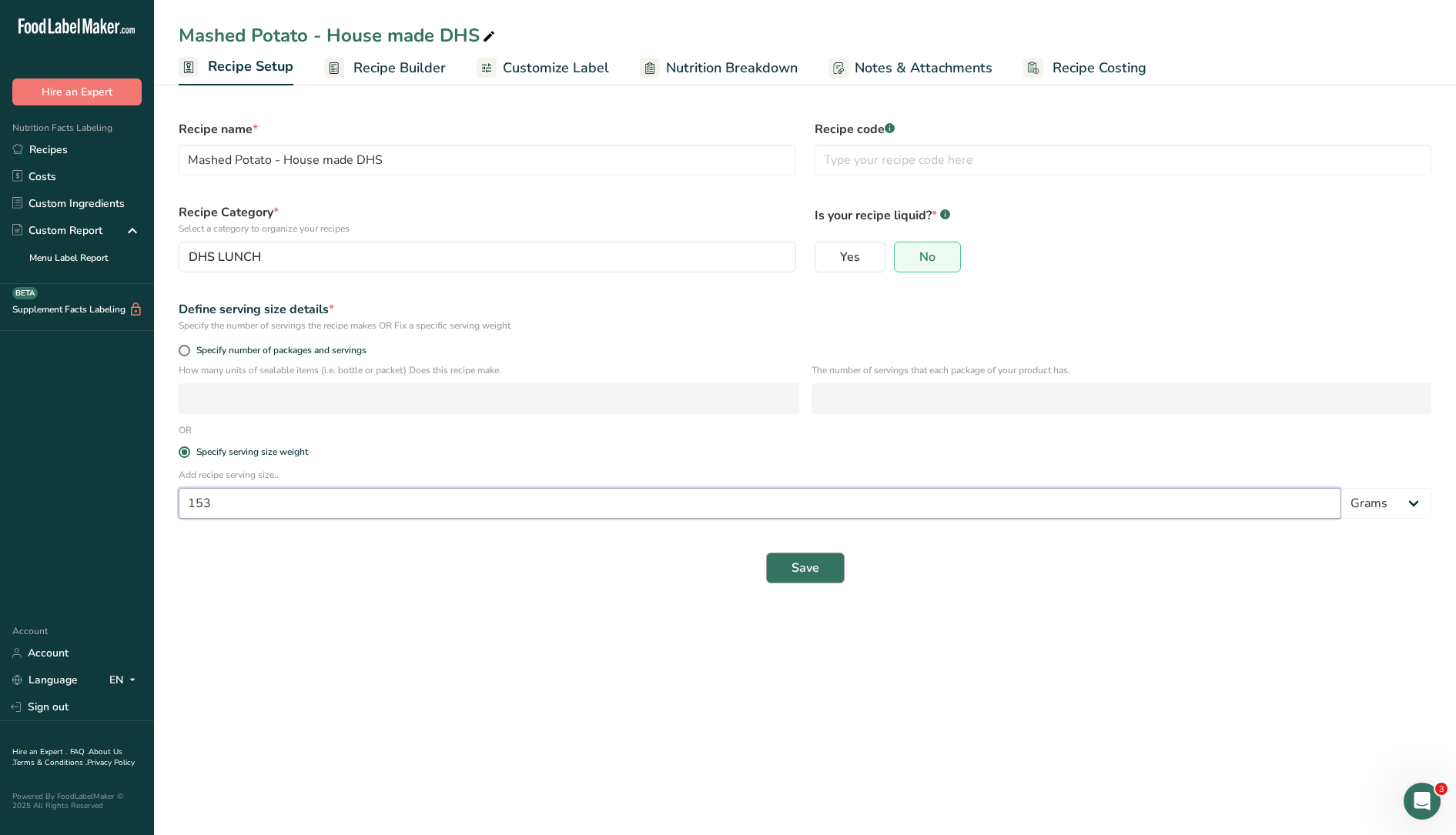 type on "153" 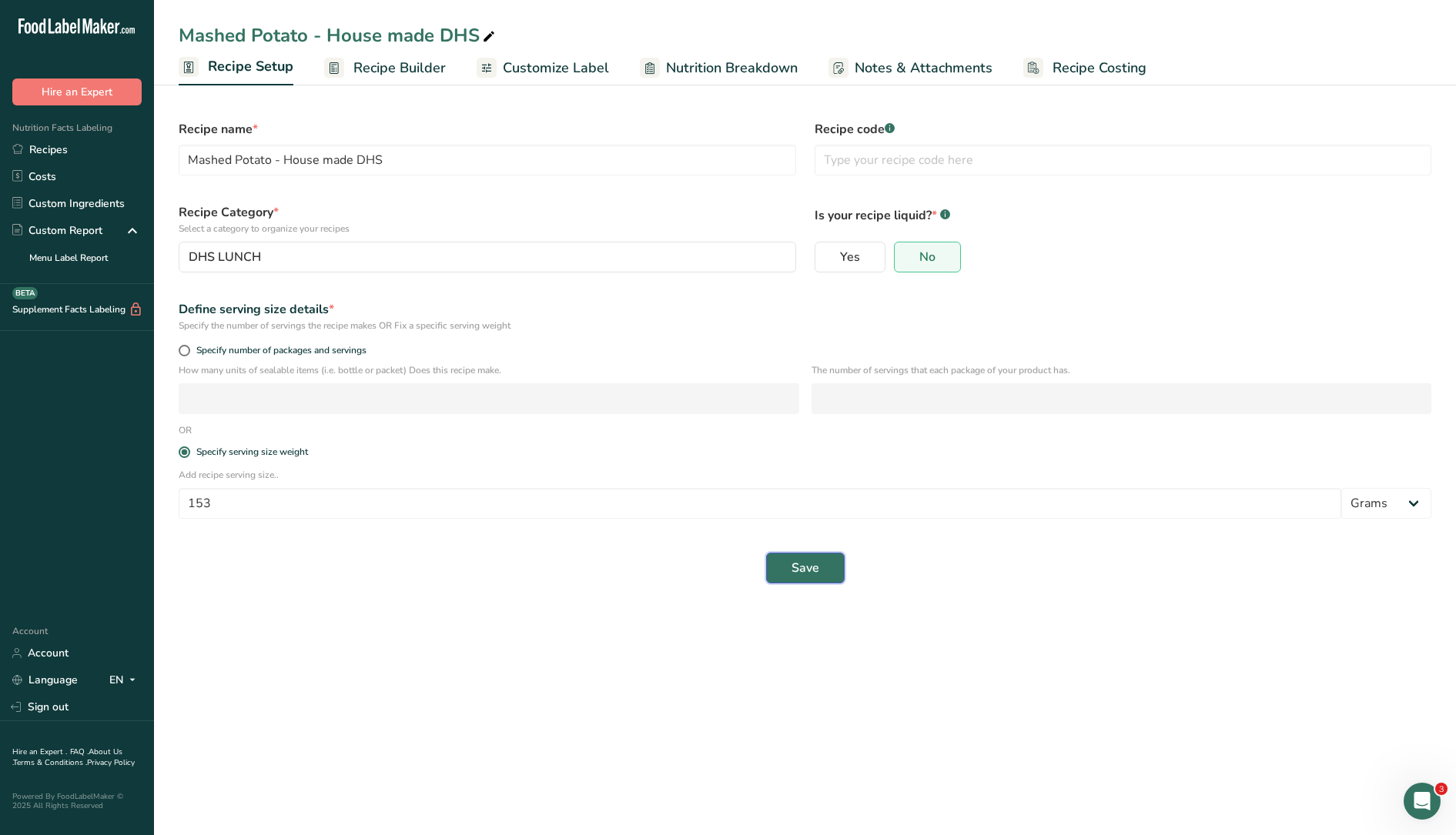 click on "Save" at bounding box center [805, 568] 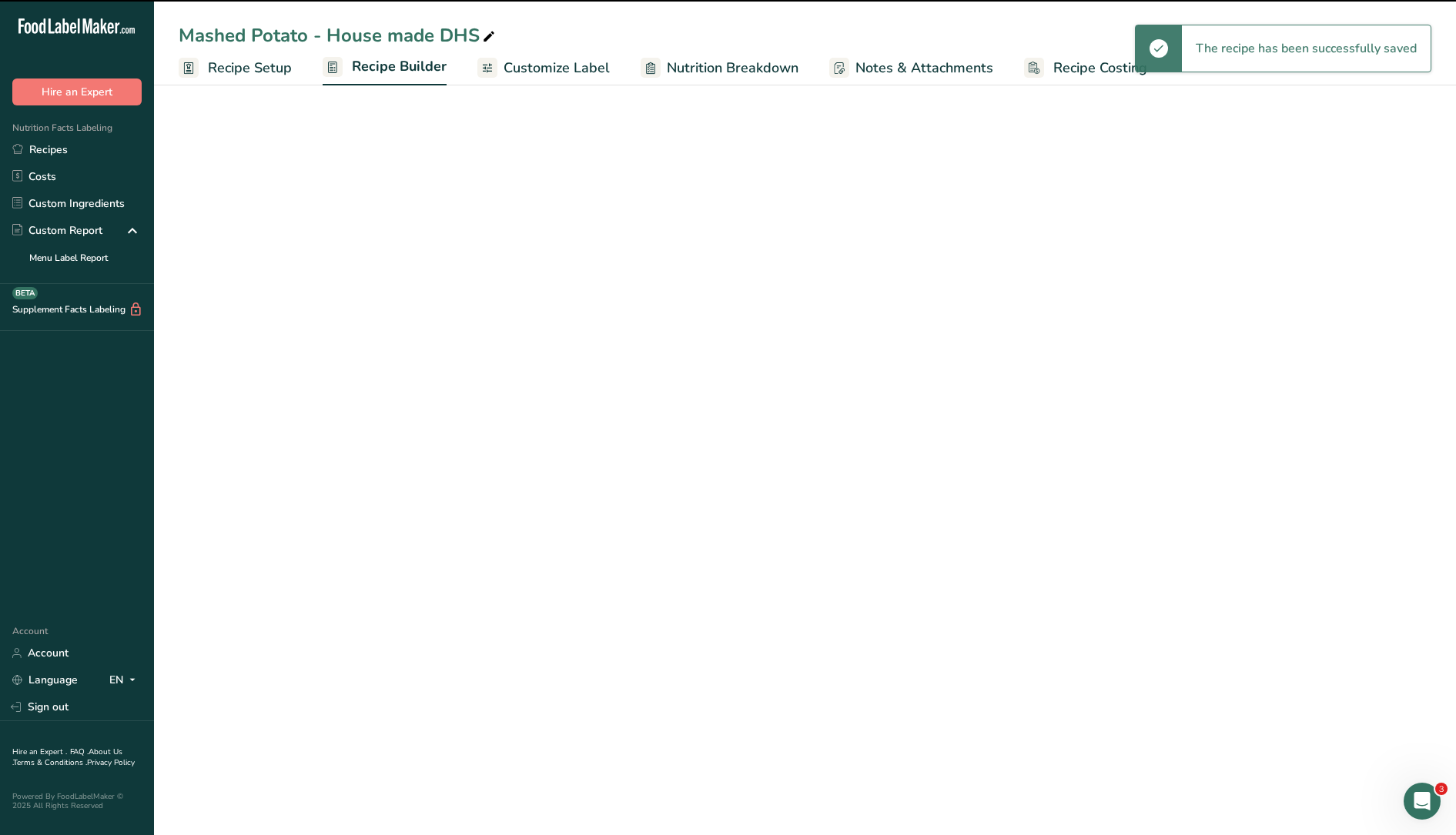 click on "Customize Label" at bounding box center [544, 68] 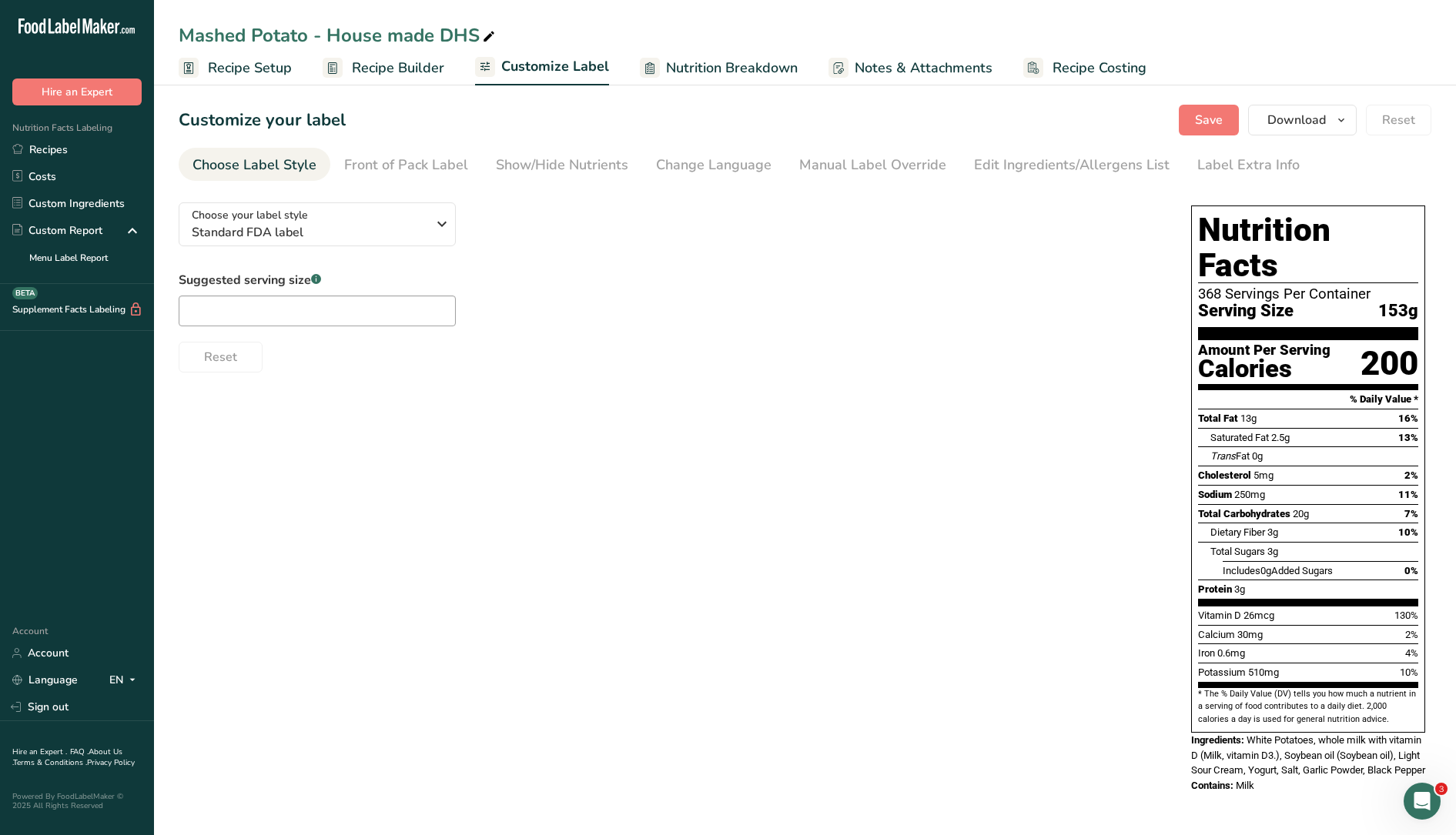 click on "Nutrition Breakdown" at bounding box center [731, 68] 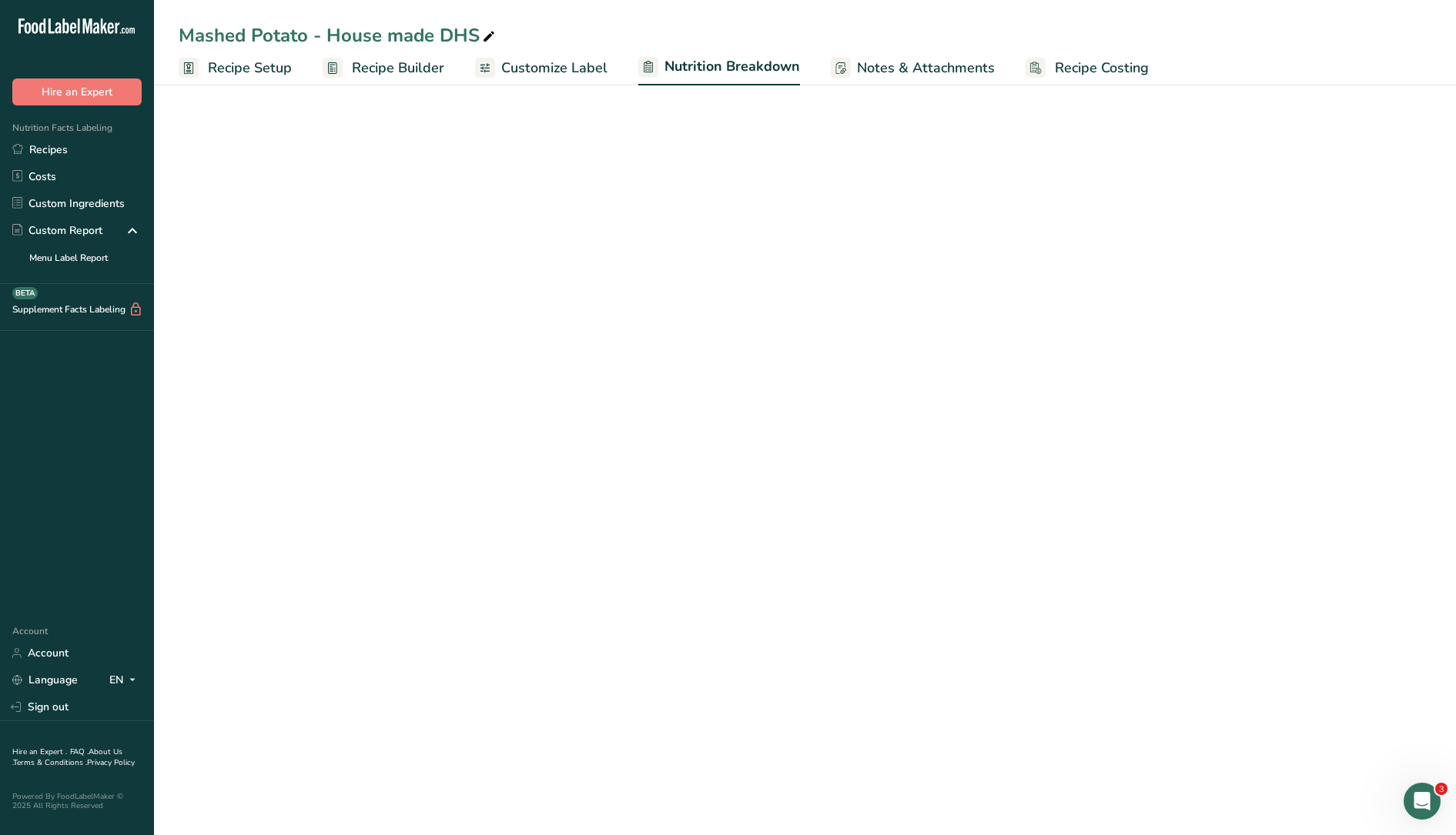 select on "Calories" 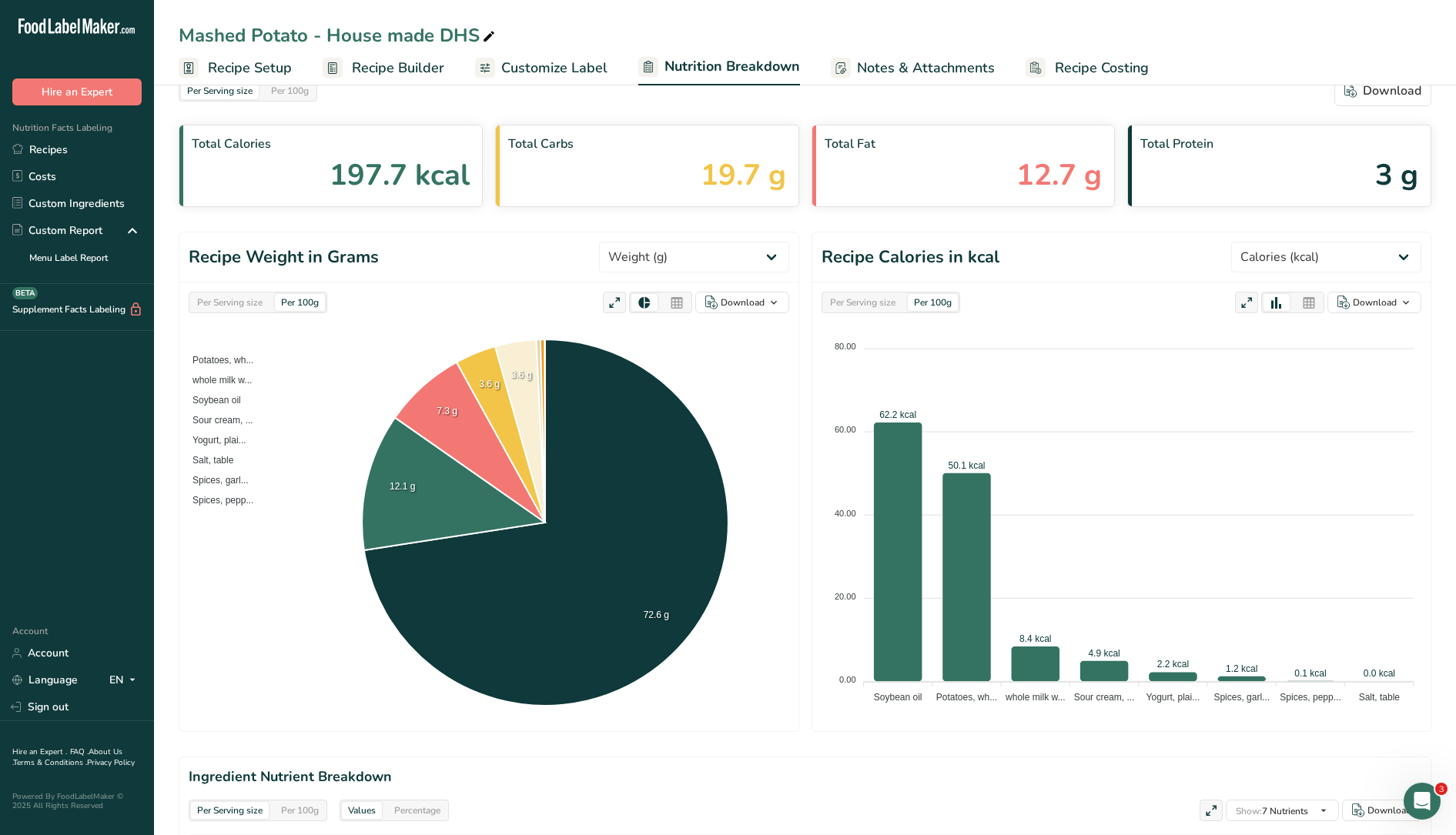 scroll, scrollTop: 0, scrollLeft: 0, axis: both 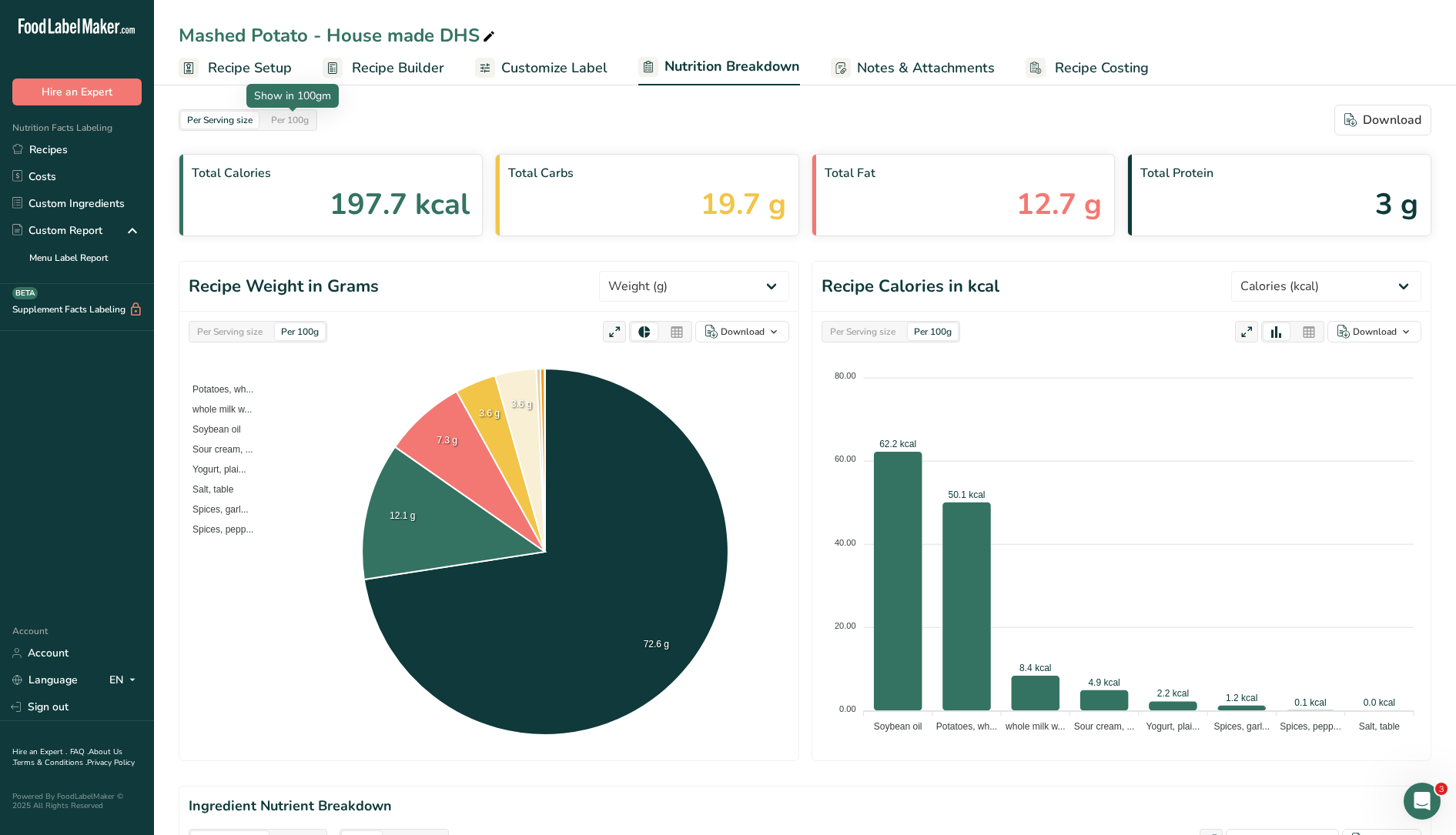 click on "Recipe Setup" at bounding box center (249, 68) 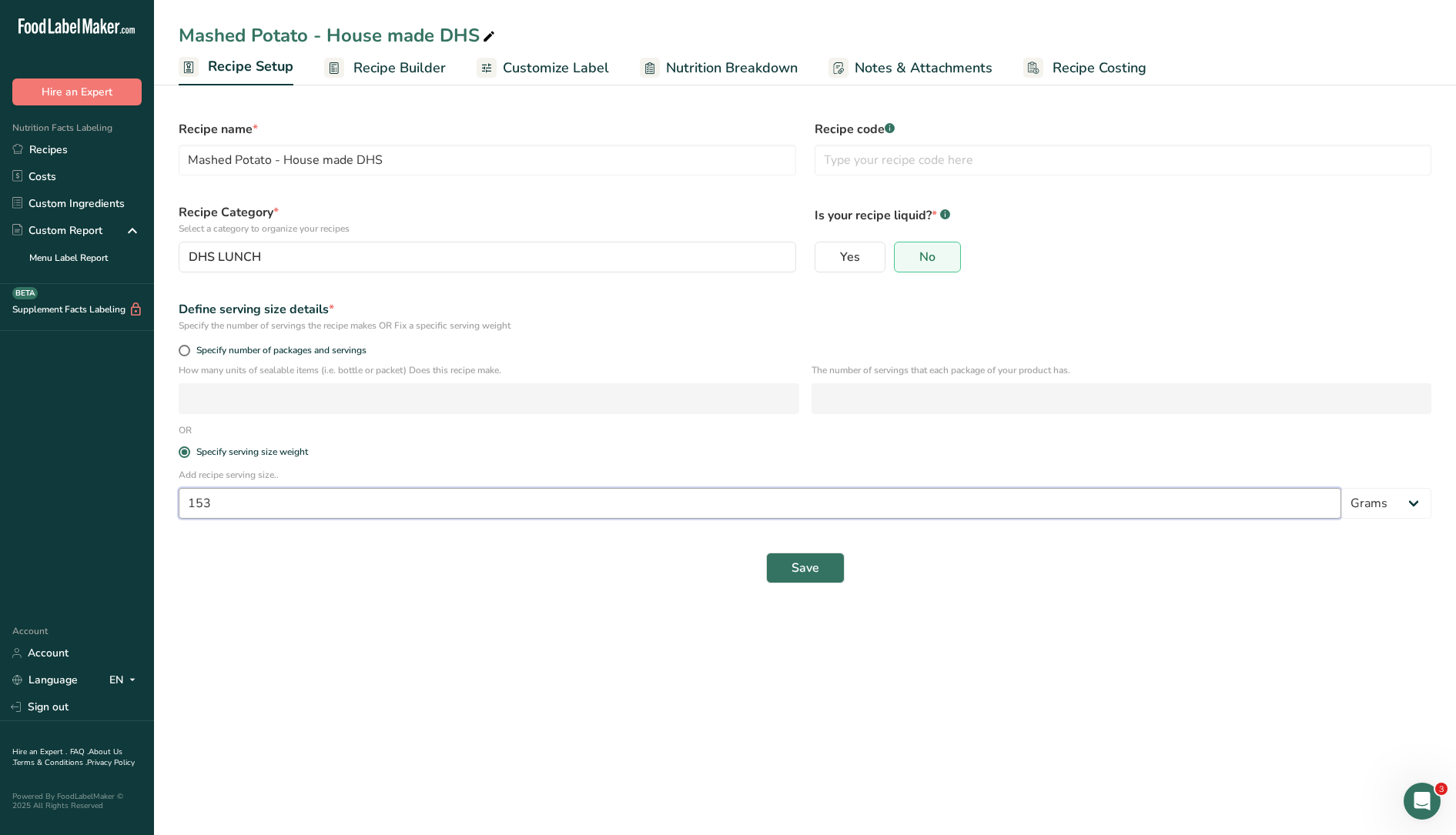 click on "153" at bounding box center [760, 503] 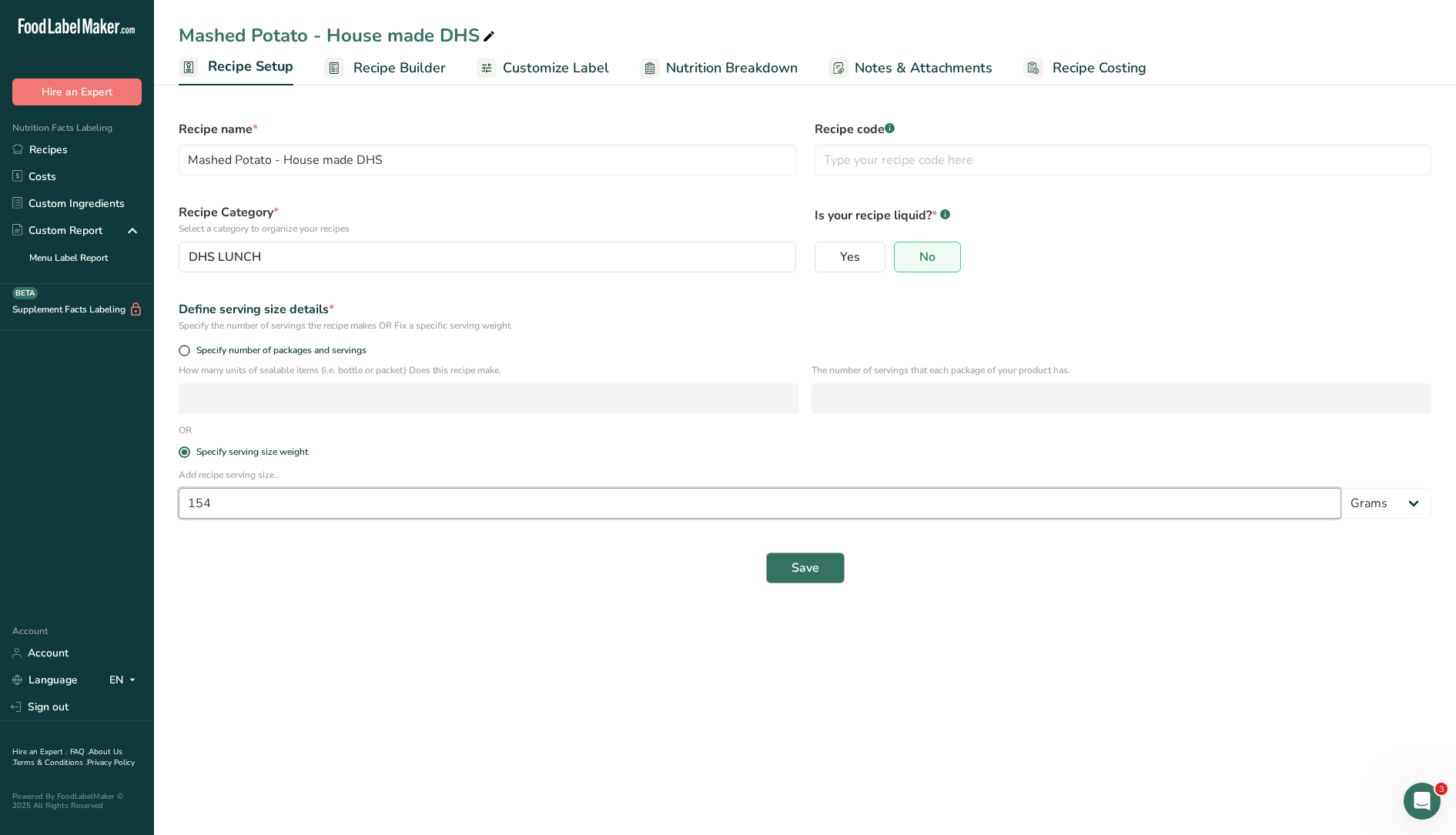 type on "154" 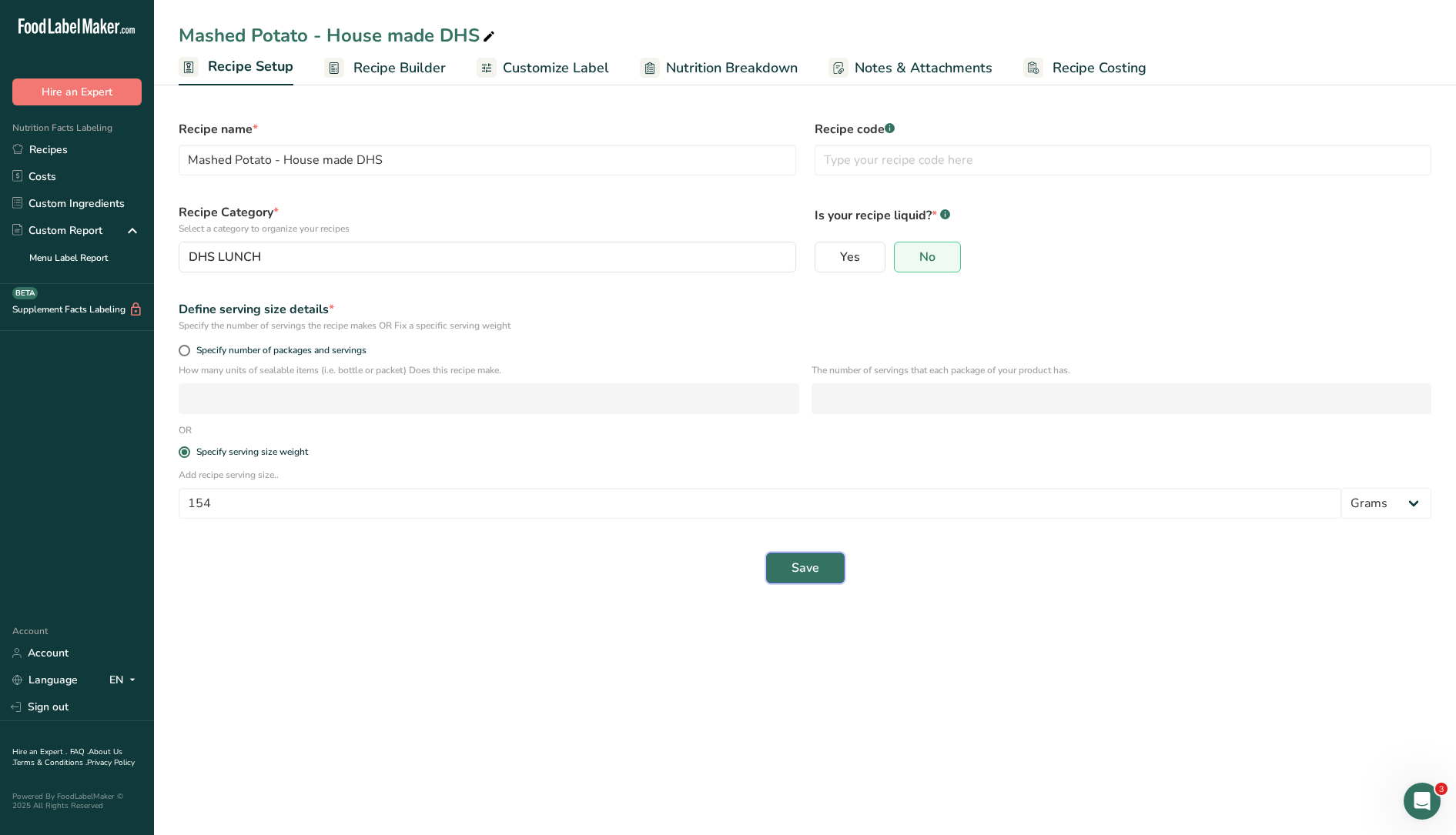click on "Save" at bounding box center [805, 568] 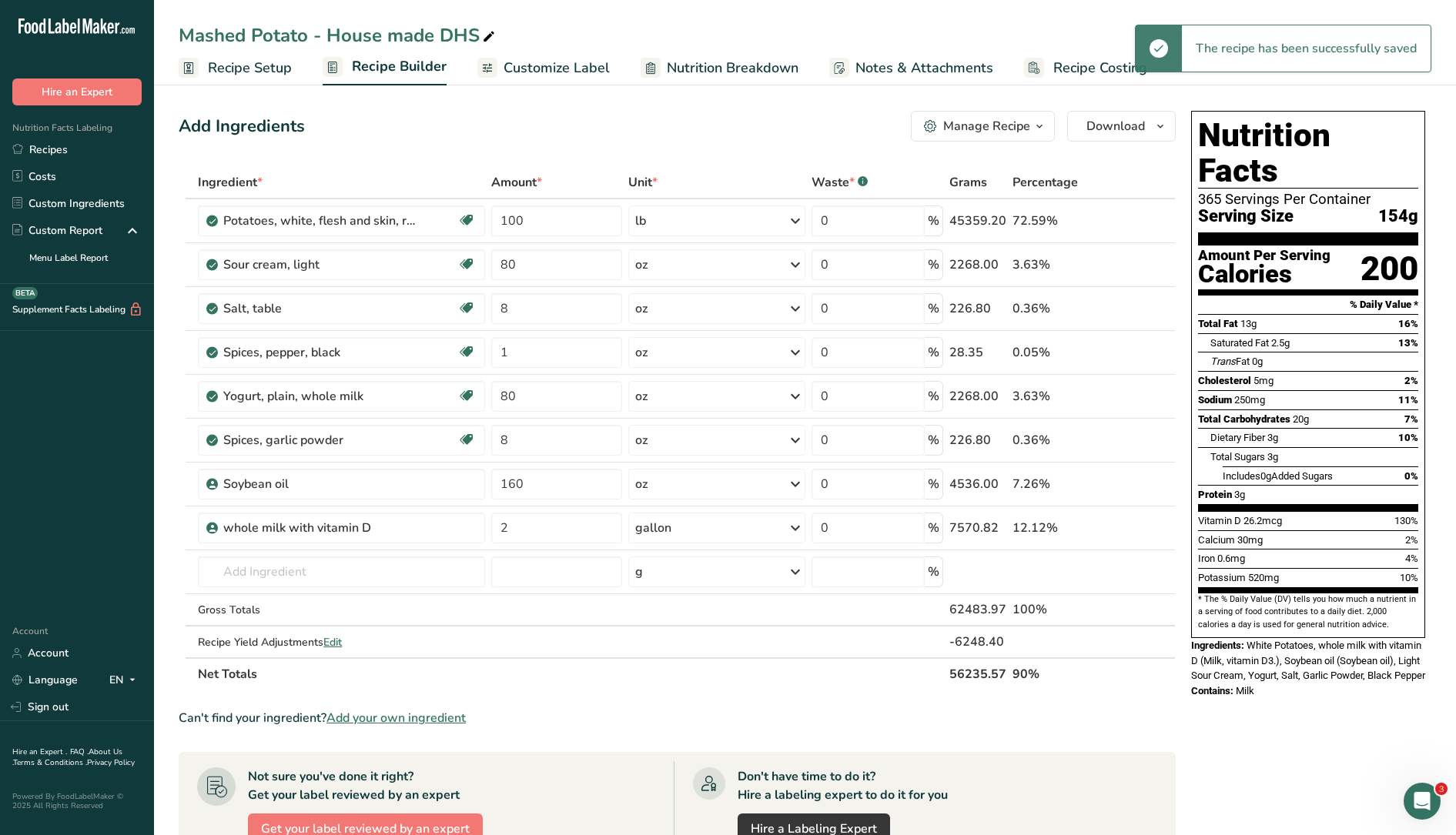 click on "Nutrition Breakdown" at bounding box center [719, 68] 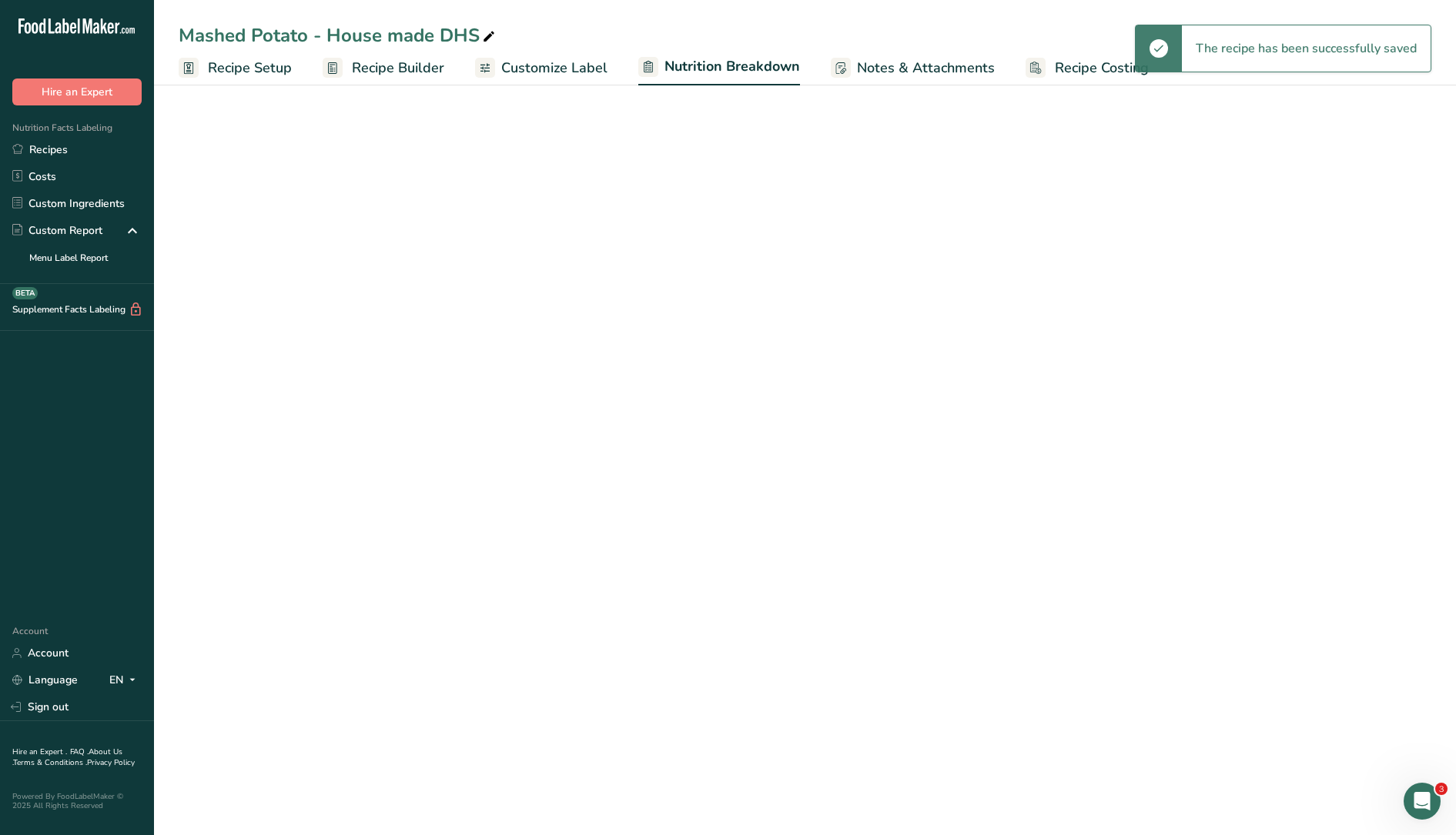 select on "Calories" 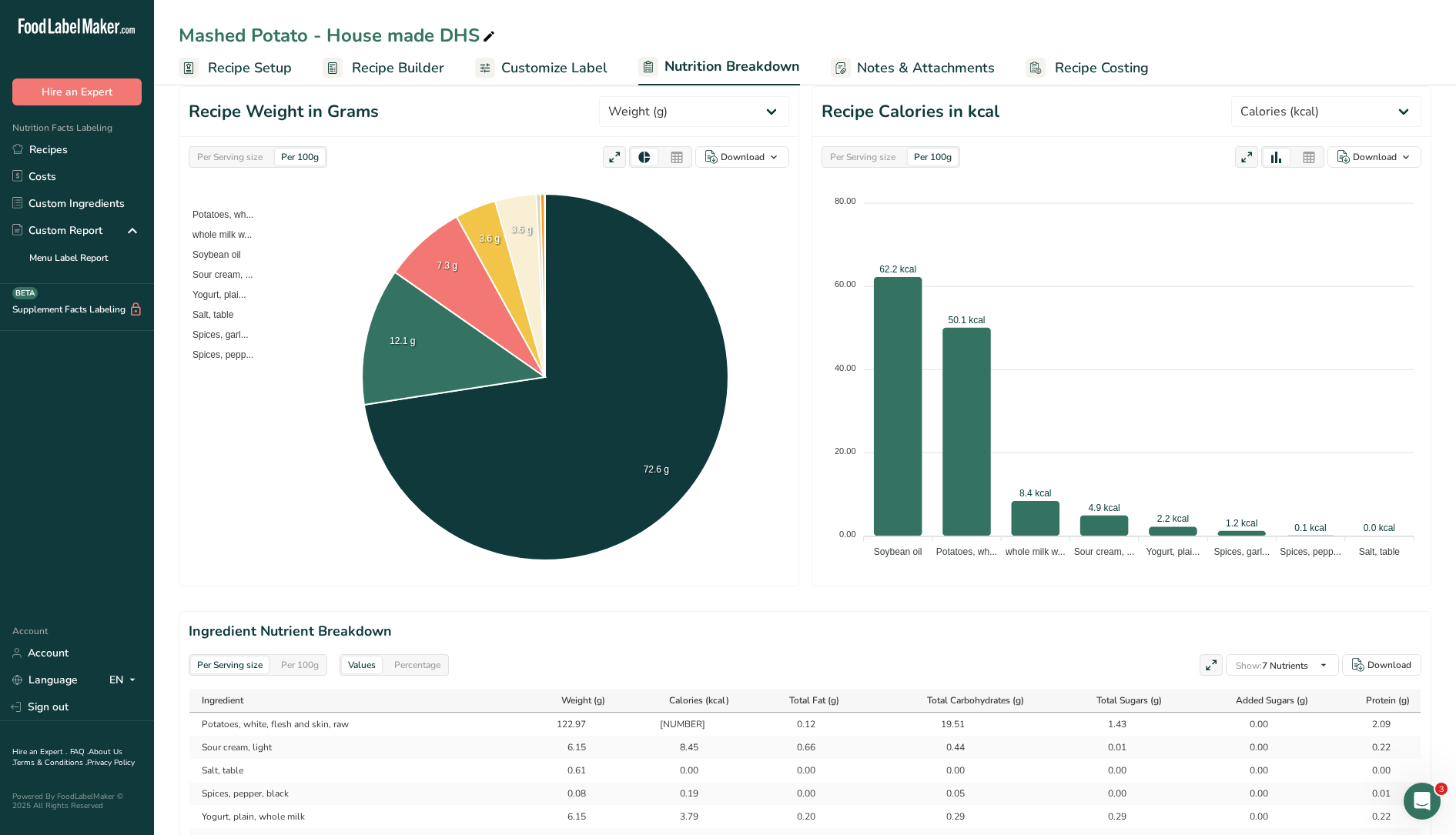 scroll, scrollTop: 0, scrollLeft: 0, axis: both 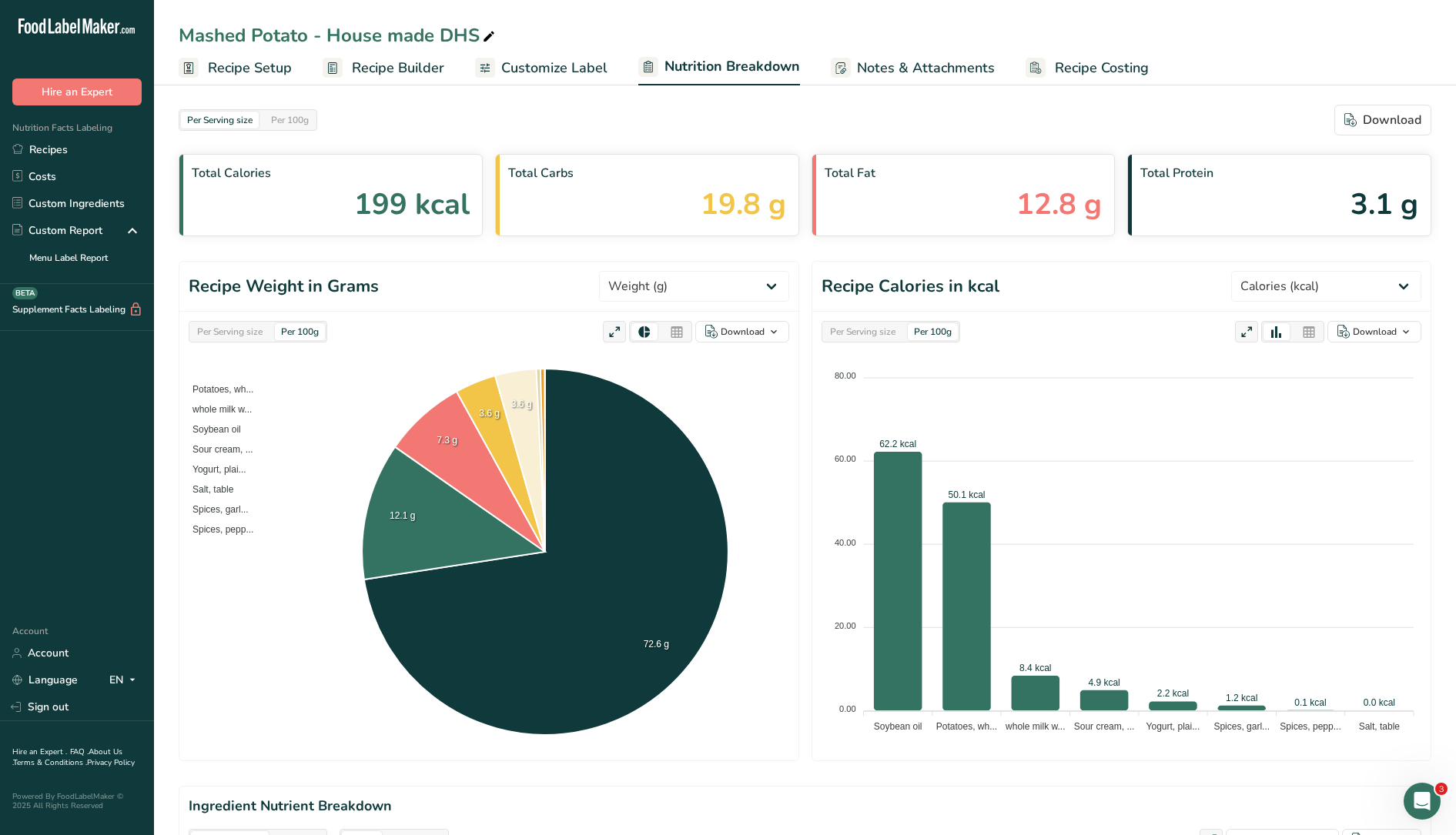 click on "Recipe Setup" at bounding box center [249, 68] 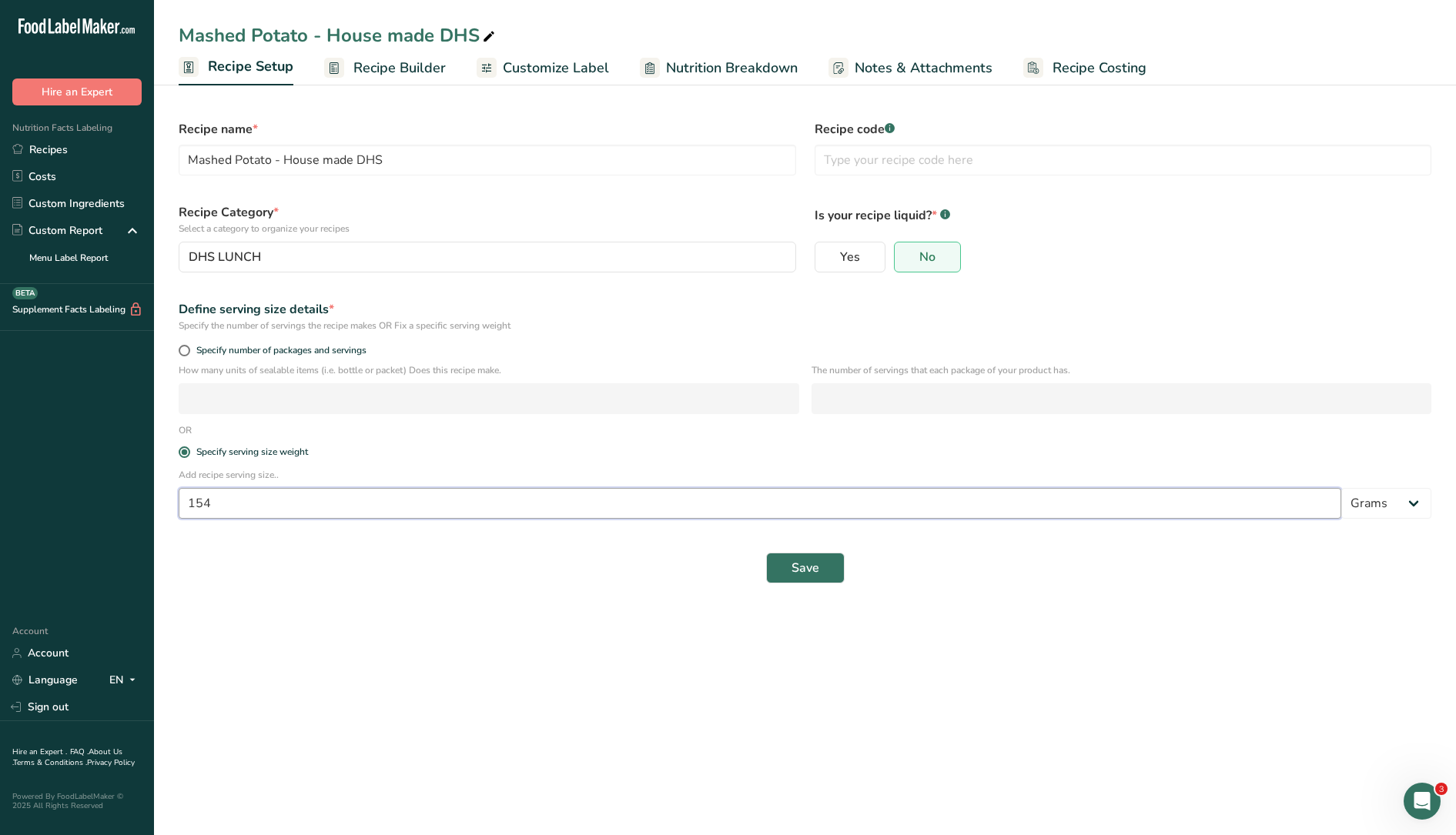 click on "154" at bounding box center [760, 503] 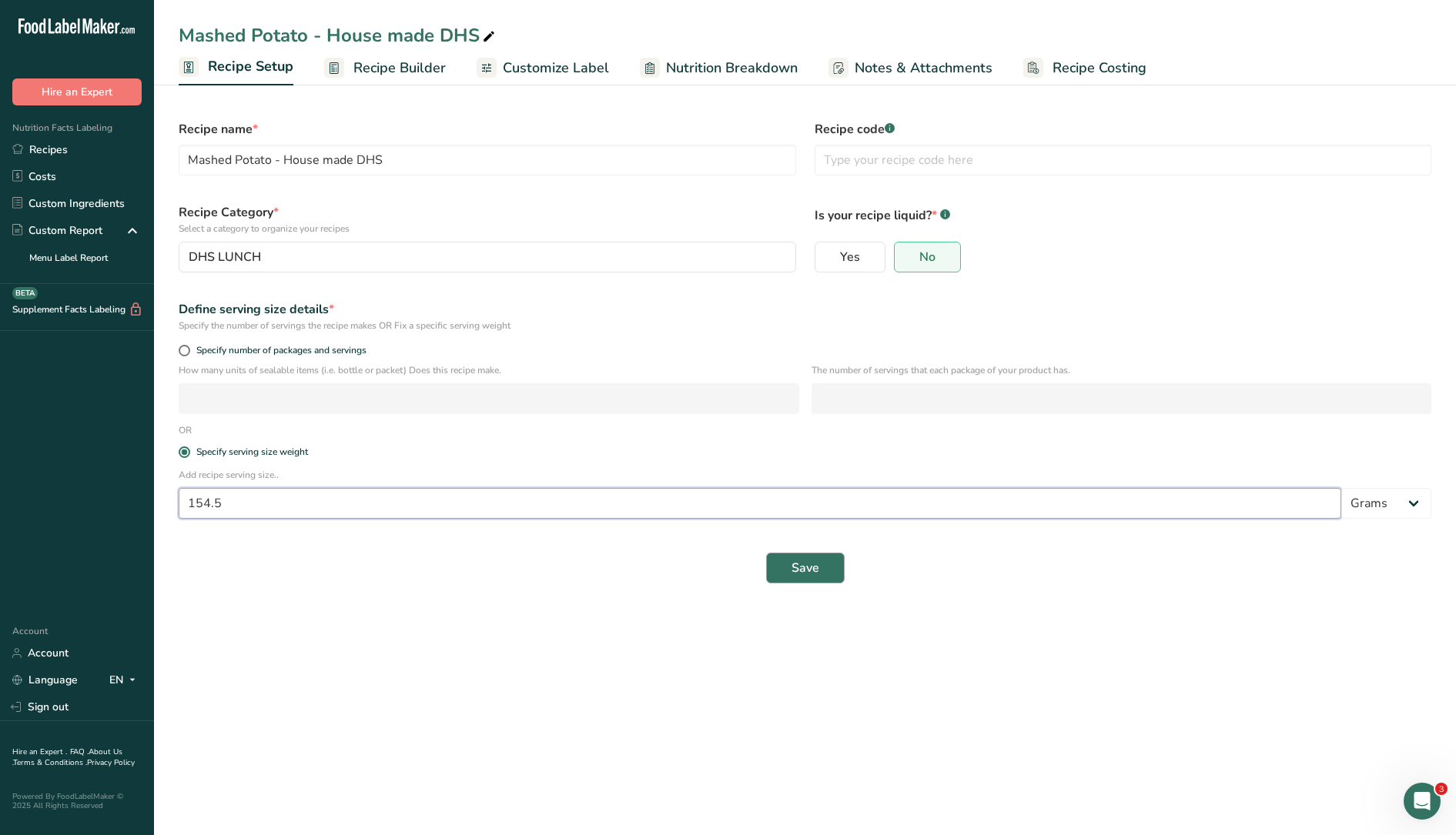 type on "154.5" 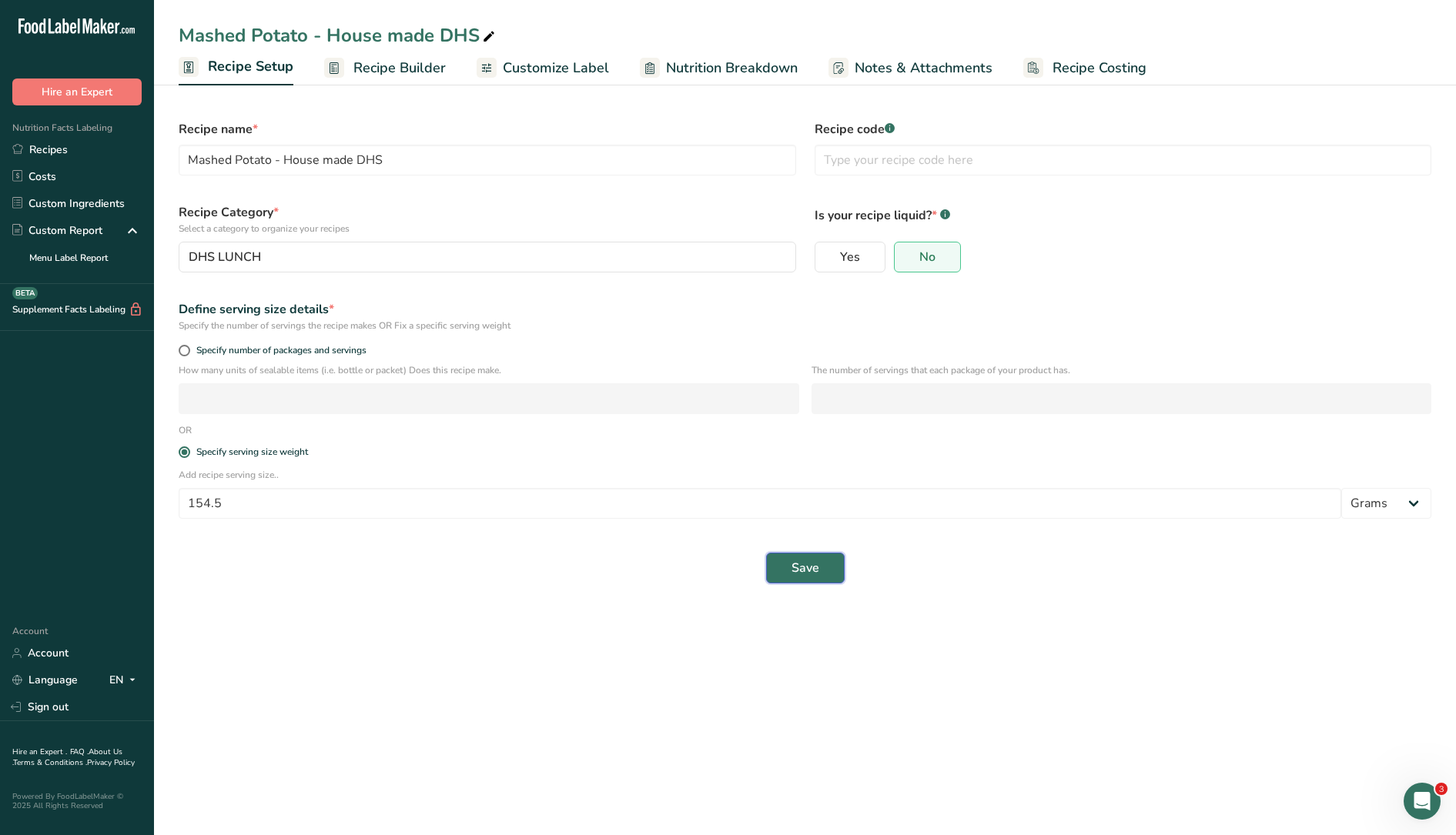 click on "Save" at bounding box center (805, 568) 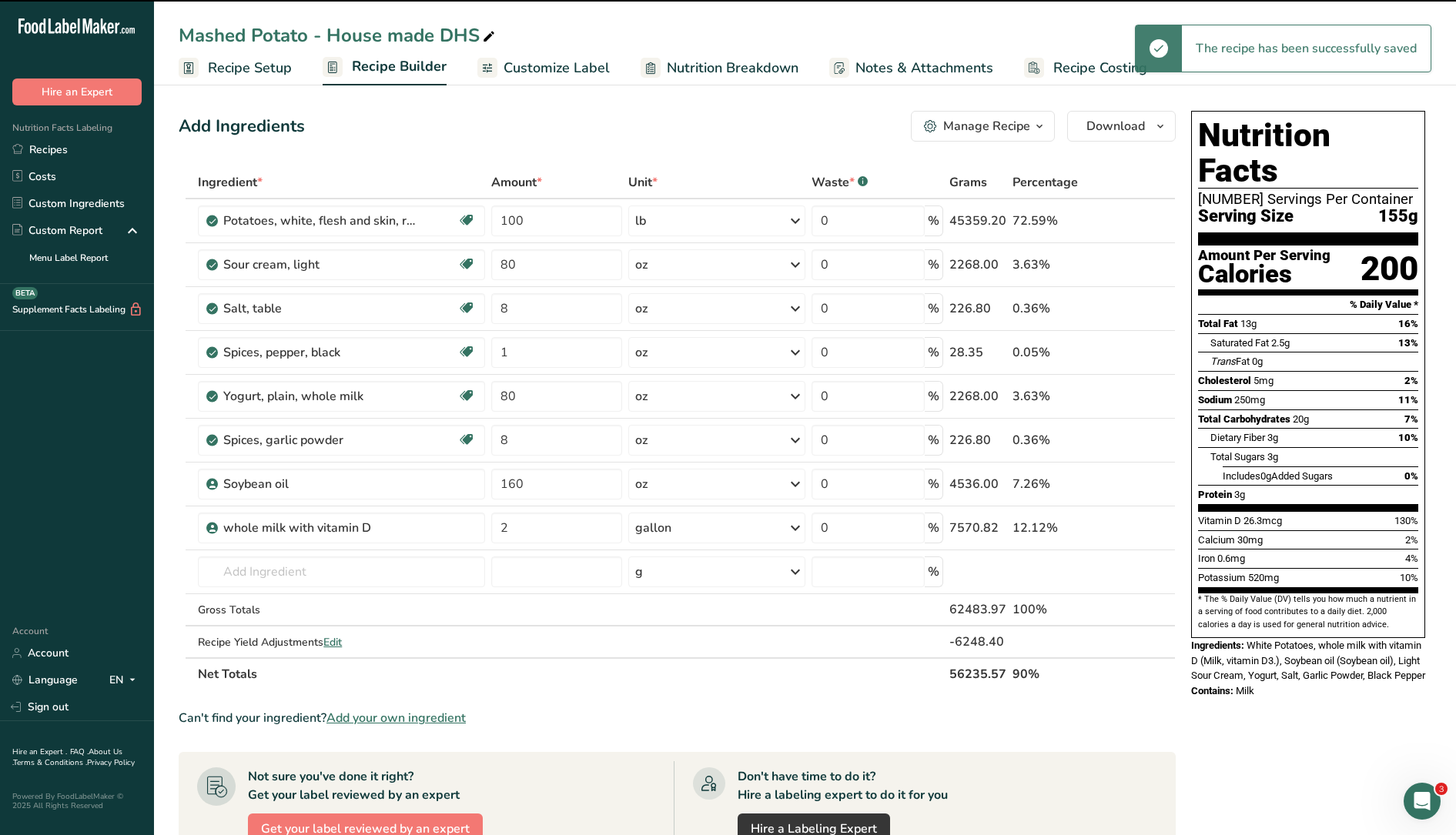click on "Customize Label" at bounding box center (557, 68) 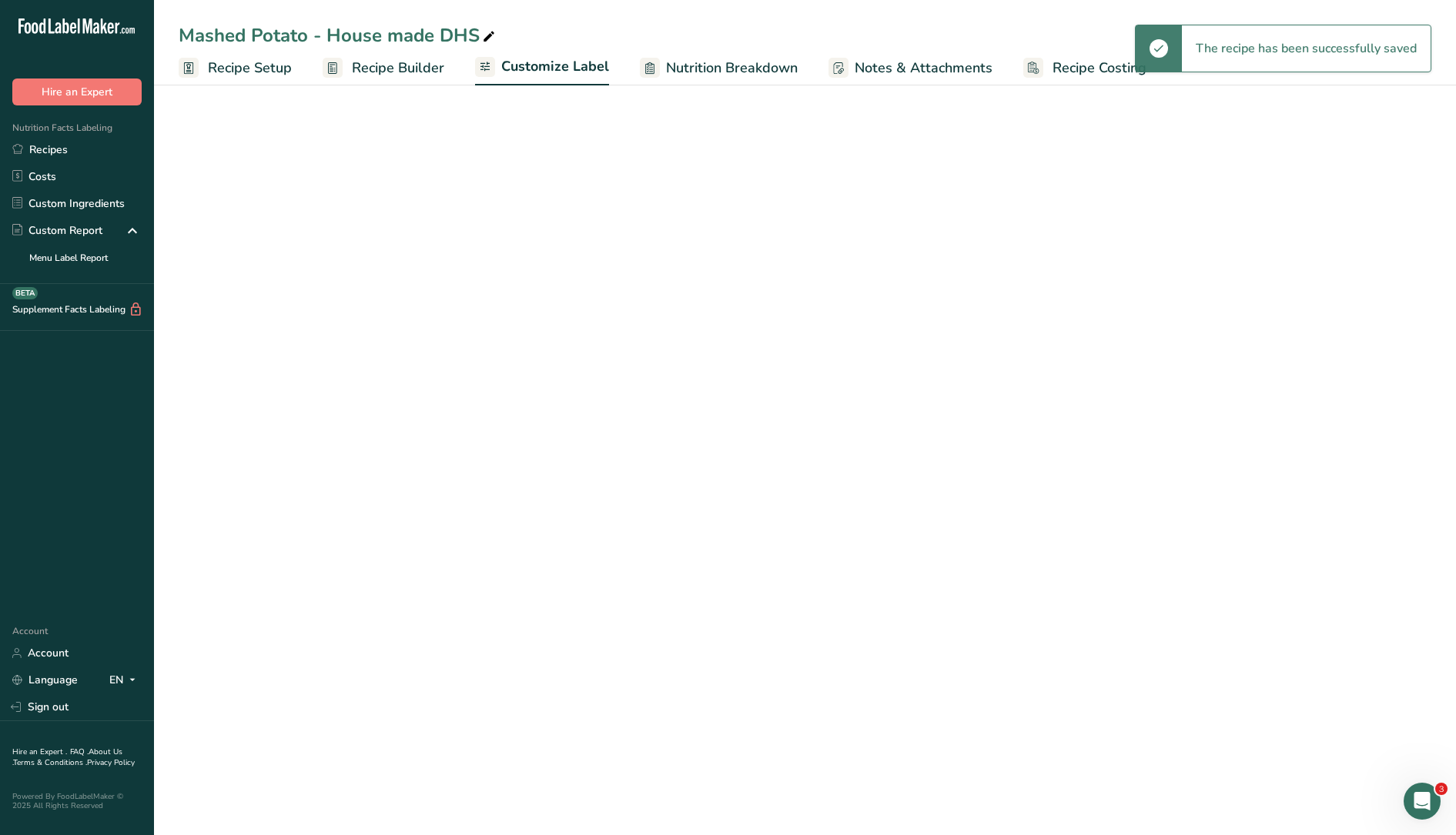 click on "Nutrition Breakdown" at bounding box center (731, 68) 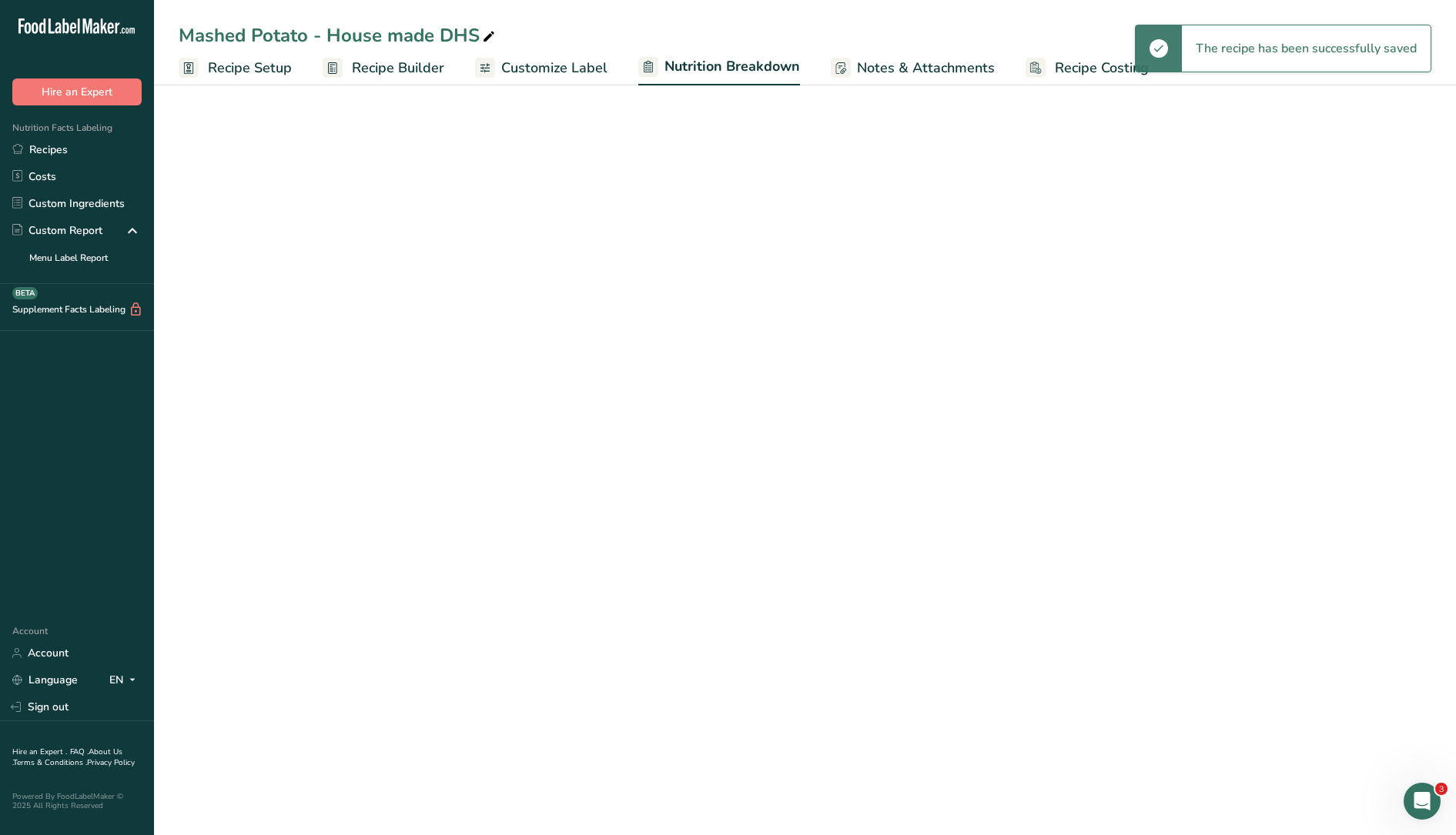 select on "Calories" 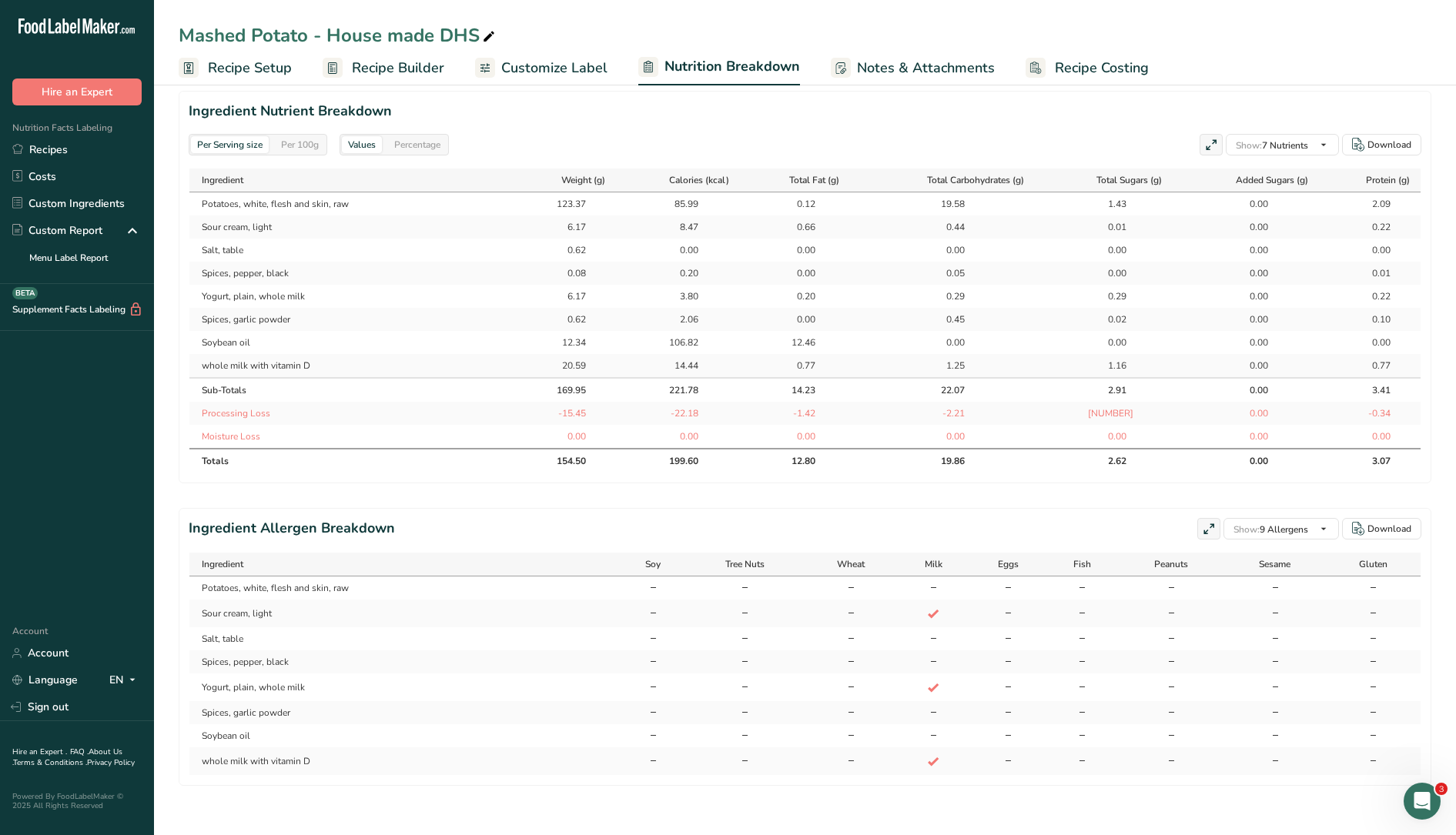 scroll, scrollTop: 710, scrollLeft: 0, axis: vertical 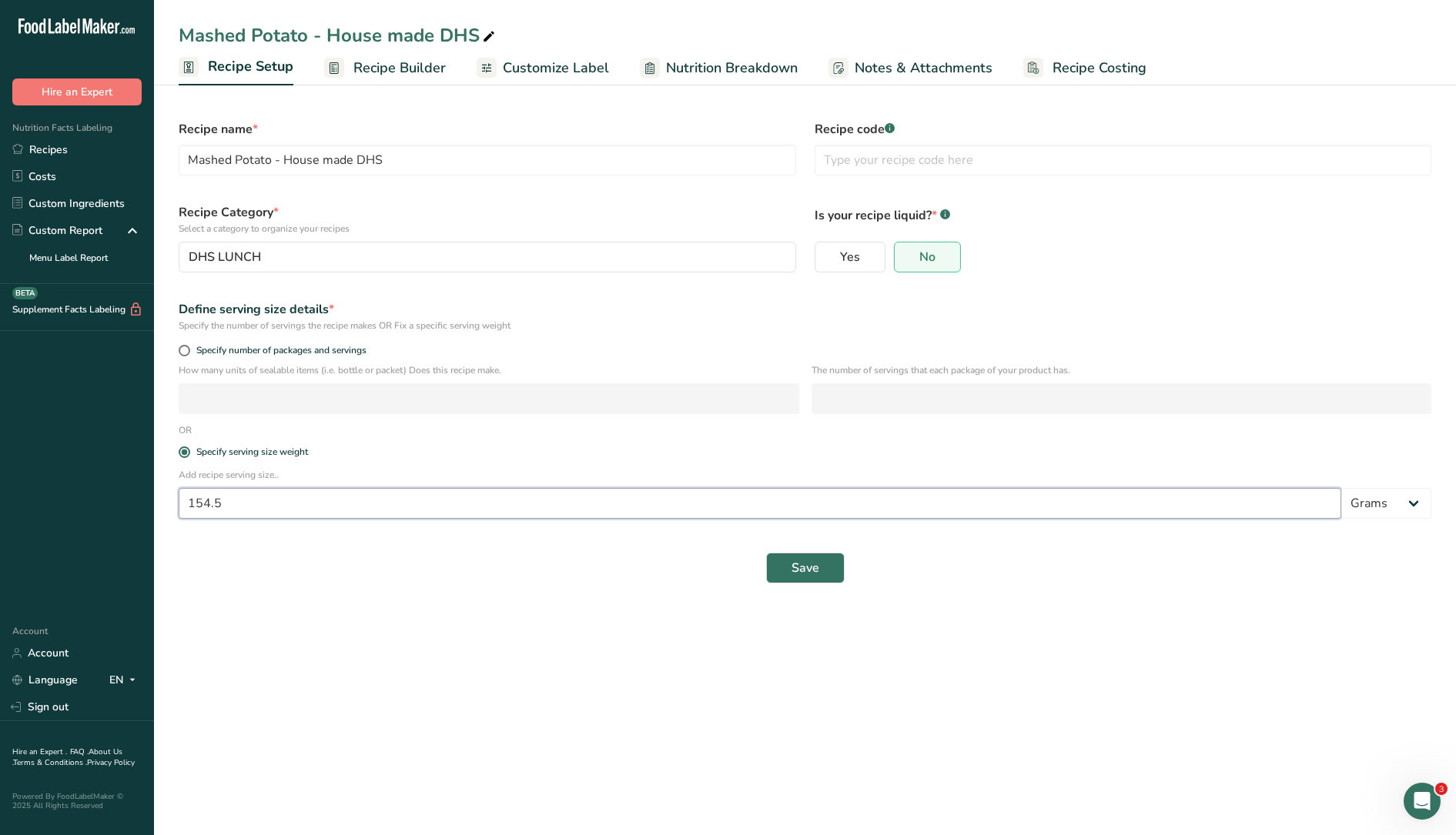 click on "154.5" at bounding box center [760, 503] 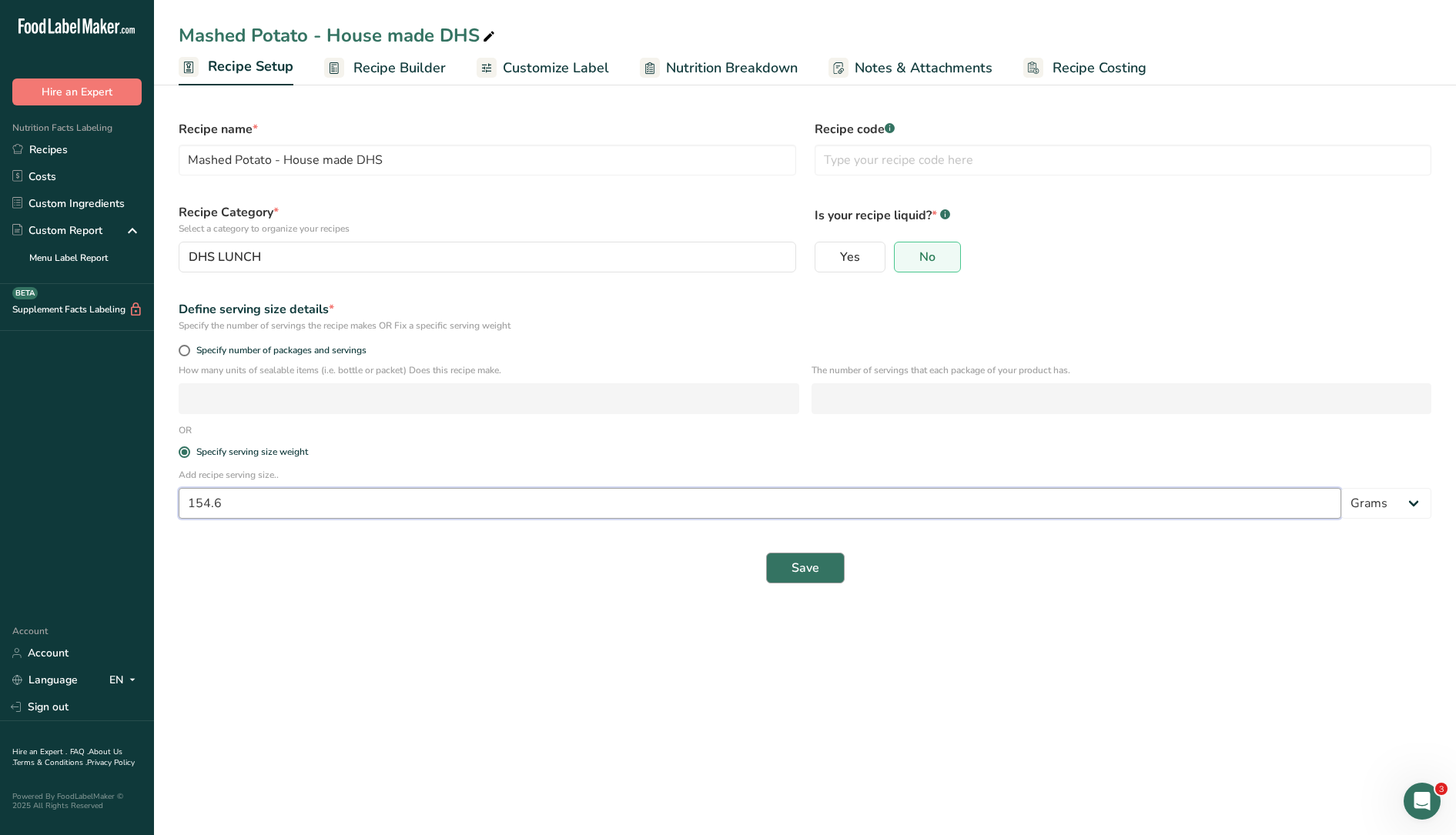 type on "154.6" 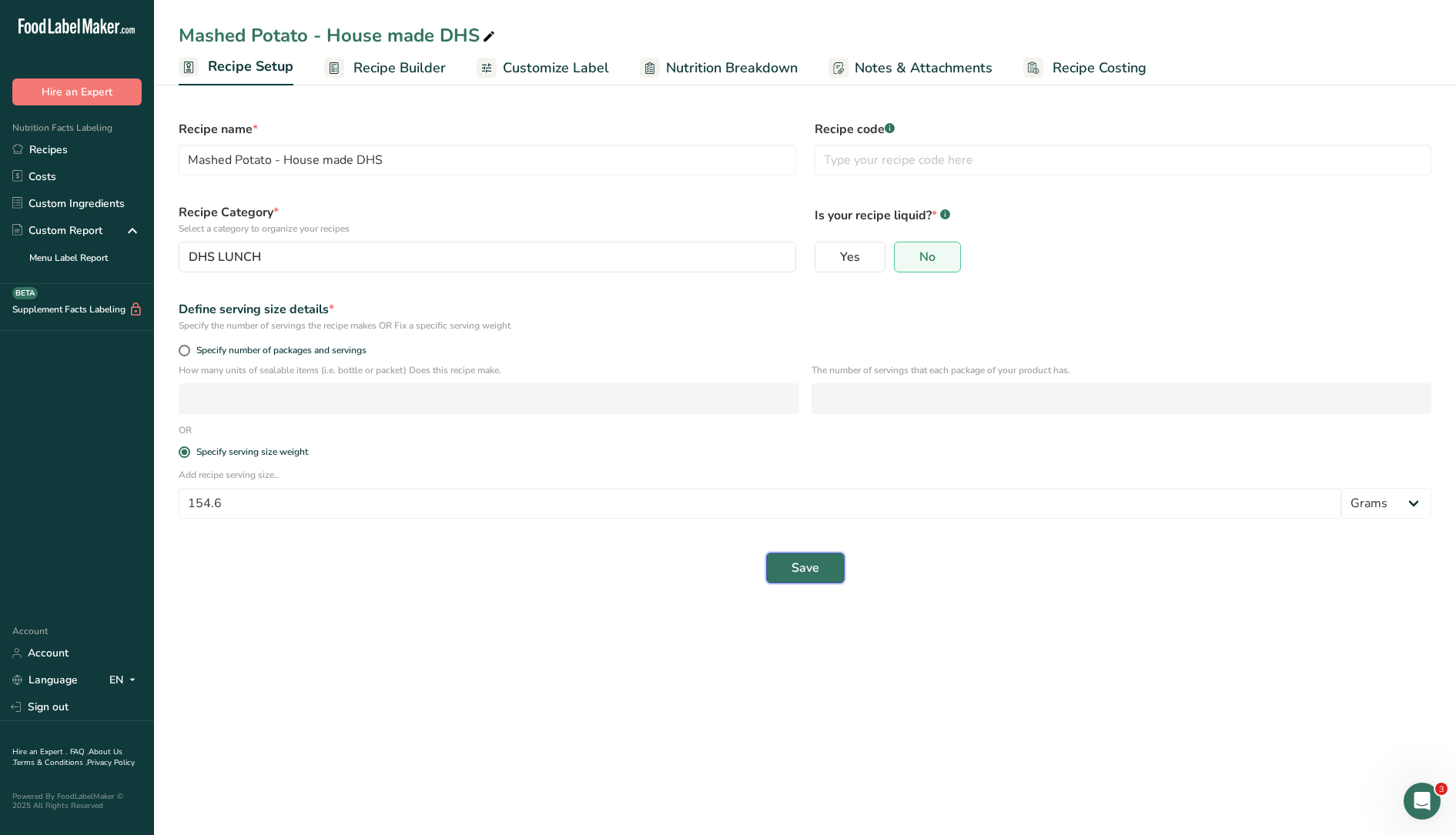 click on "Save" at bounding box center (805, 568) 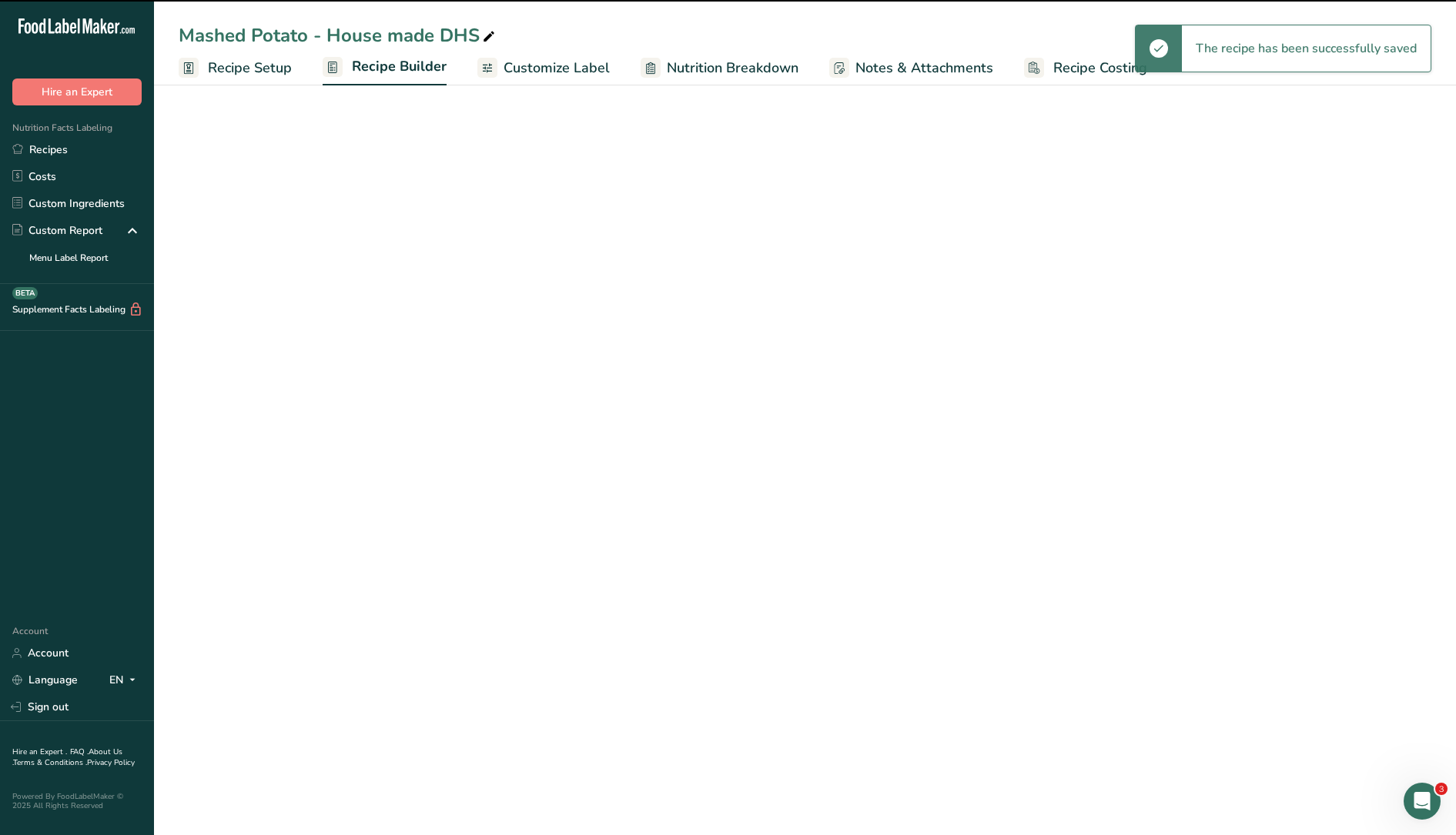 click on "Customize Label" at bounding box center (557, 68) 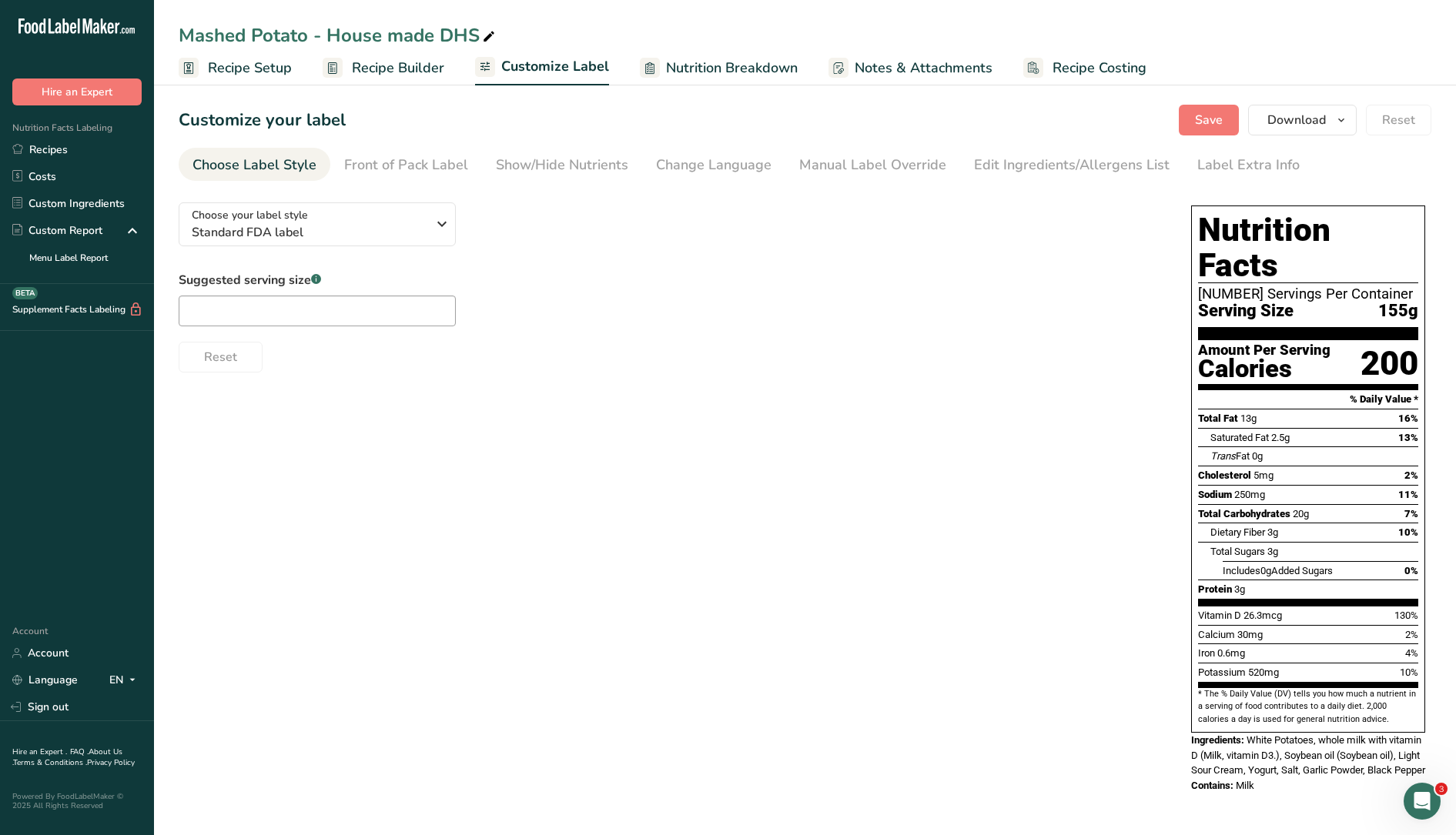 click on "Nutrition Breakdown" at bounding box center [731, 68] 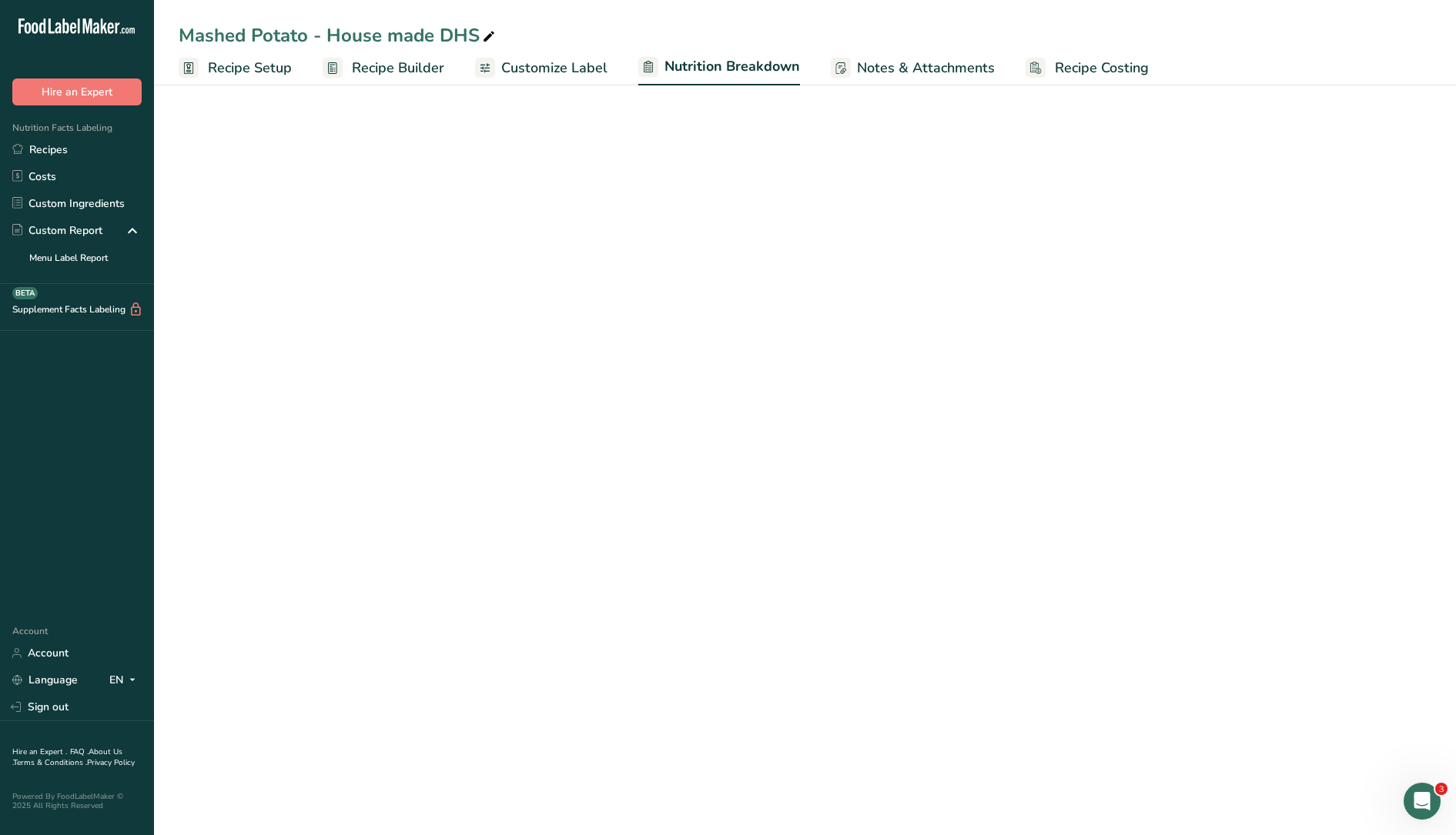 select on "Calories" 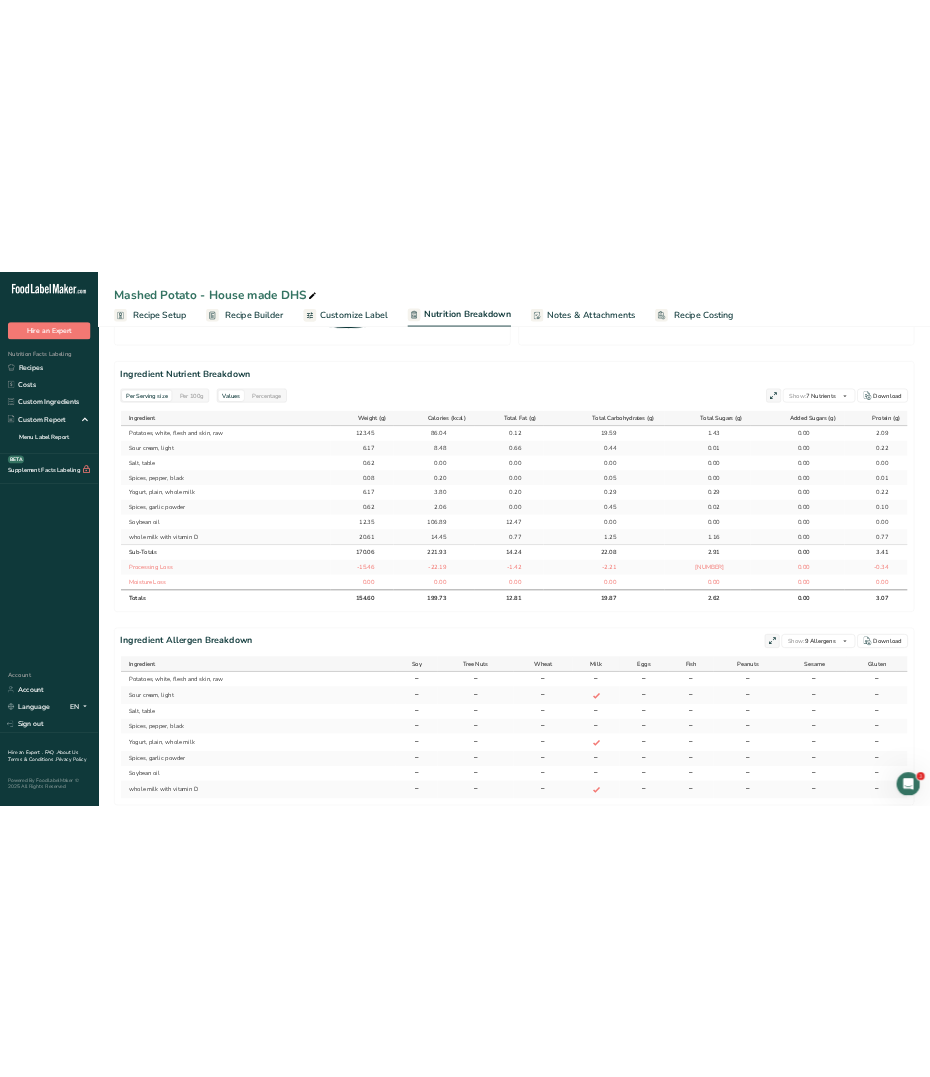 scroll, scrollTop: 797, scrollLeft: 0, axis: vertical 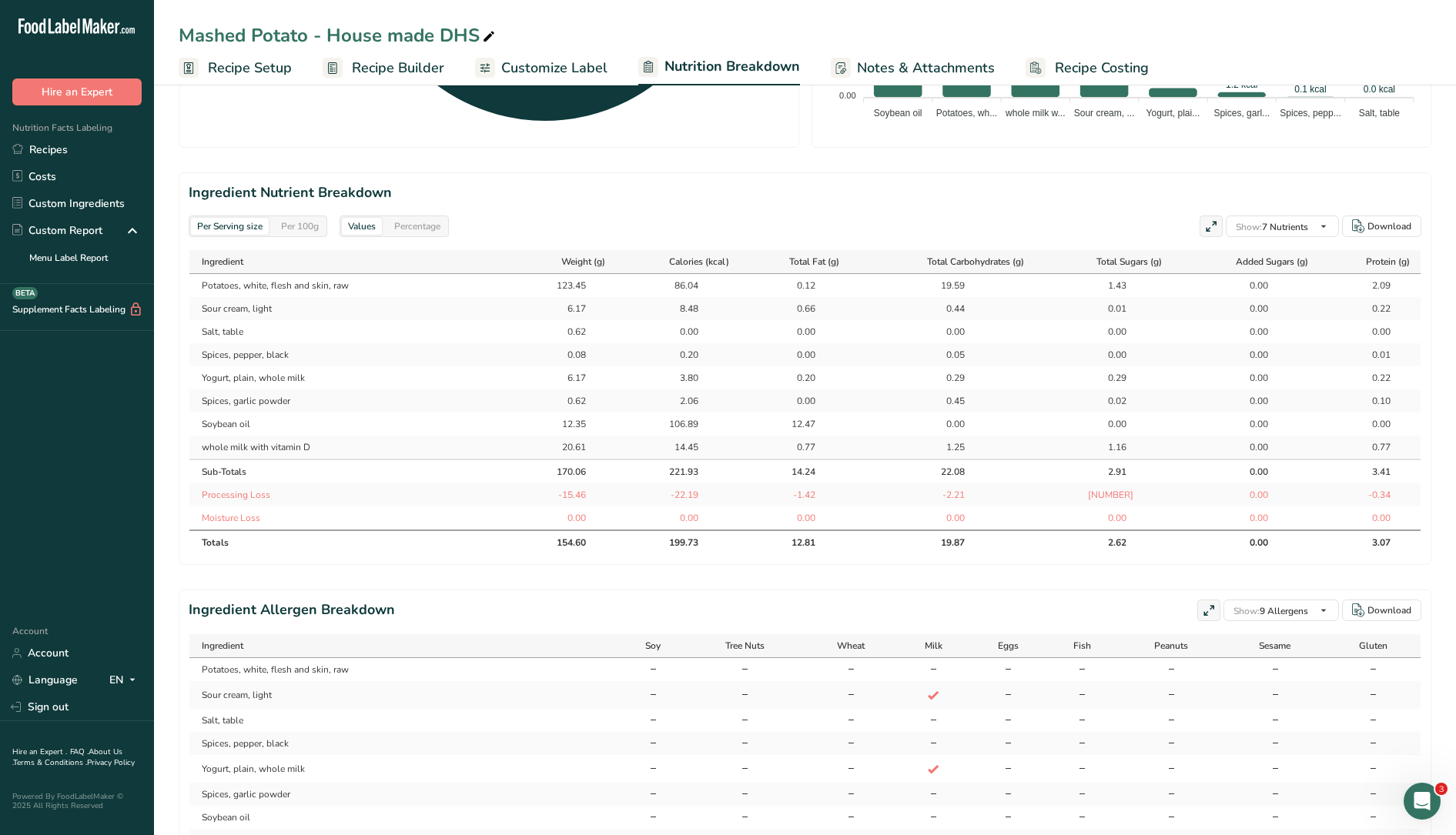 select on "Calories" 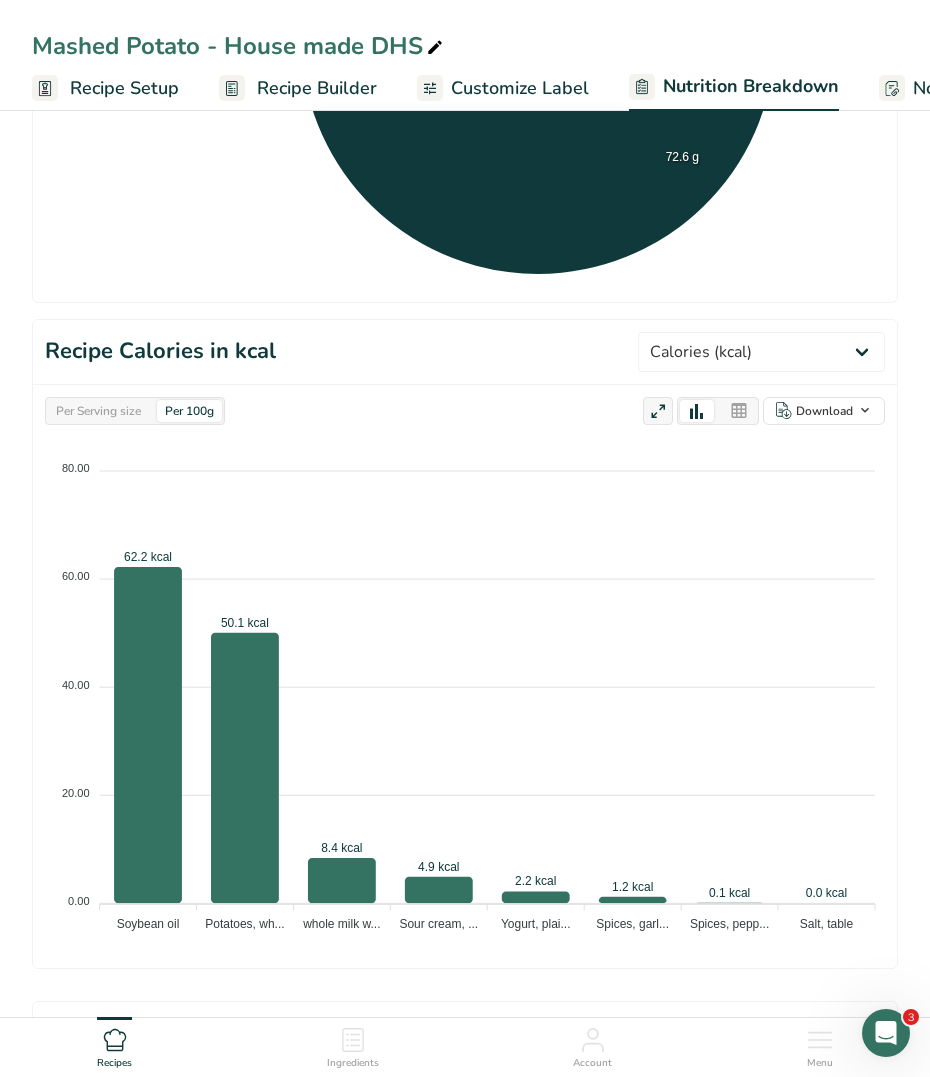 scroll, scrollTop: 1547, scrollLeft: 0, axis: vertical 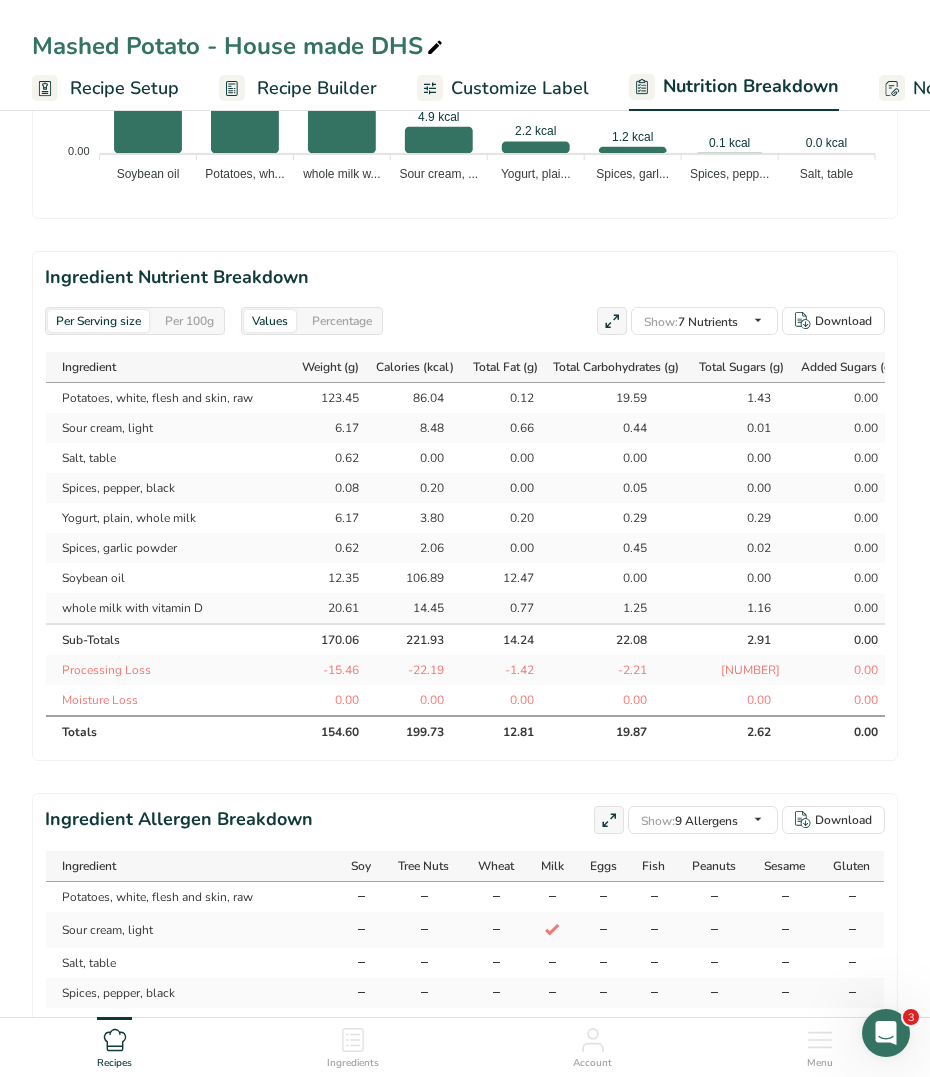 click on "Potatoes, white, flesh and skin, raw" at bounding box center (171, 398) 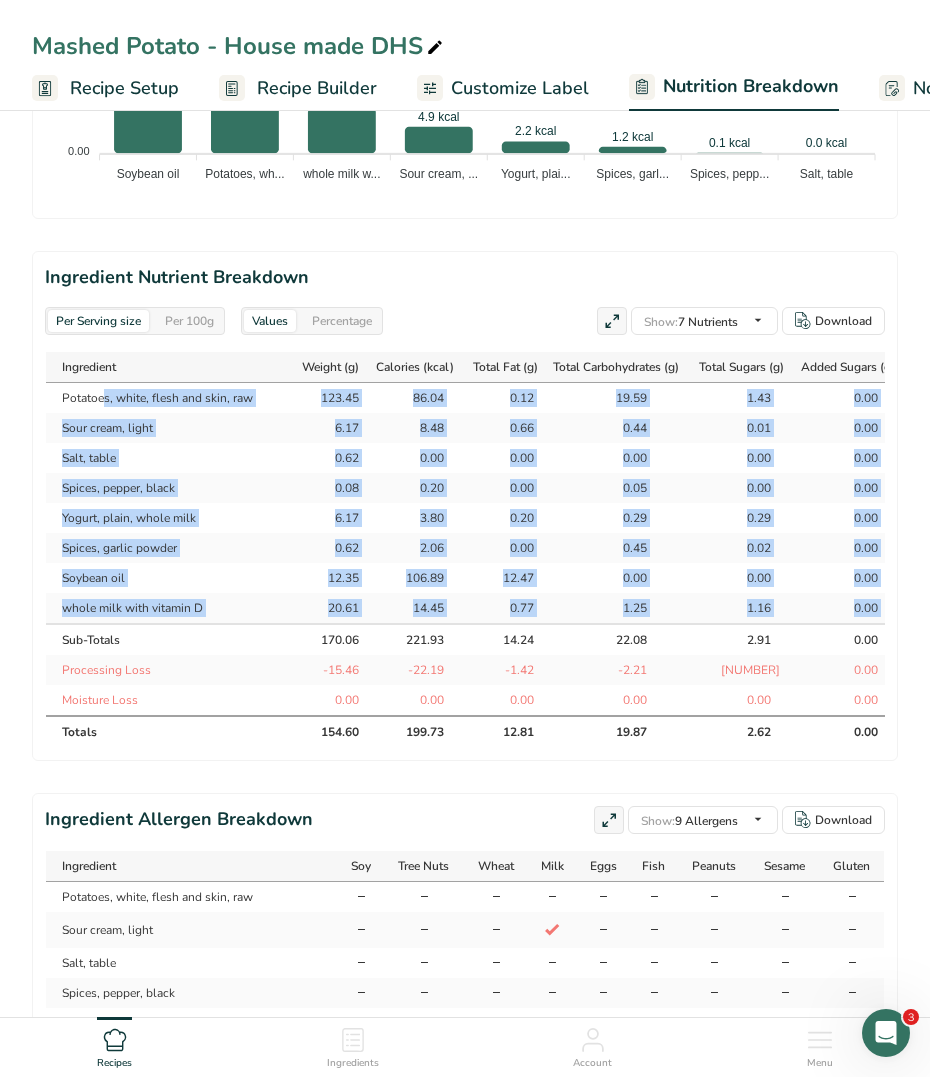 scroll, scrollTop: 0, scrollLeft: 114, axis: horizontal 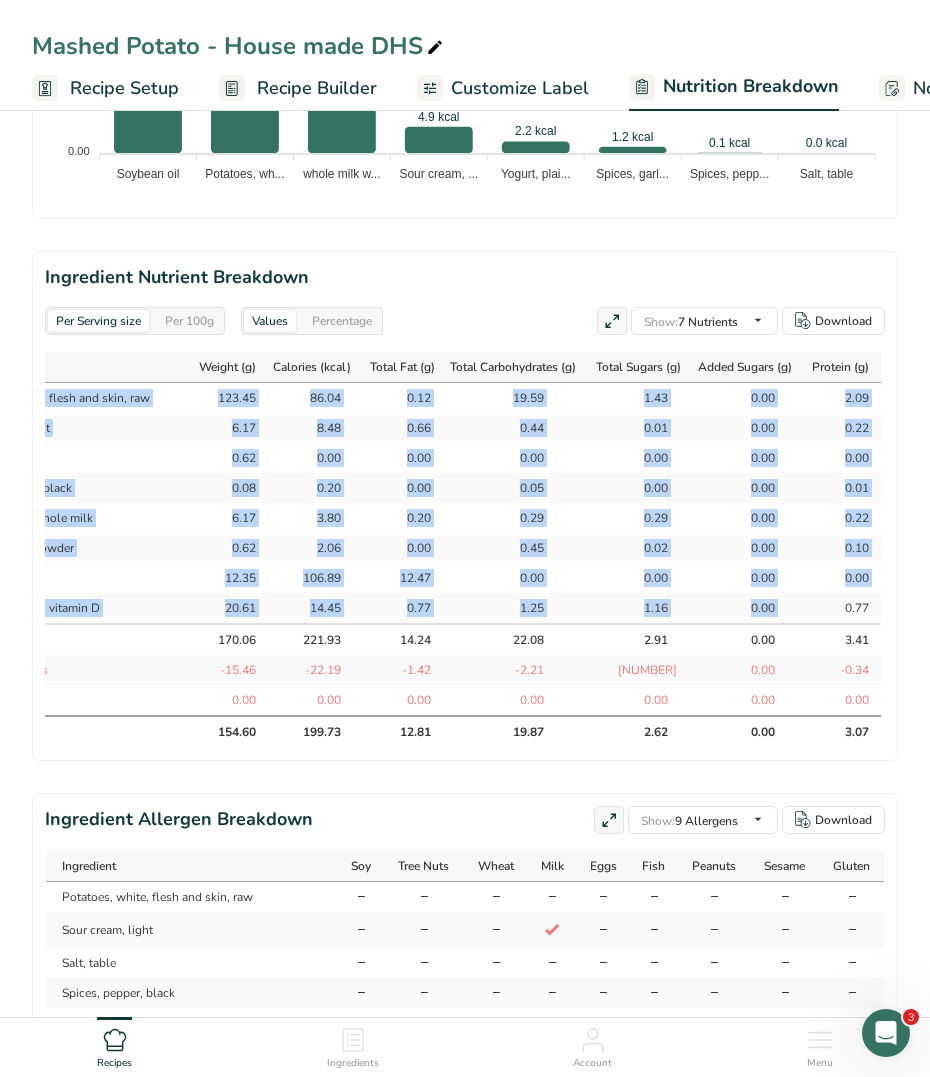 drag, startPoint x: 64, startPoint y: 398, endPoint x: 875, endPoint y: 598, distance: 835.29694 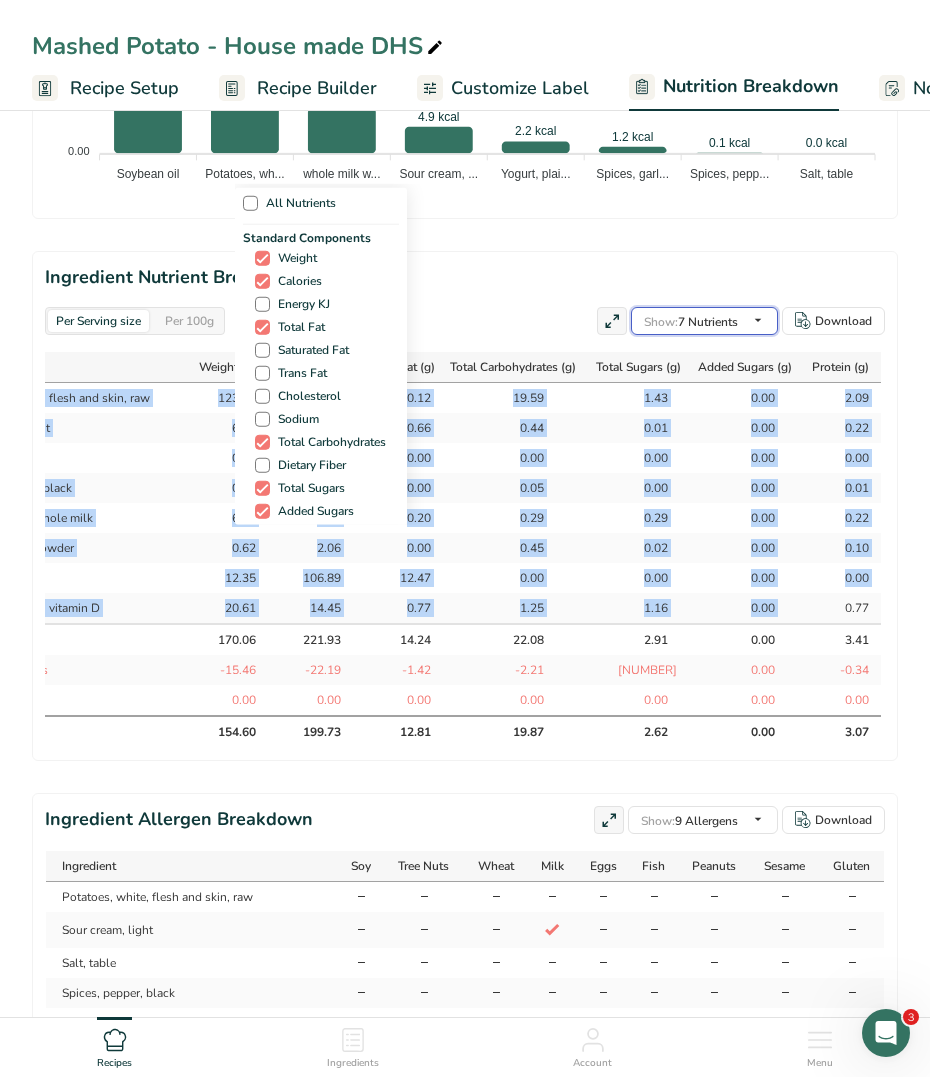 click on "Show:
7 Nutrients
All Nutrients
Standard Components
Weight
Calories
Energy KJ
Total Fat
Saturated Fat
Trans Fat
Cholesterol
Sodium
Total Carbohydrates
Dietary Fiber
Total Sugars
Added Sugars
Protein
Vitamins
Vitamin D
Vitamin A, RAE
Vitamin C
Vitamin E
Vitamin K
Thiamin (B1)
Riboflavin (B2)
Minerals   Other Nutrients" at bounding box center (704, 321) 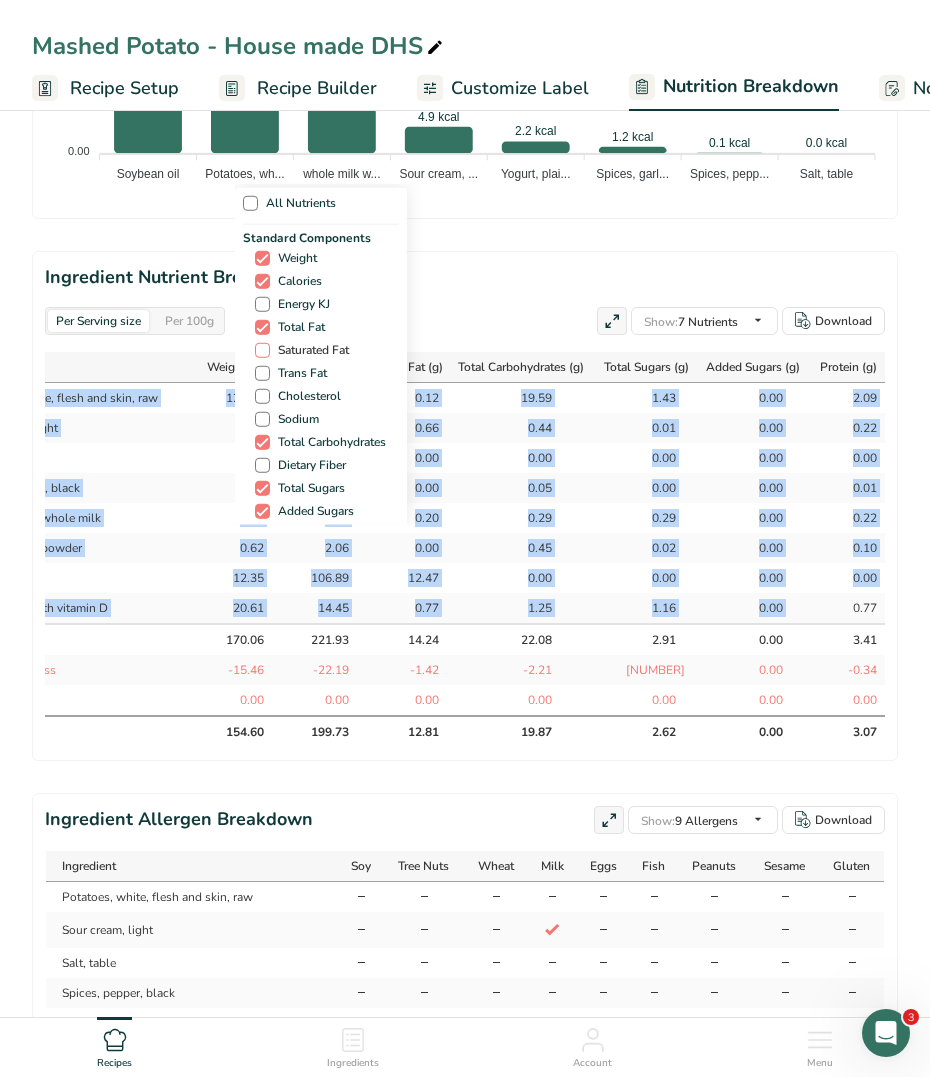 click on "Saturated Fat" at bounding box center (309, 350) 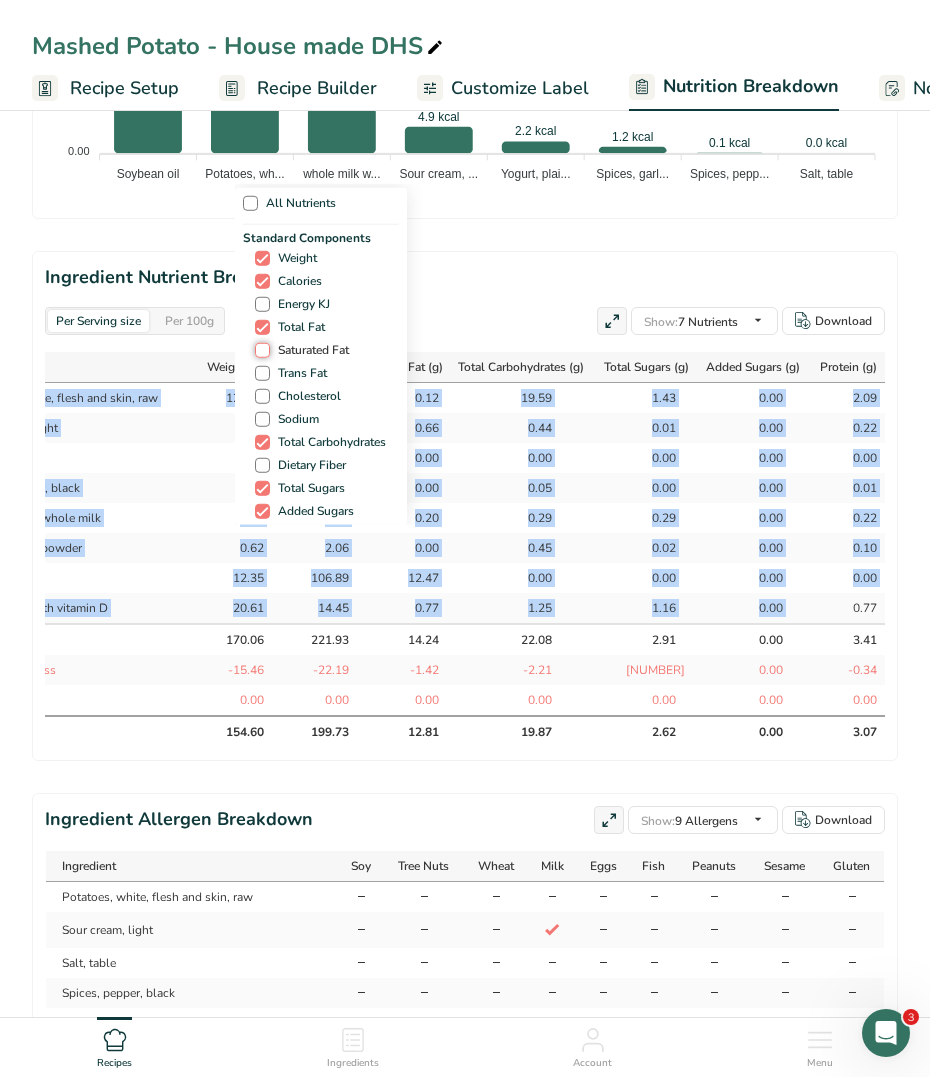 click on "Saturated Fat" at bounding box center (261, 350) 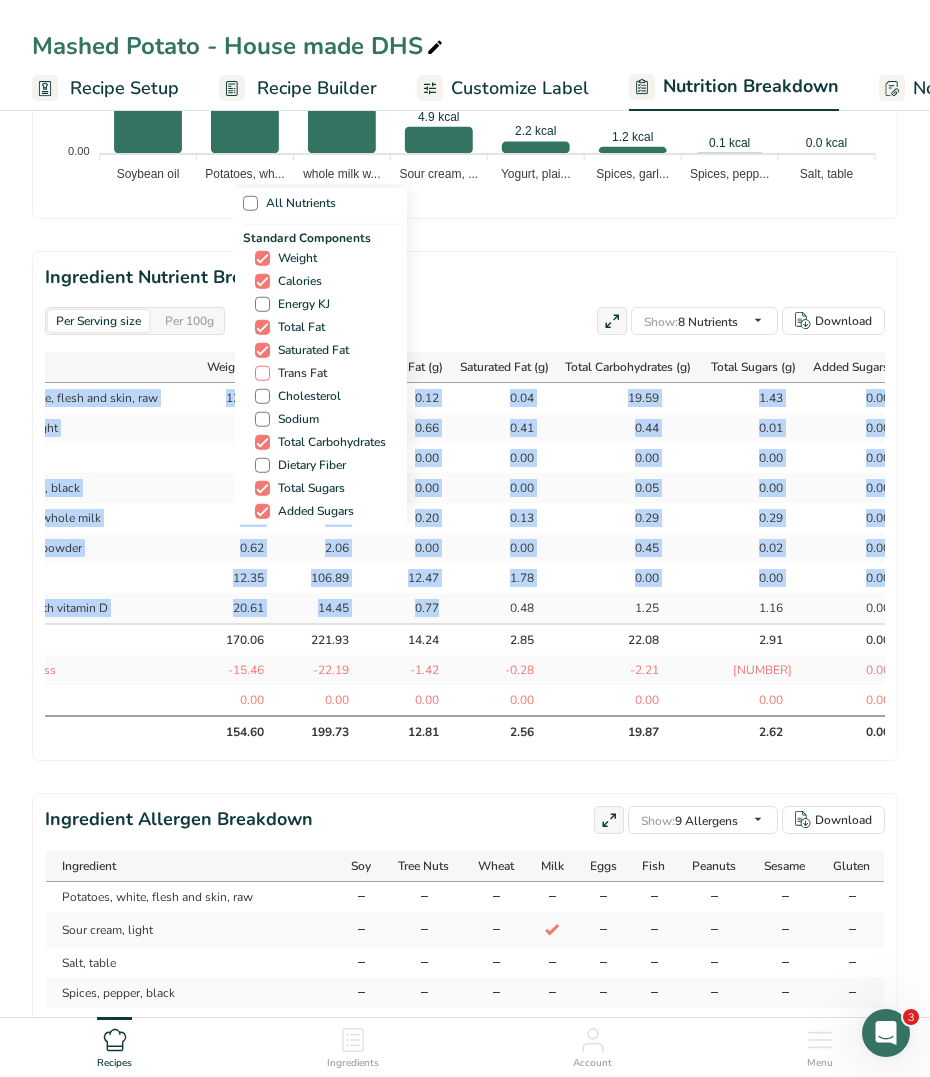 click on "Trans Fat" at bounding box center (298, 373) 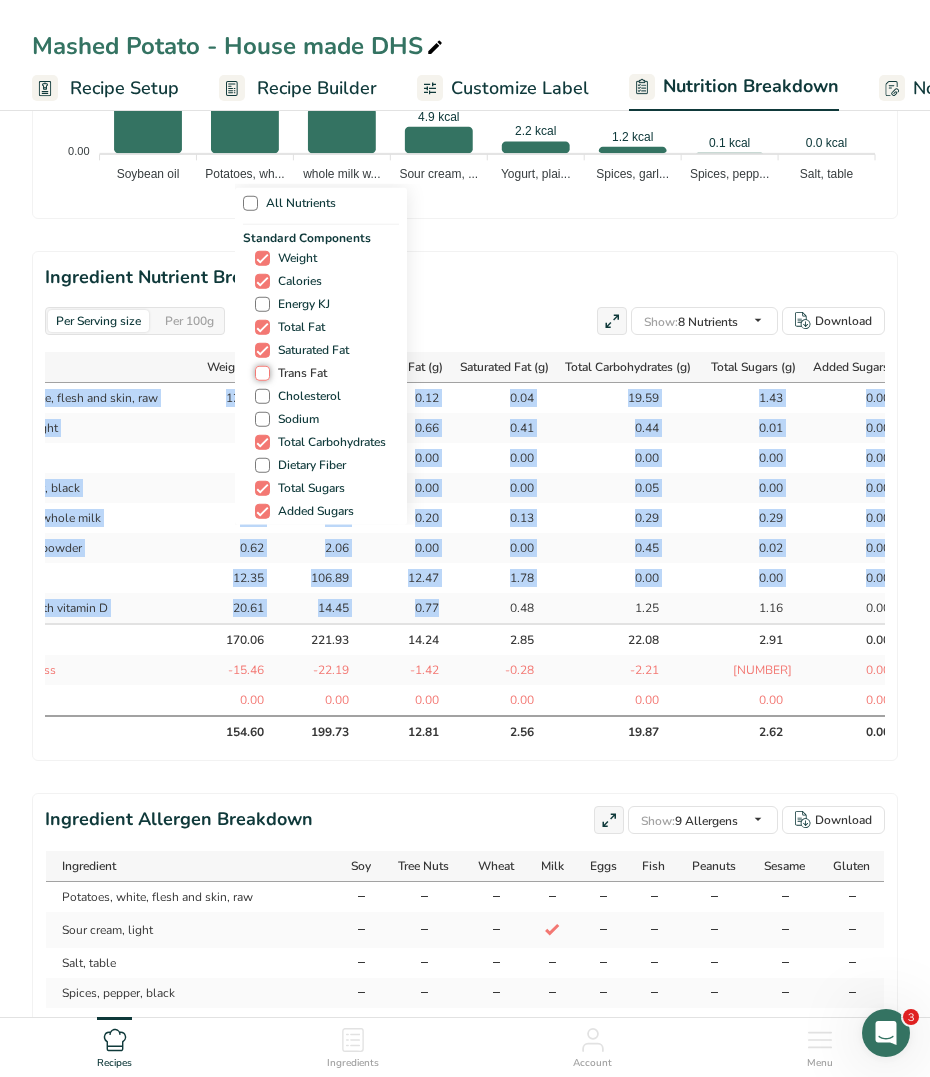click on "Trans Fat" at bounding box center [261, 373] 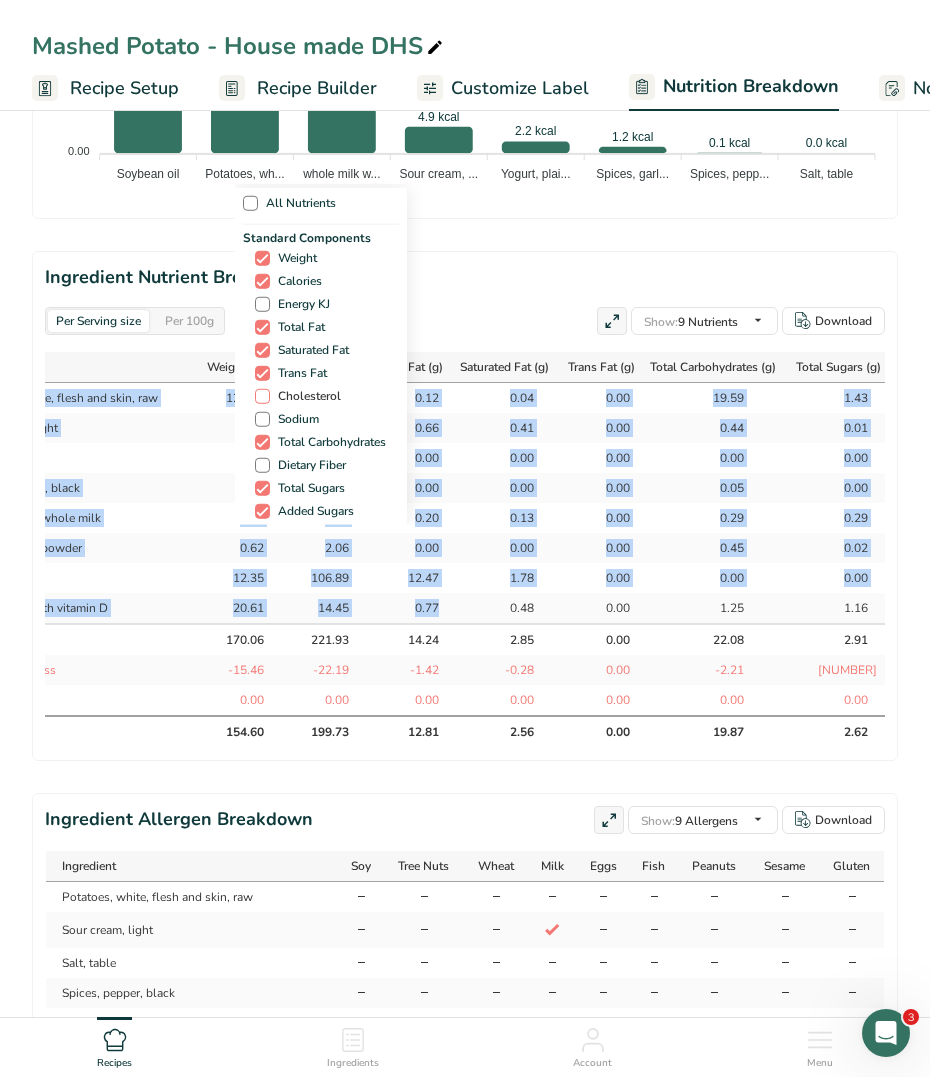 click on "Cholesterol" at bounding box center (305, 396) 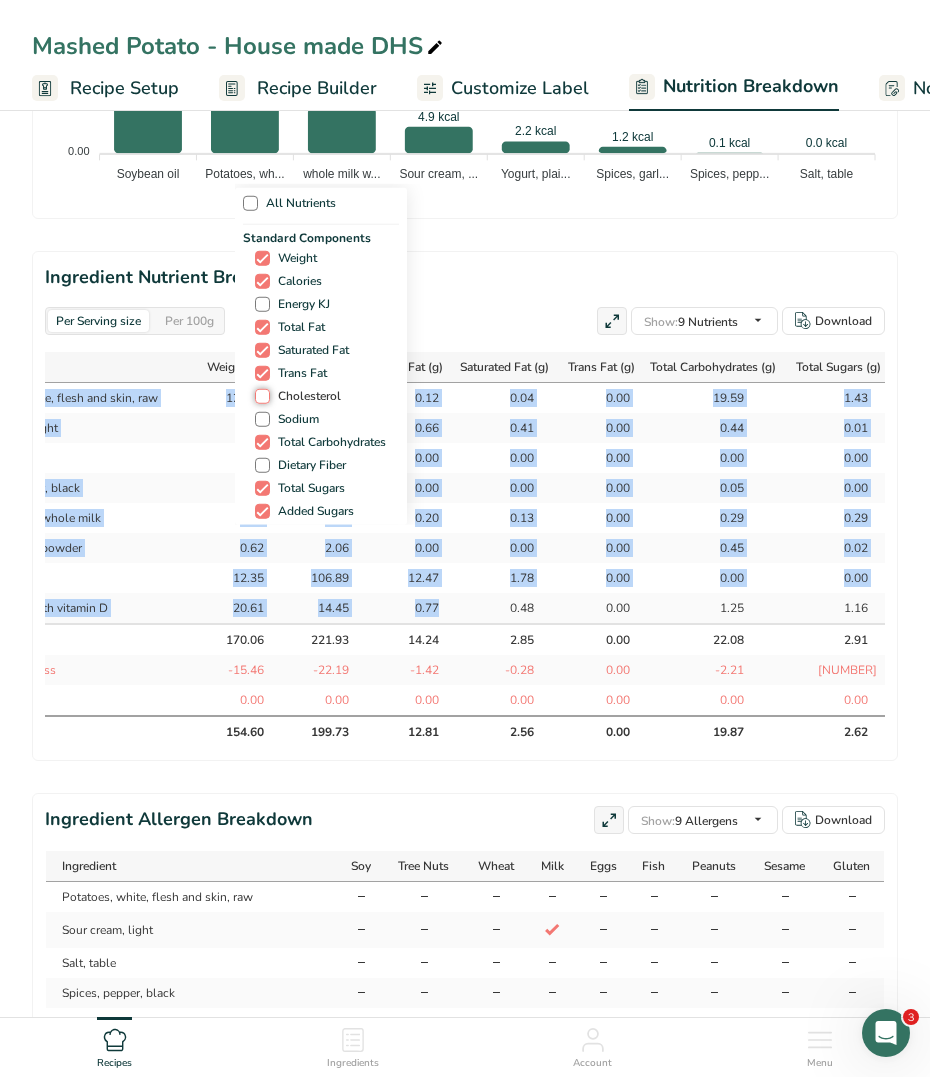 click on "Cholesterol" at bounding box center (261, 396) 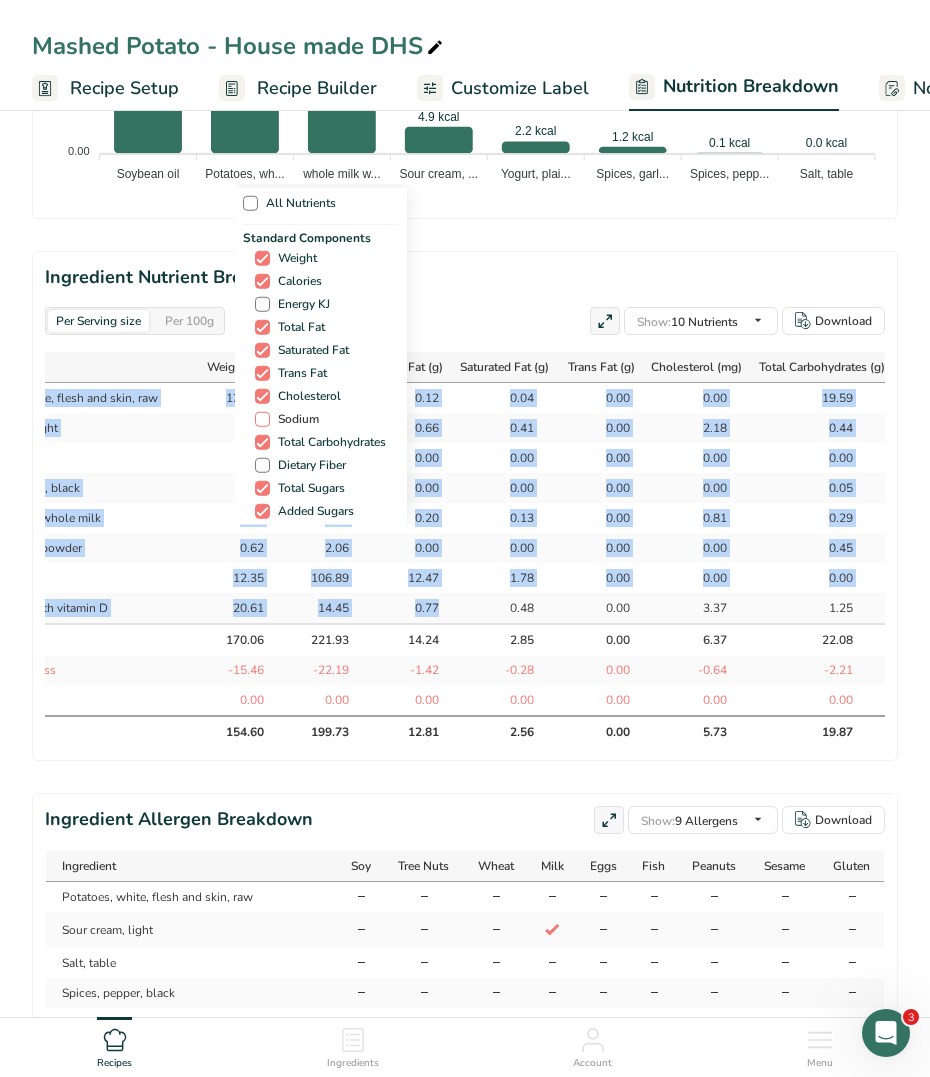 click on "Sodium" at bounding box center (294, 419) 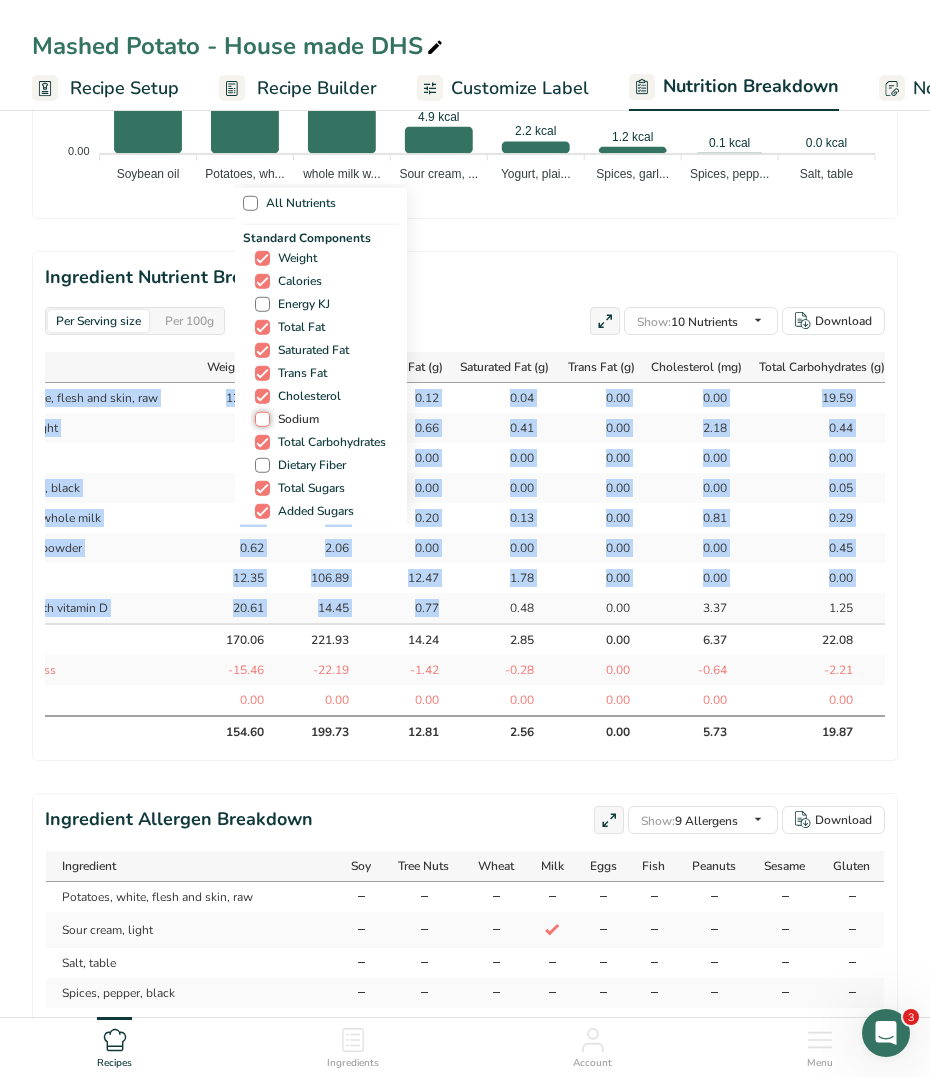 click on "Sodium" at bounding box center (261, 419) 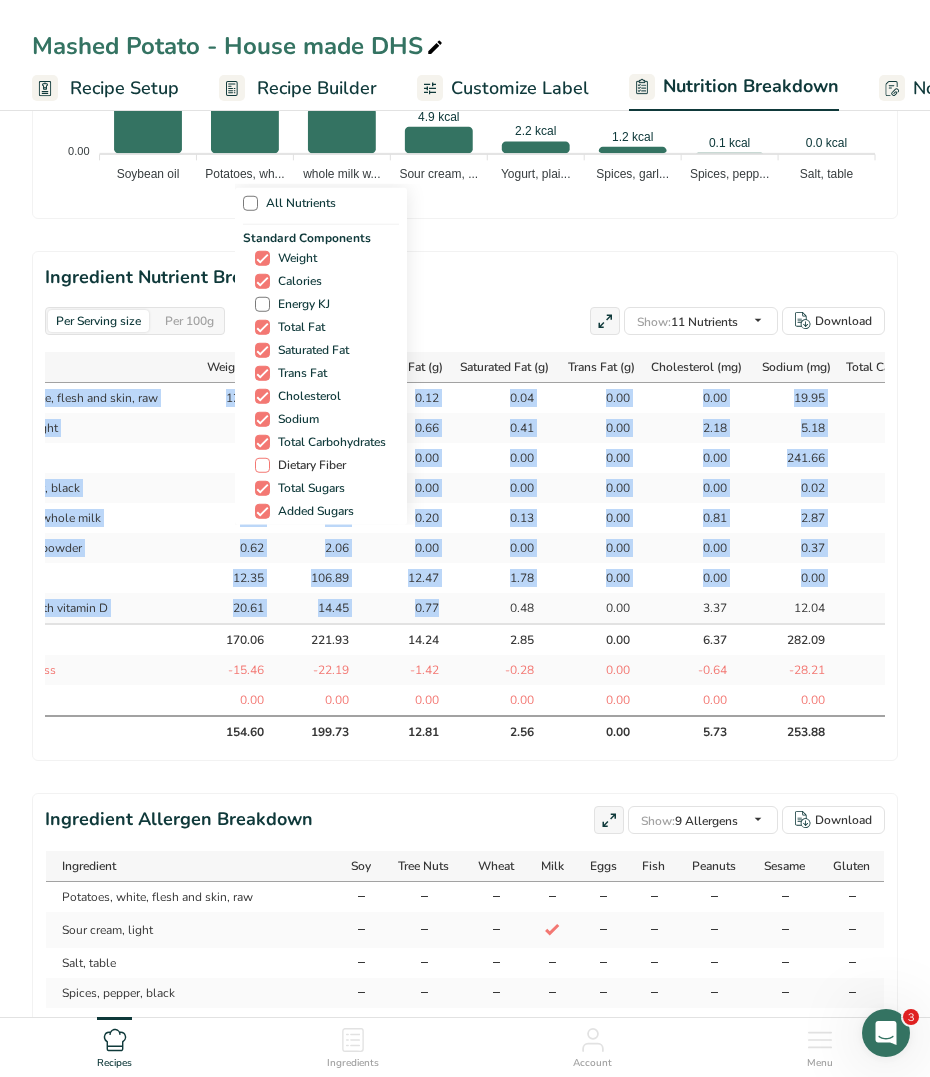 click on "Dietary Fiber" at bounding box center [308, 465] 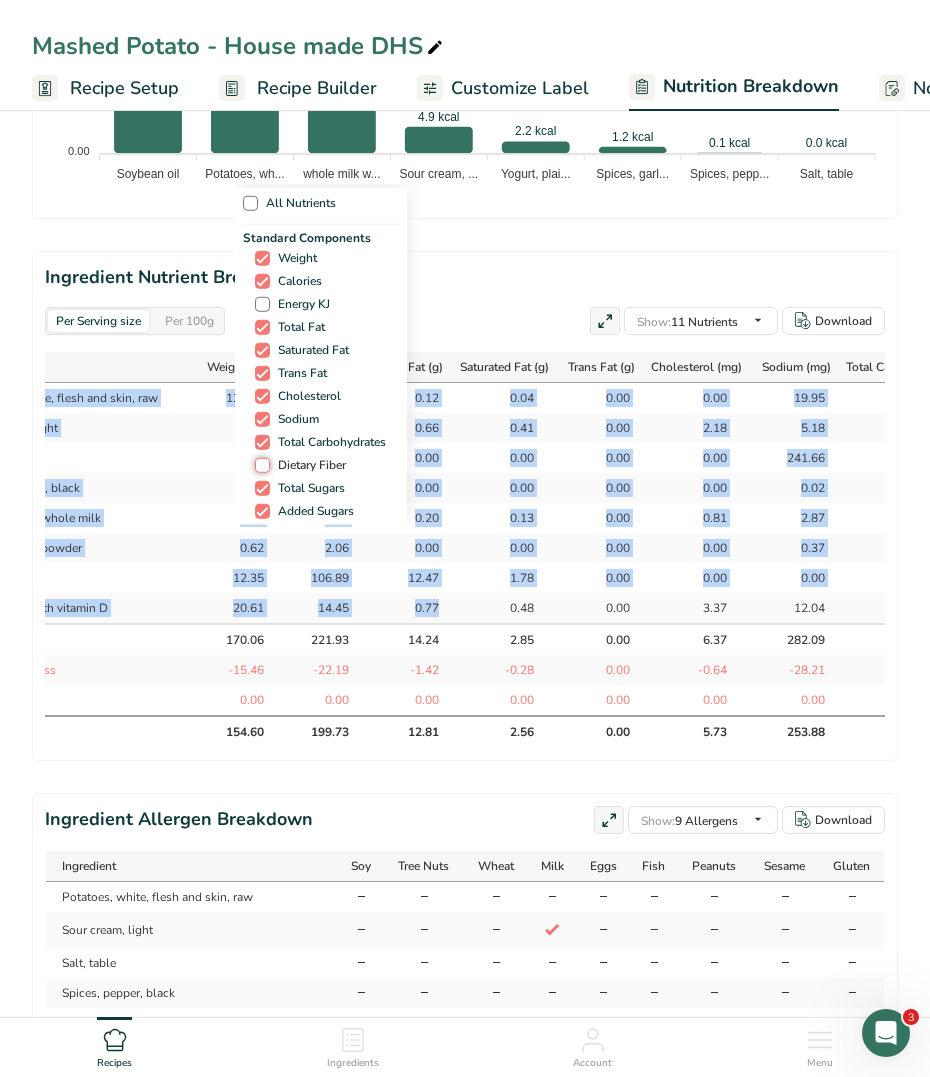 click on "Dietary Fiber" at bounding box center [261, 465] 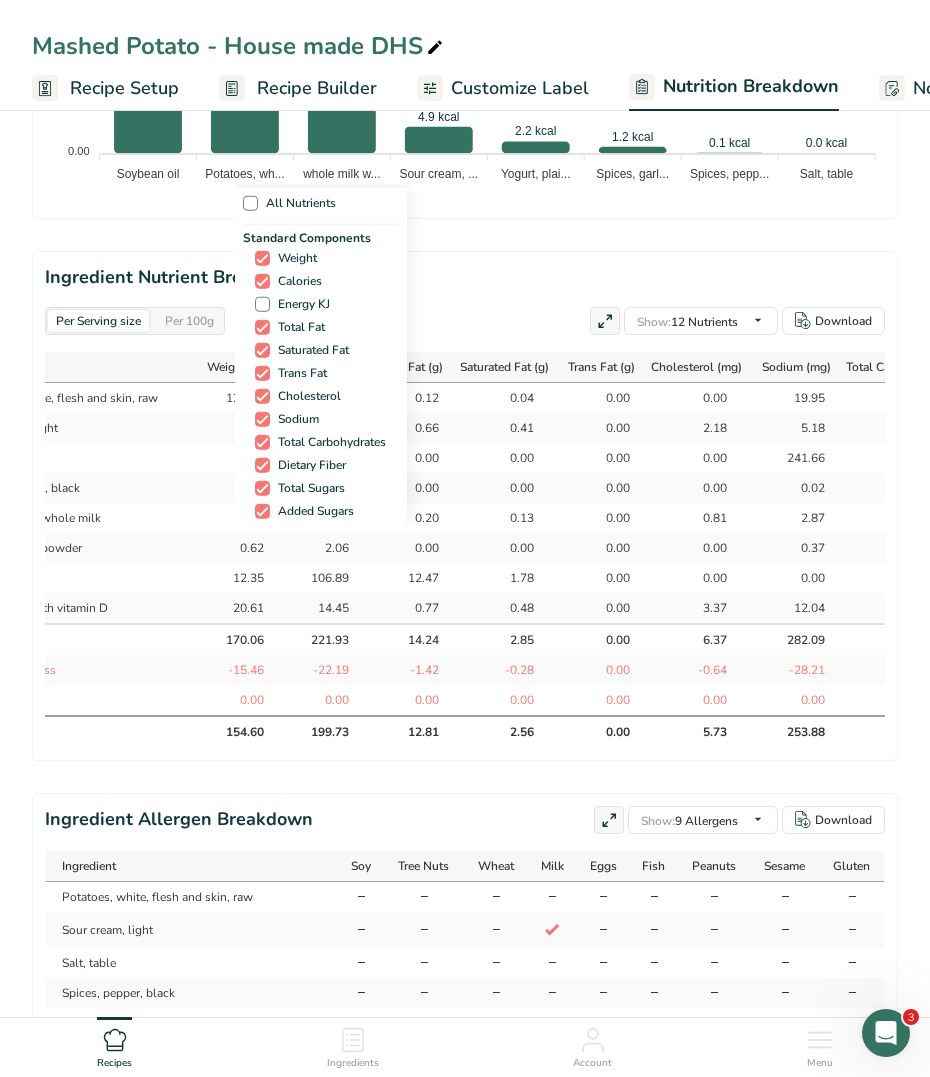 click on "All Nutrients
Standard Components
Weight
Calories
Energy KJ
Total Fat
Saturated Fat
Trans Fat
Cholesterol
Sodium
Total Carbohydrates
Dietary Fiber
Total Sugars
Added Sugars
Protein
Vitamins
Vitamin D
Vitamin A, RAE
Vitamin C
Vitamin E
Vitamin K
Thiamin (B1)
Riboflavin (B2)
Niacin (B3)
Minerals   Other Nutrients" at bounding box center [465, 354] 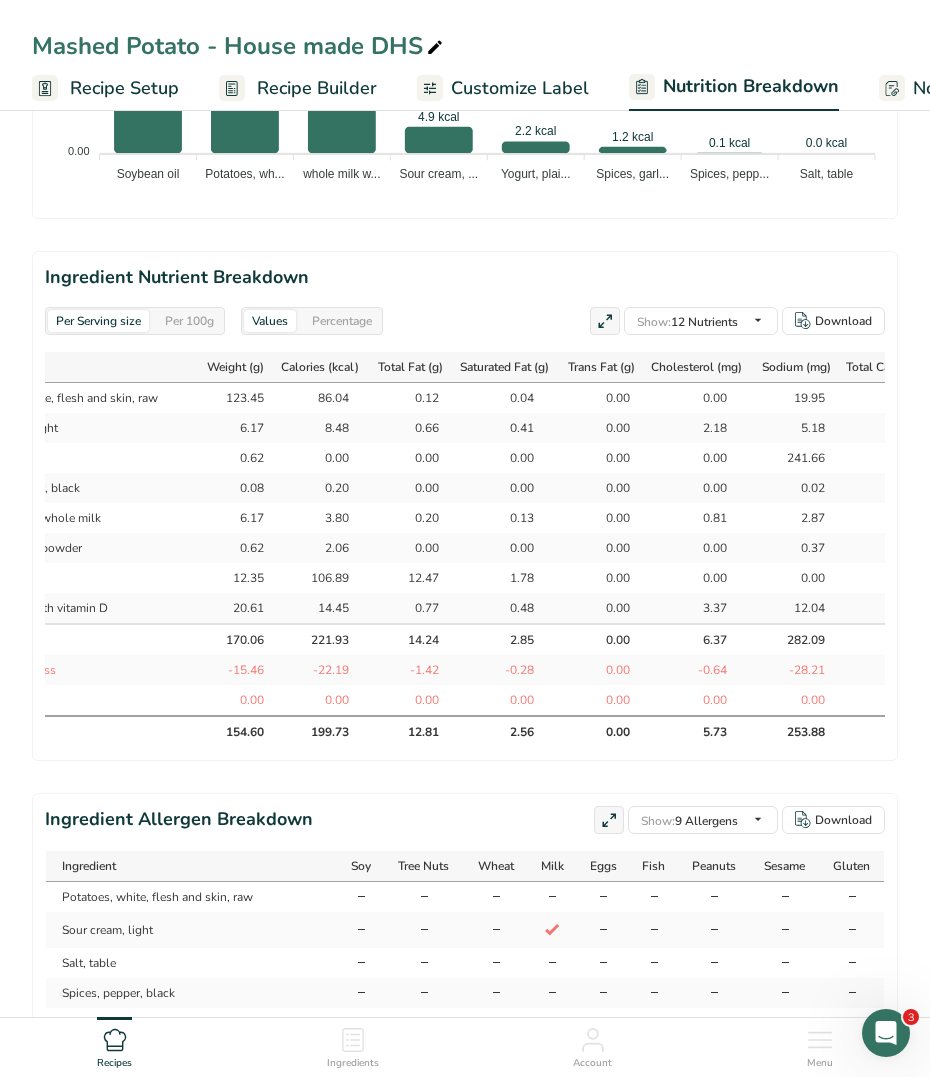 click on "Yogurt, plain, whole milk" at bounding box center (76, 518) 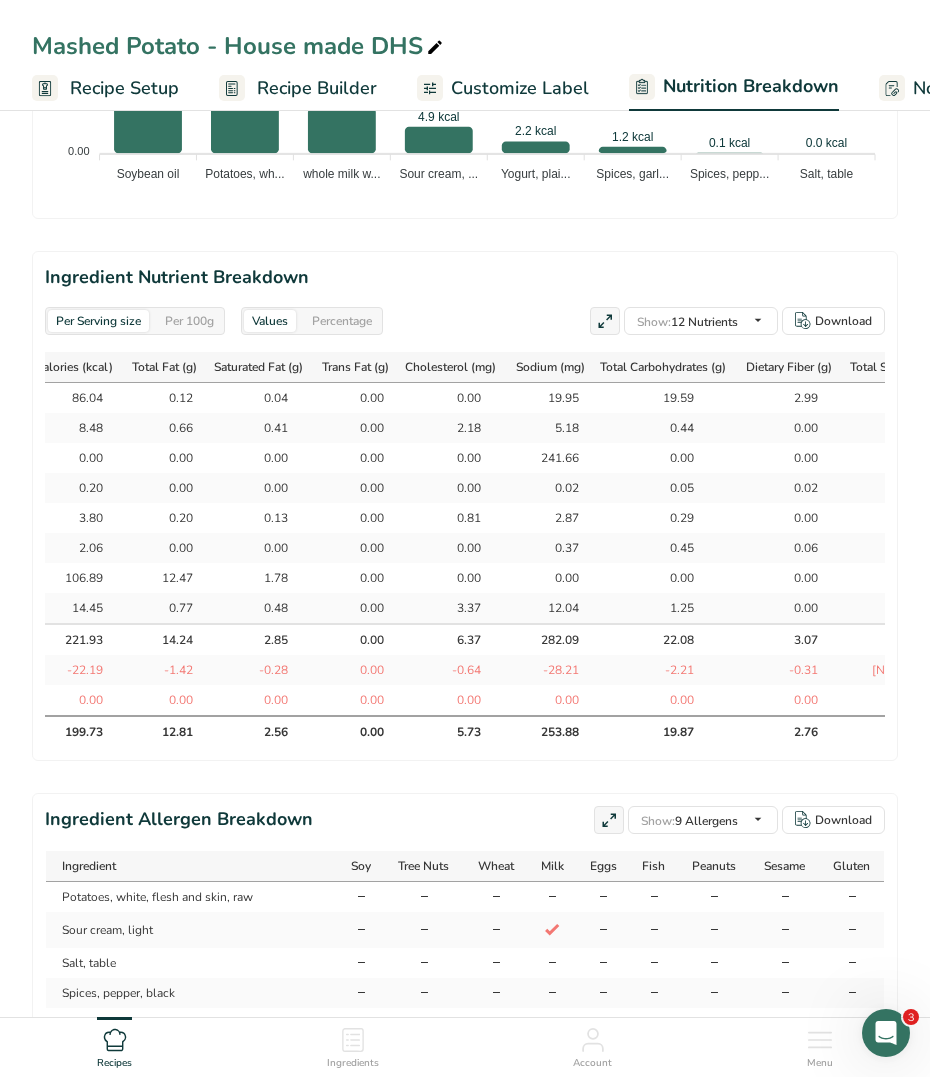 scroll, scrollTop: 0, scrollLeft: 617, axis: horizontal 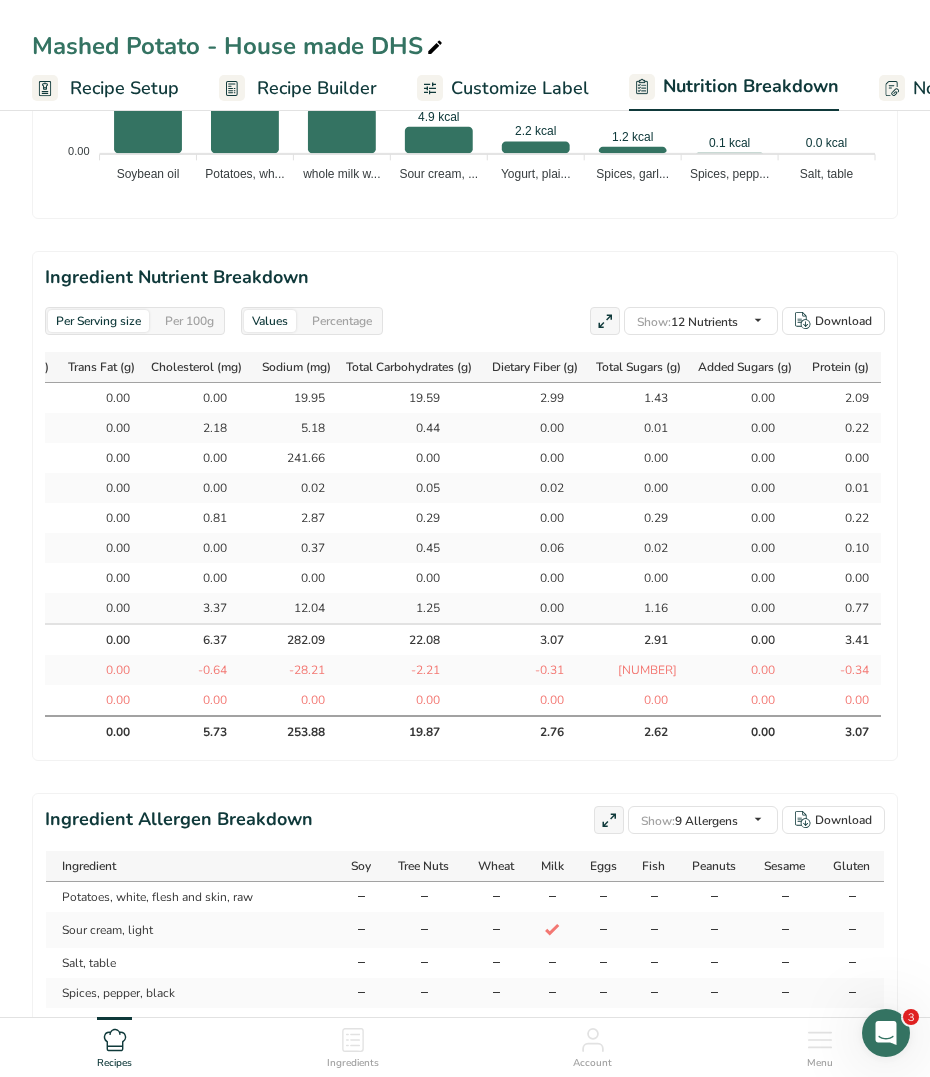 drag, startPoint x: 64, startPoint y: 397, endPoint x: 872, endPoint y: 599, distance: 832.8673 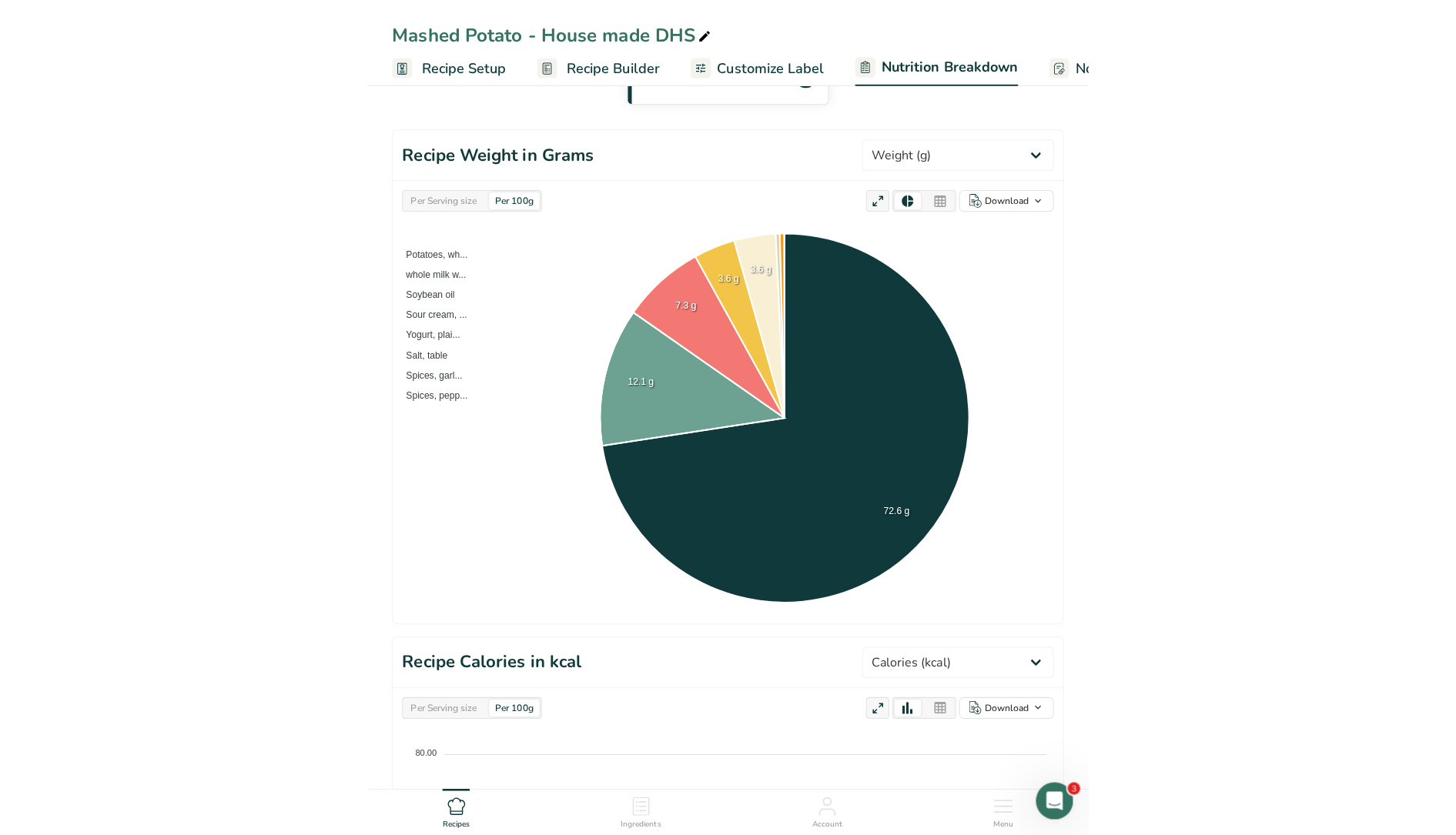 scroll, scrollTop: 0, scrollLeft: 0, axis: both 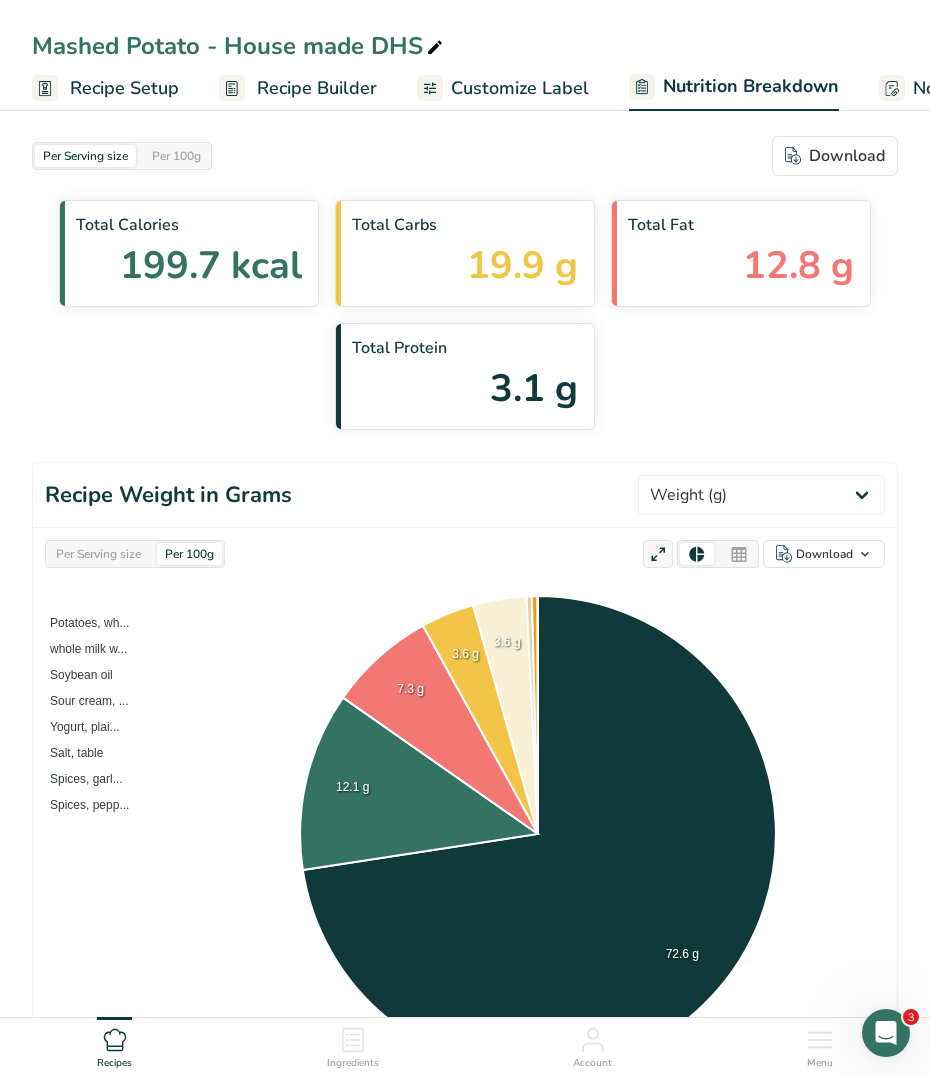 select on "Calories" 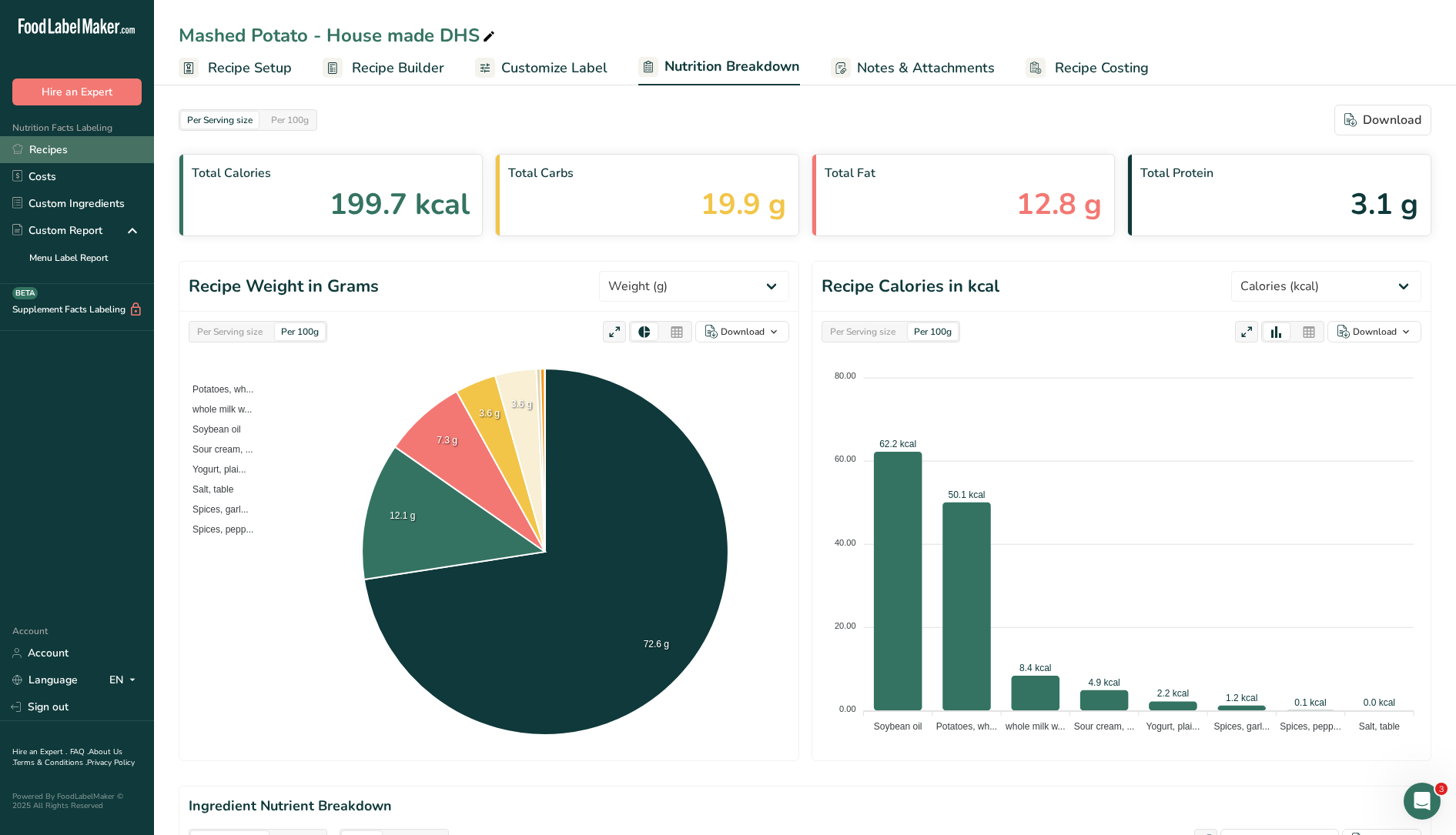 click on "Recipes" at bounding box center [77, 149] 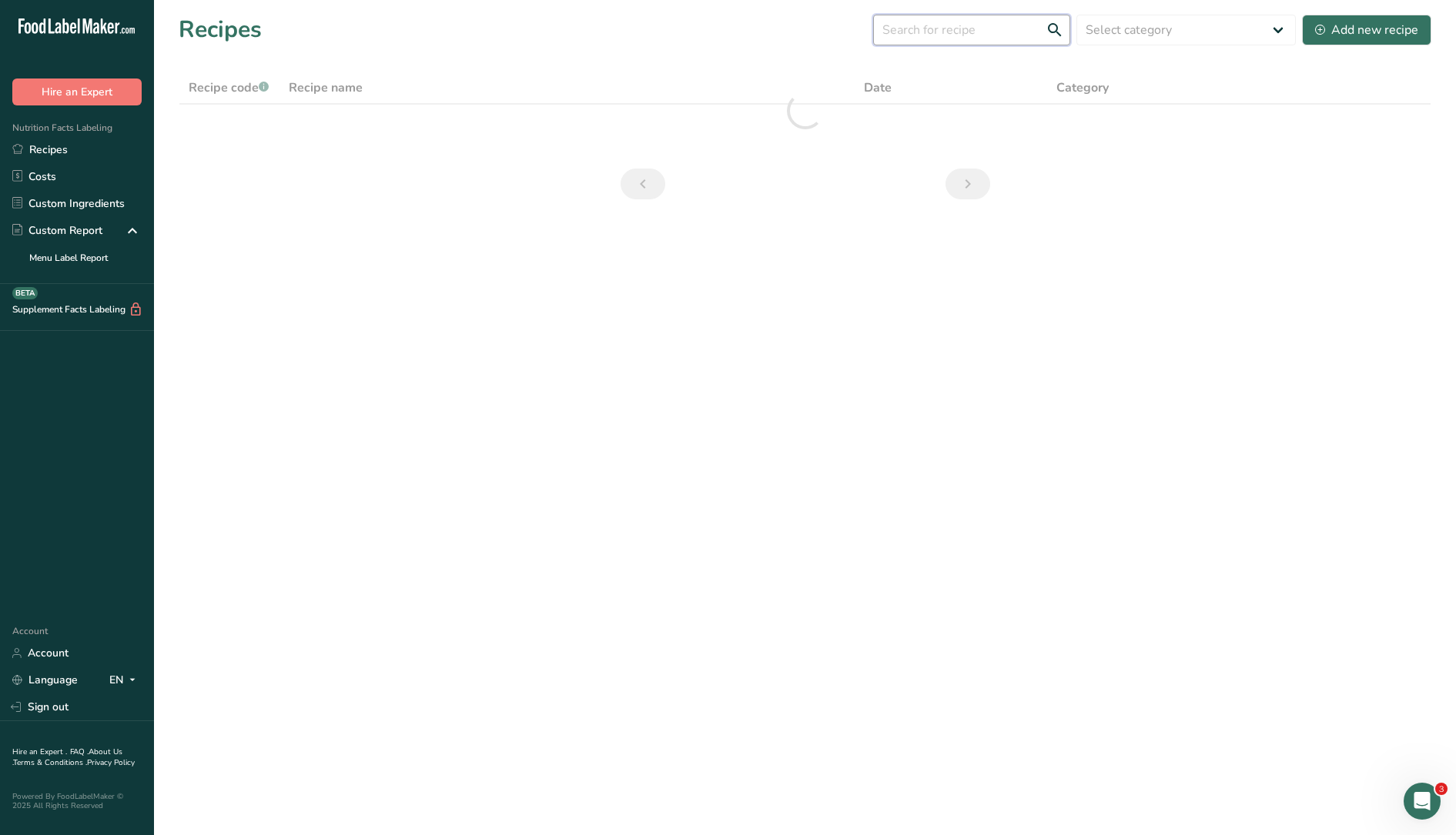 click at bounding box center (972, 30) 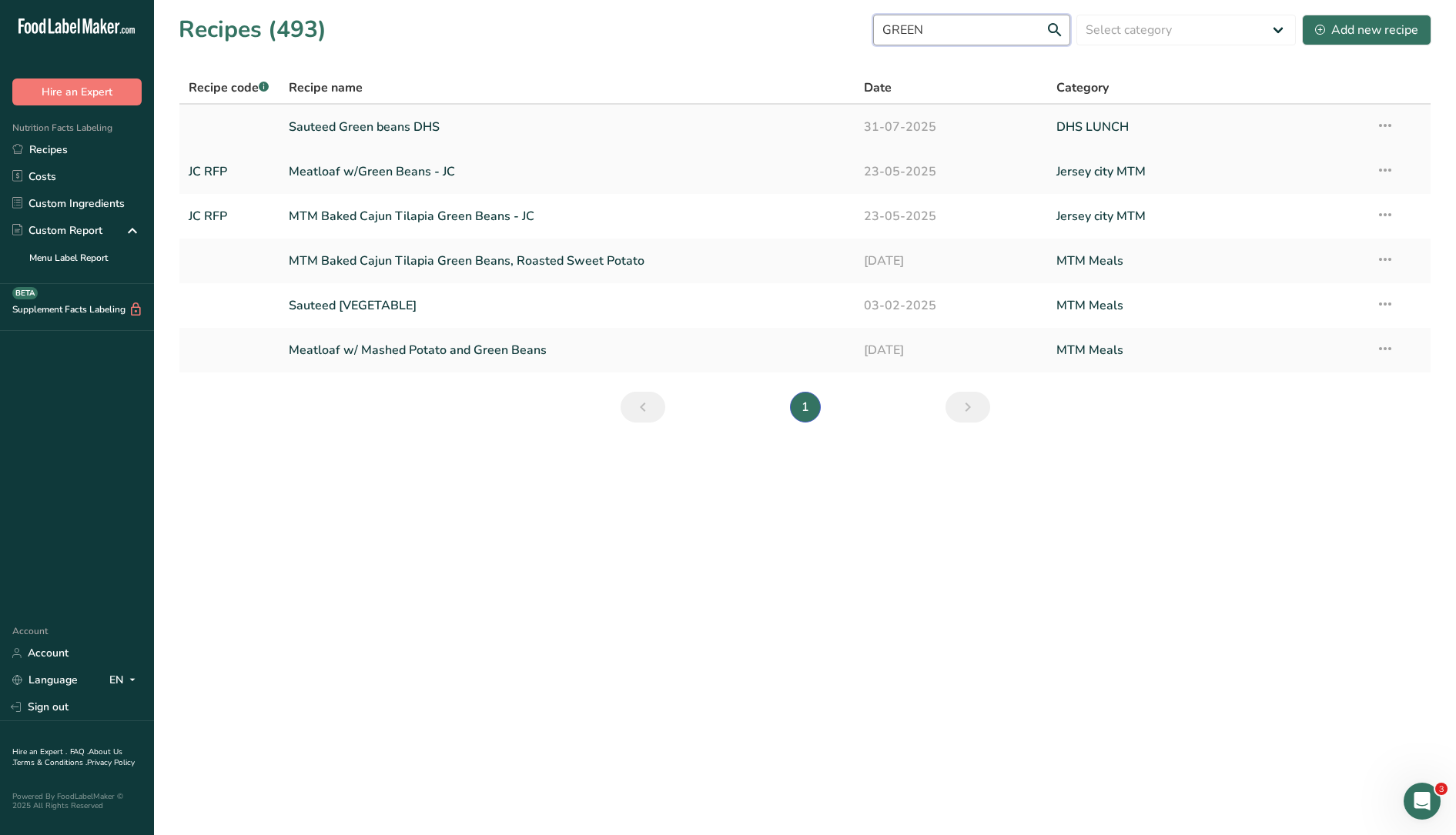type on "GREEN" 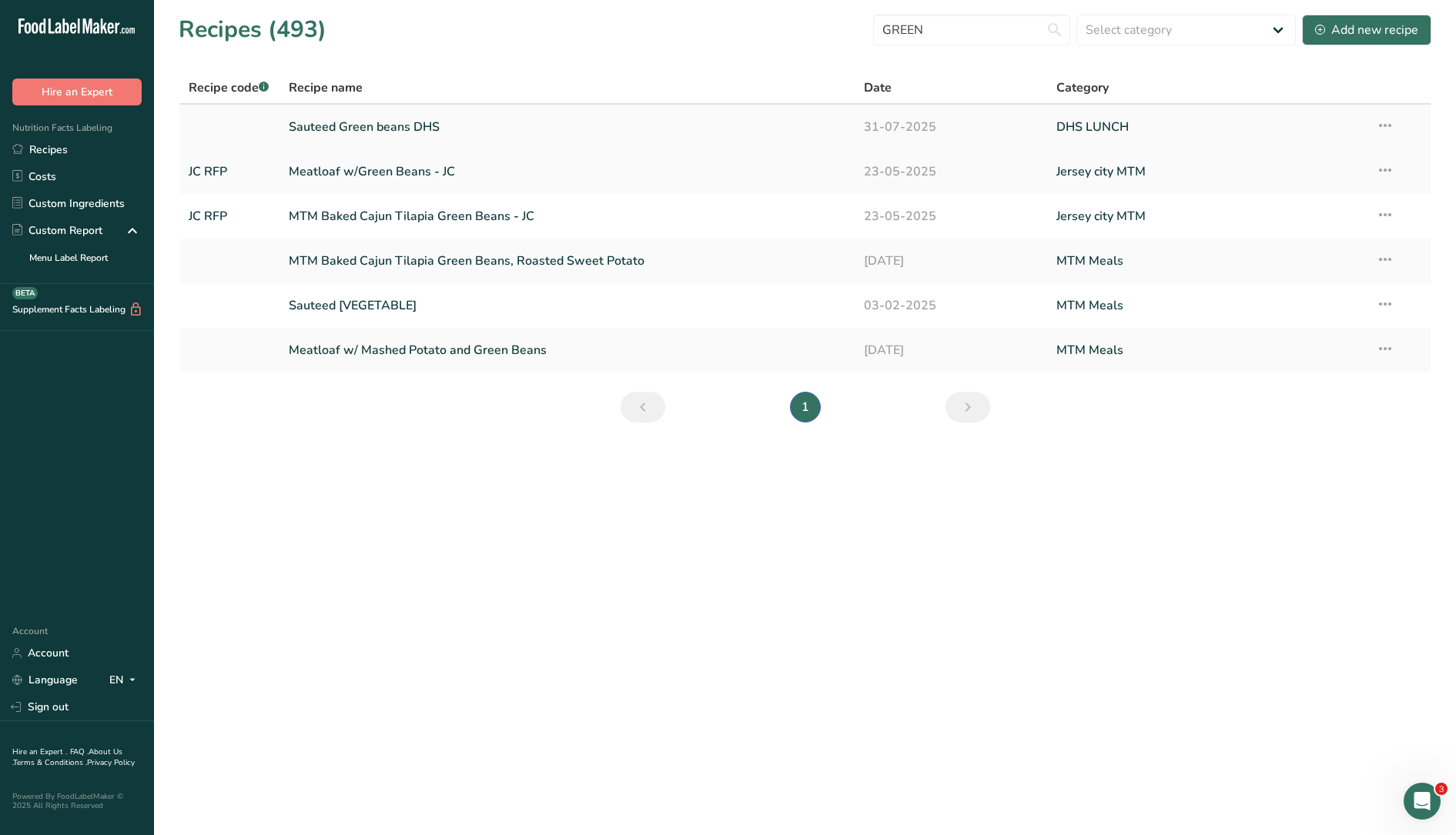 click on "Sauteed Green beans DHS" at bounding box center (567, 127) 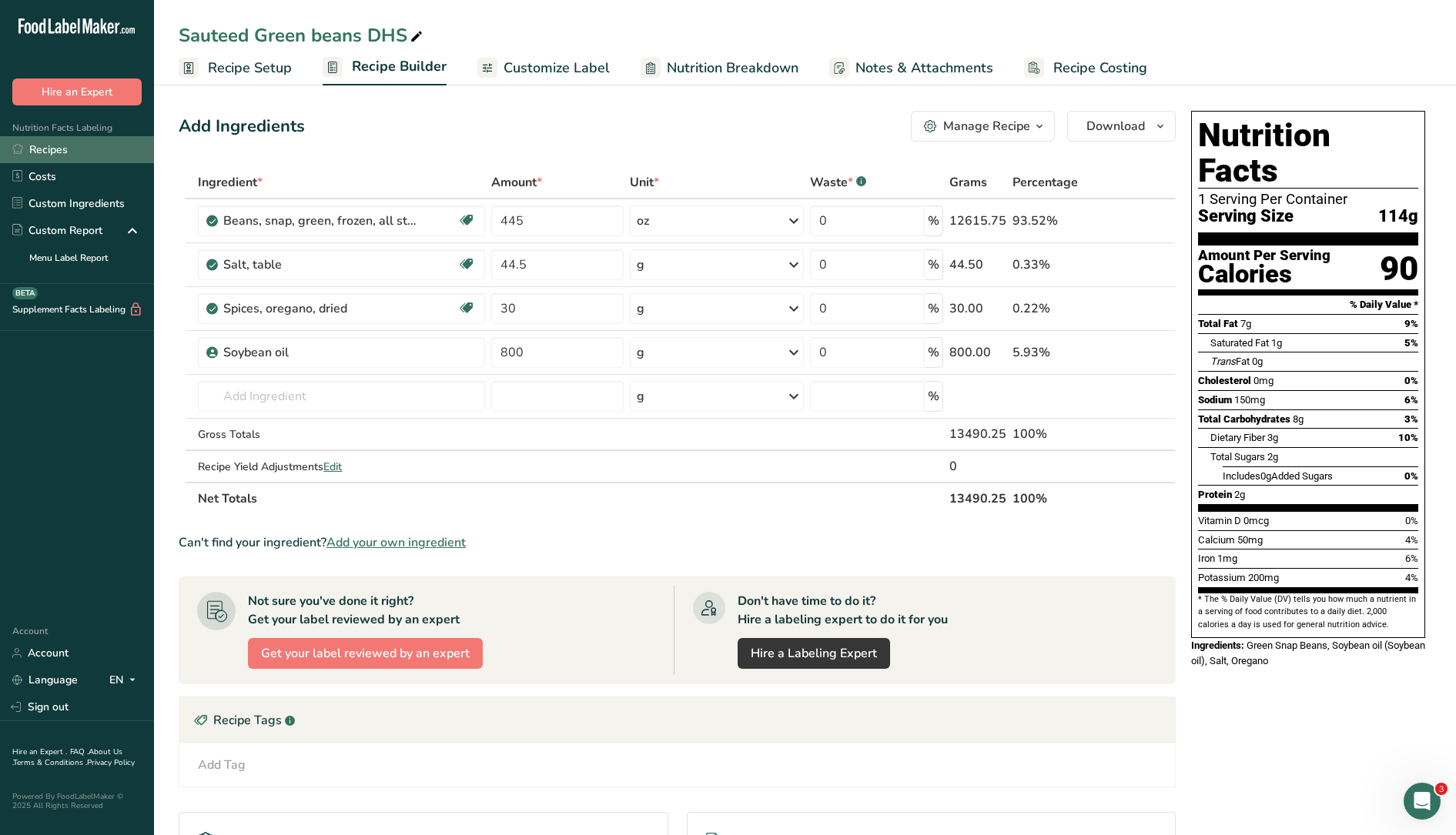 click on "Recipes" at bounding box center (77, 149) 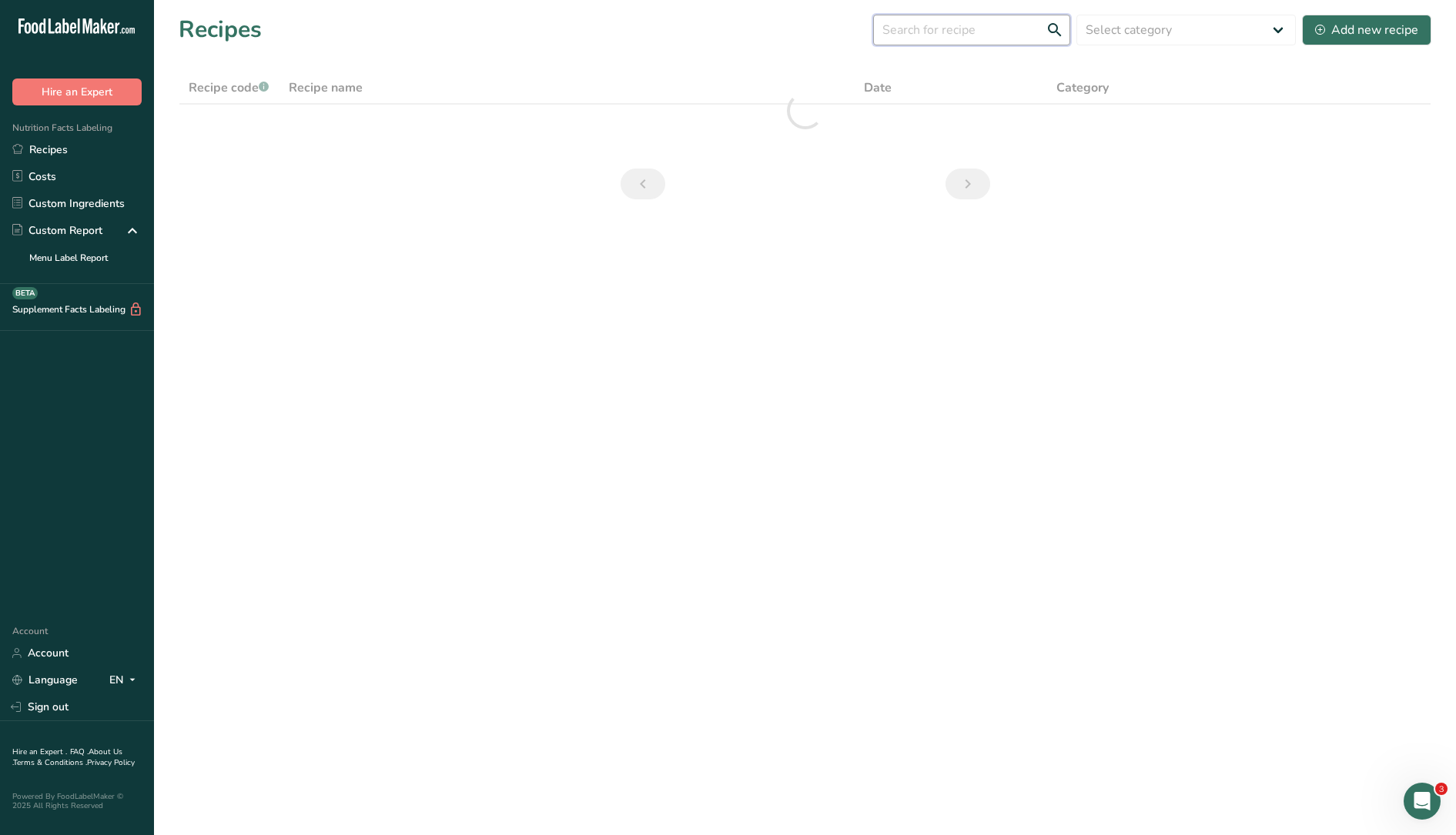 click at bounding box center (972, 30) 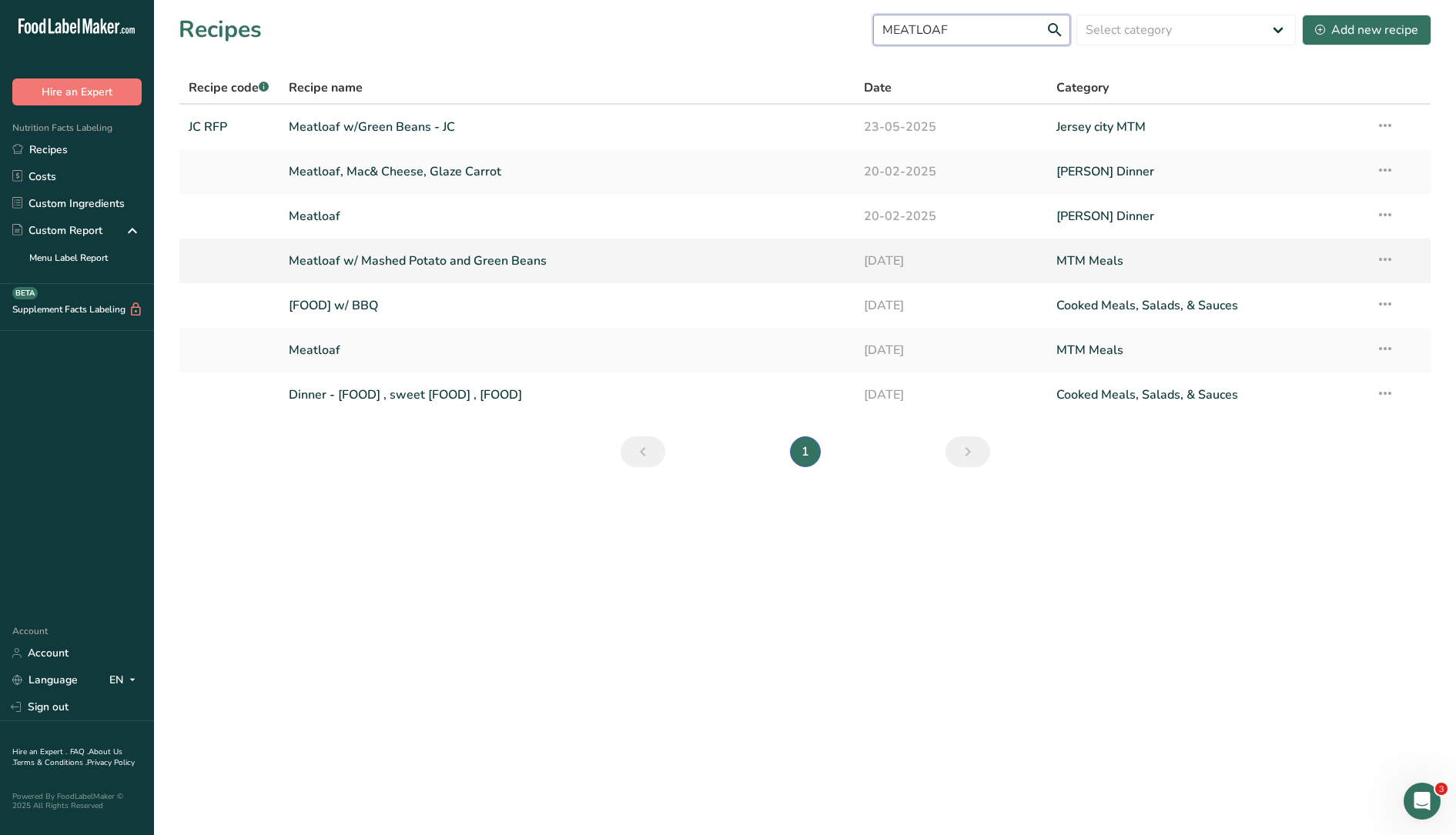 type on "MEATLOAF" 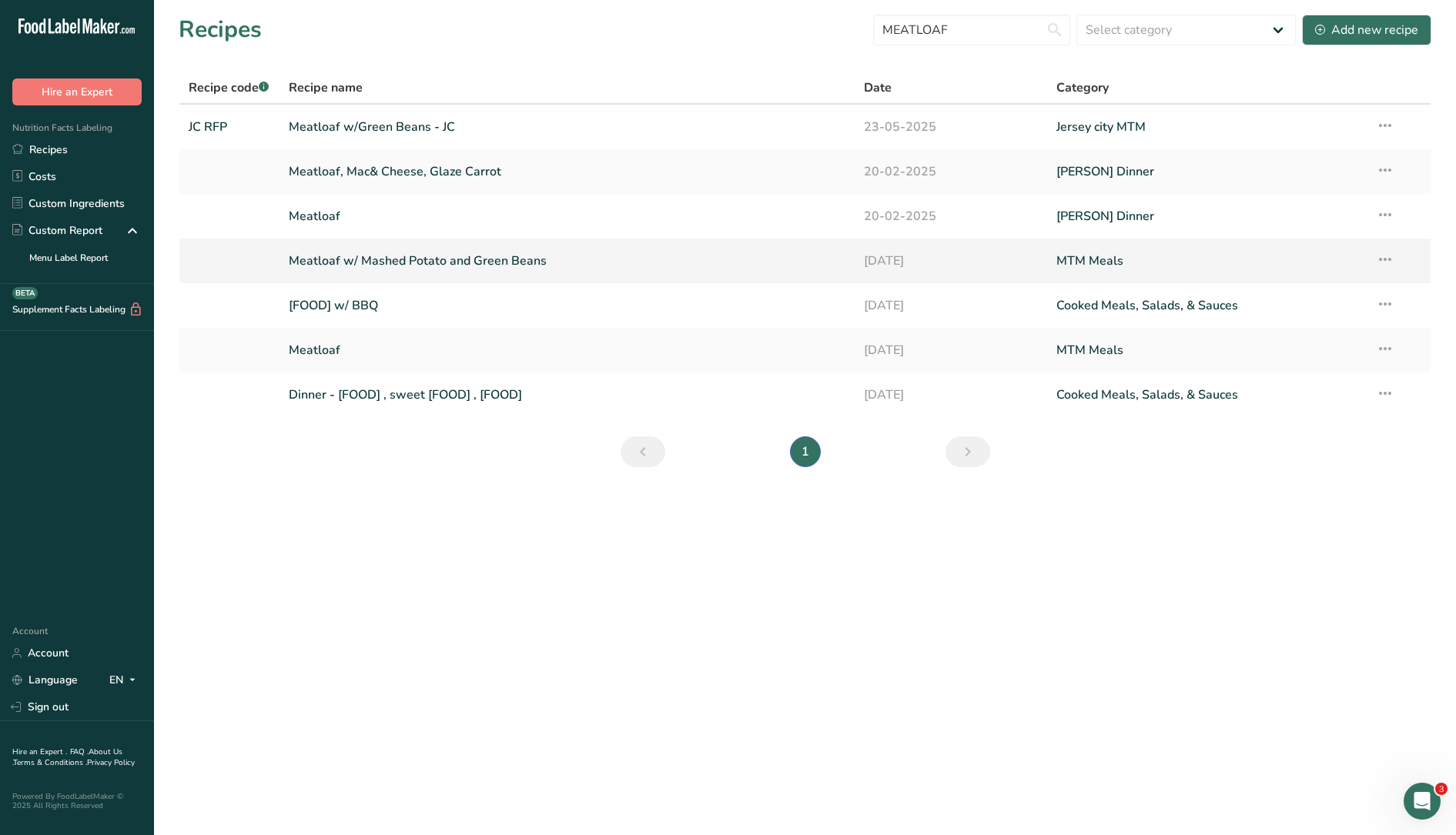 click on "Meatloaf w/ Mashed Potato and Green Beans" at bounding box center (567, 261) 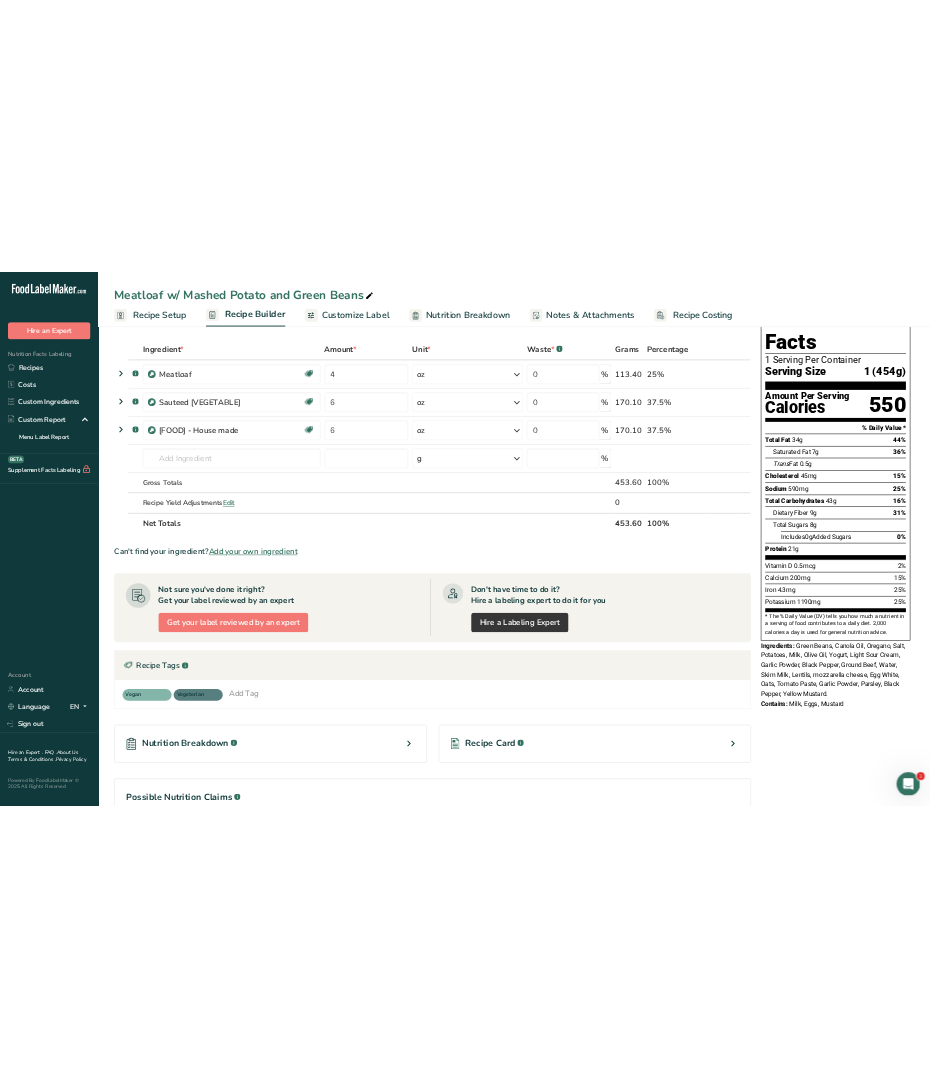 scroll, scrollTop: 0, scrollLeft: 0, axis: both 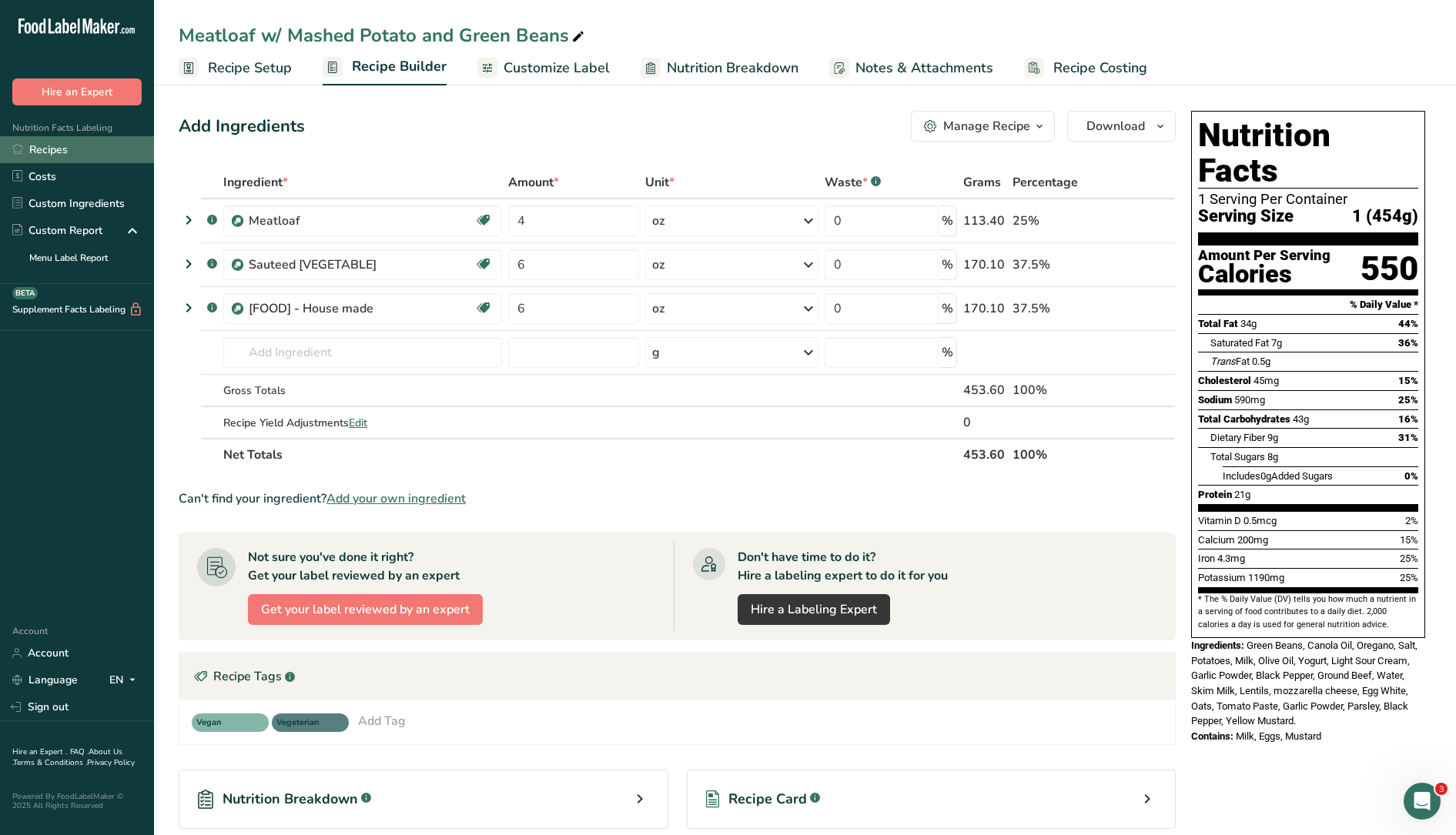 click on "Recipes" at bounding box center (77, 149) 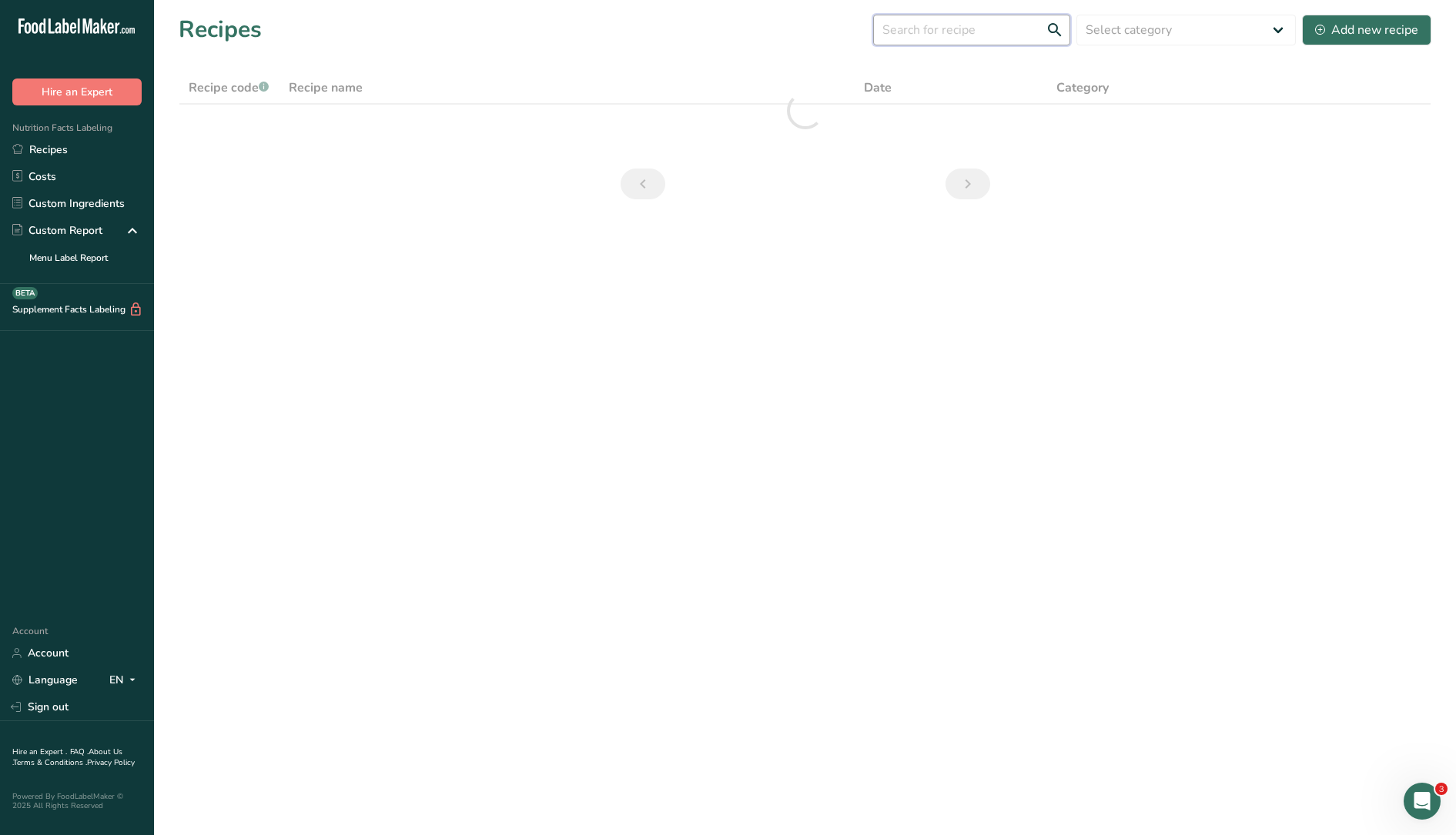 click at bounding box center (972, 30) 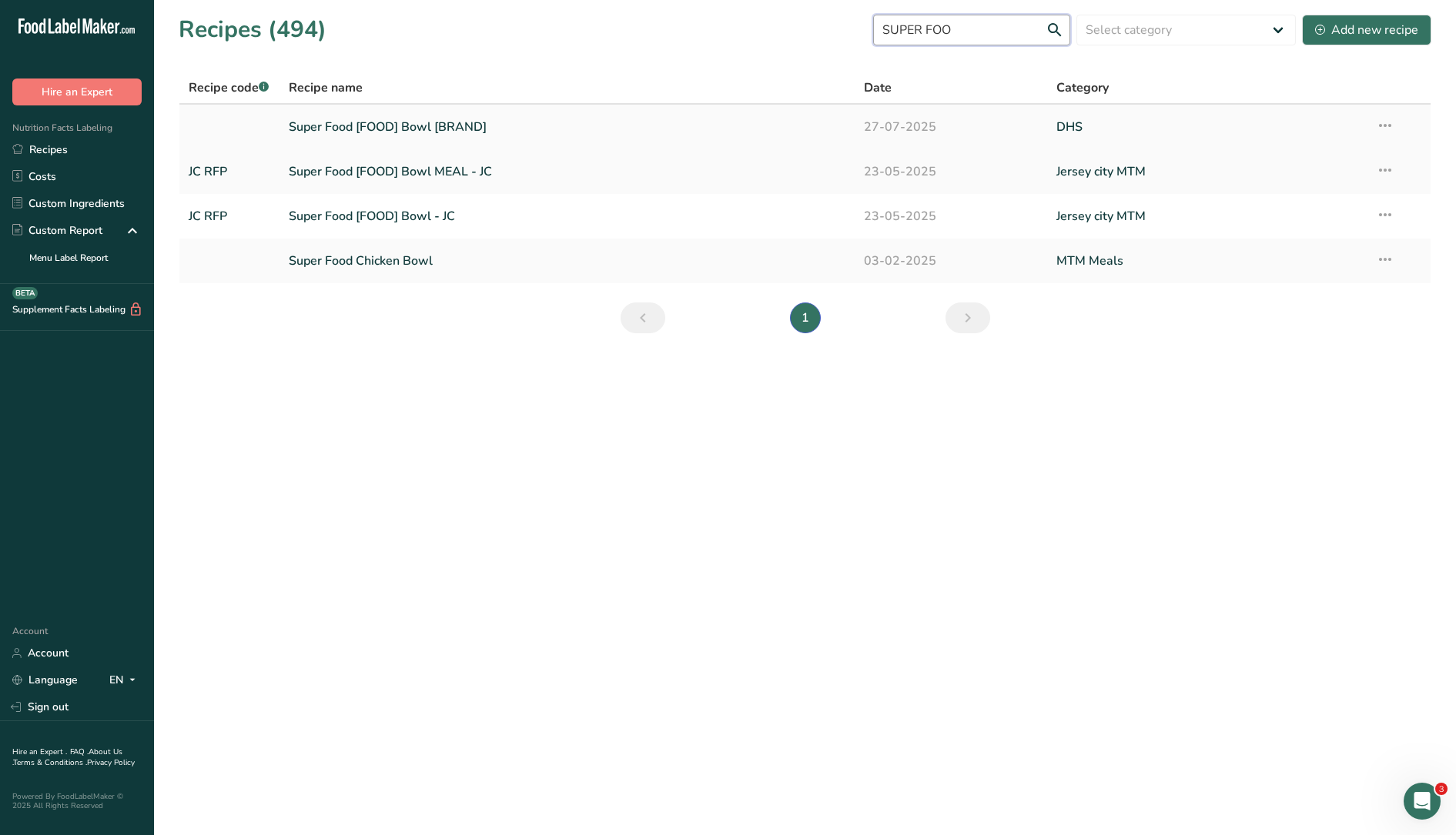type on "SUPER FOO" 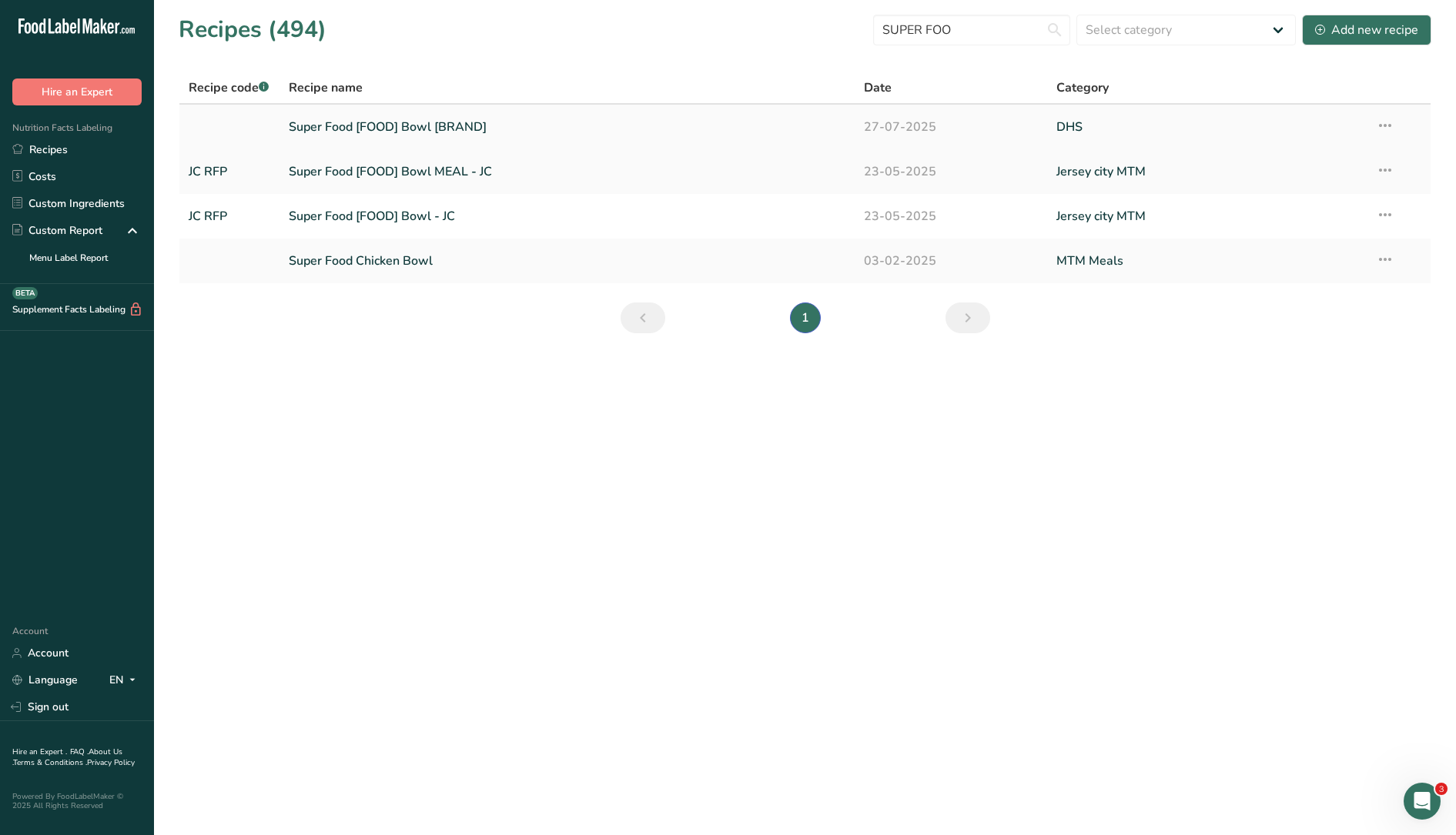 click on "Super Food [FOOD] Bowl [BRAND]" at bounding box center (567, 127) 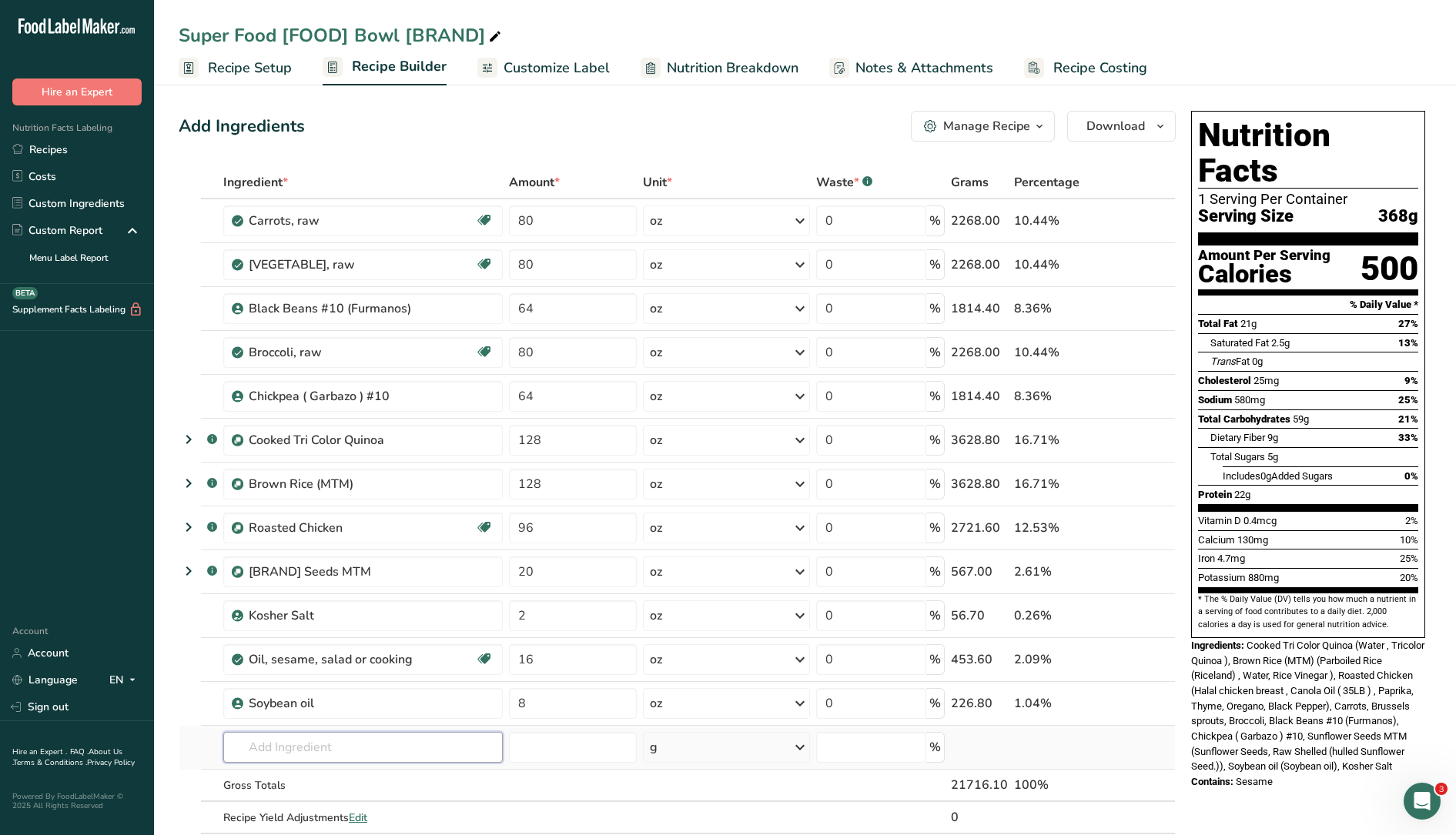 click at bounding box center (363, 747) 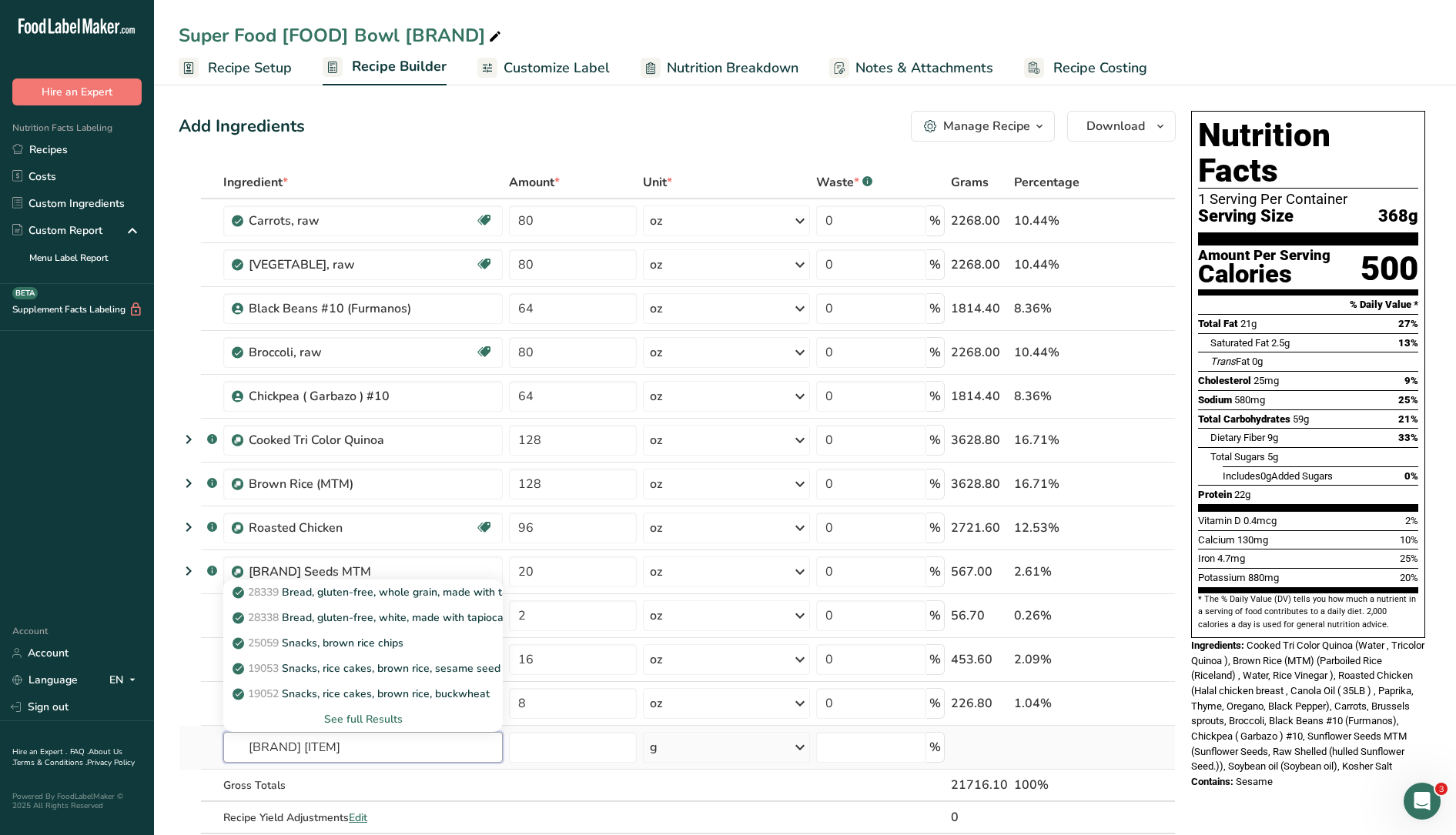 type on "[BRAND] [ITEM]" 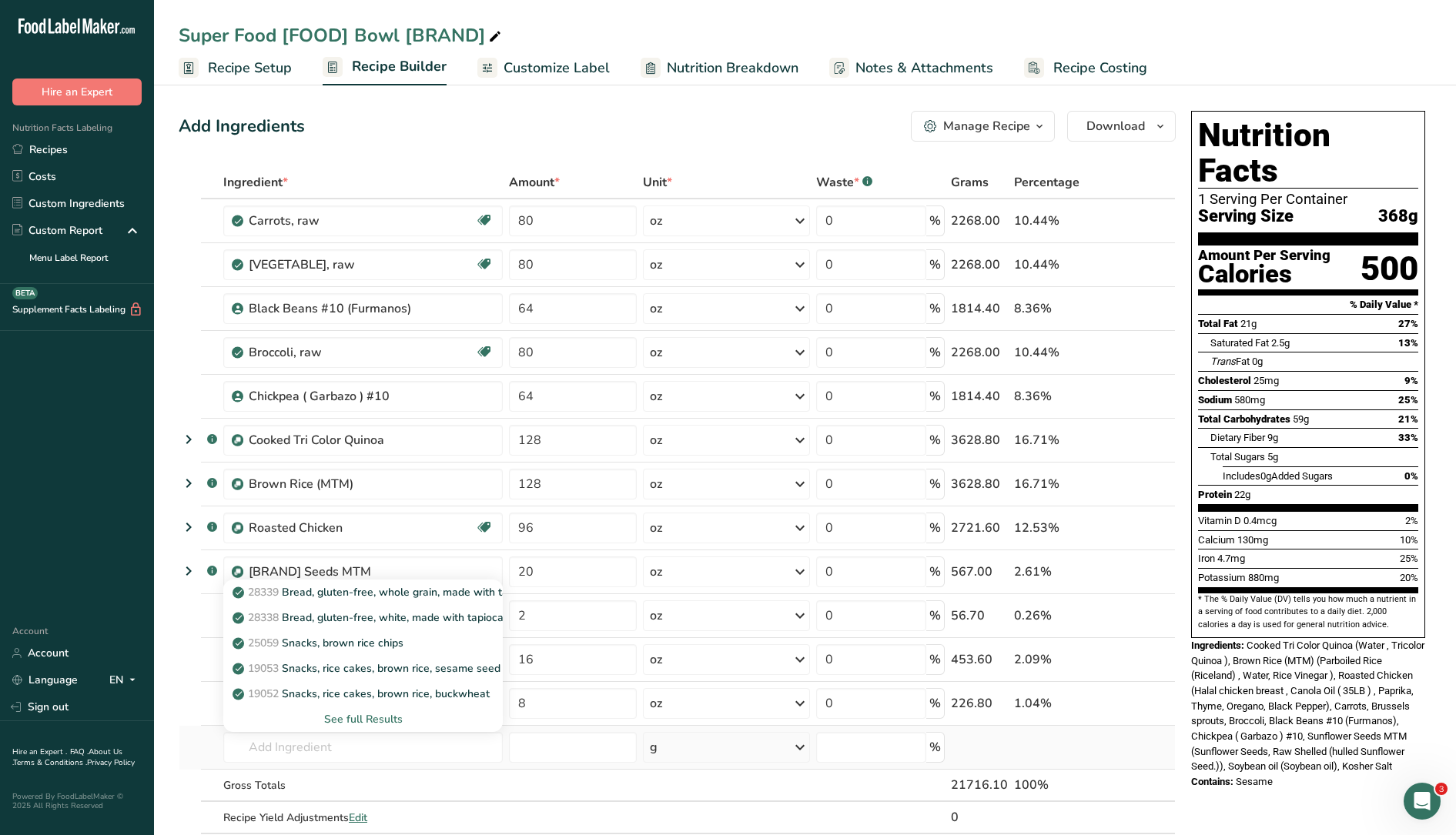 click on "See full Results" at bounding box center (363, 719) 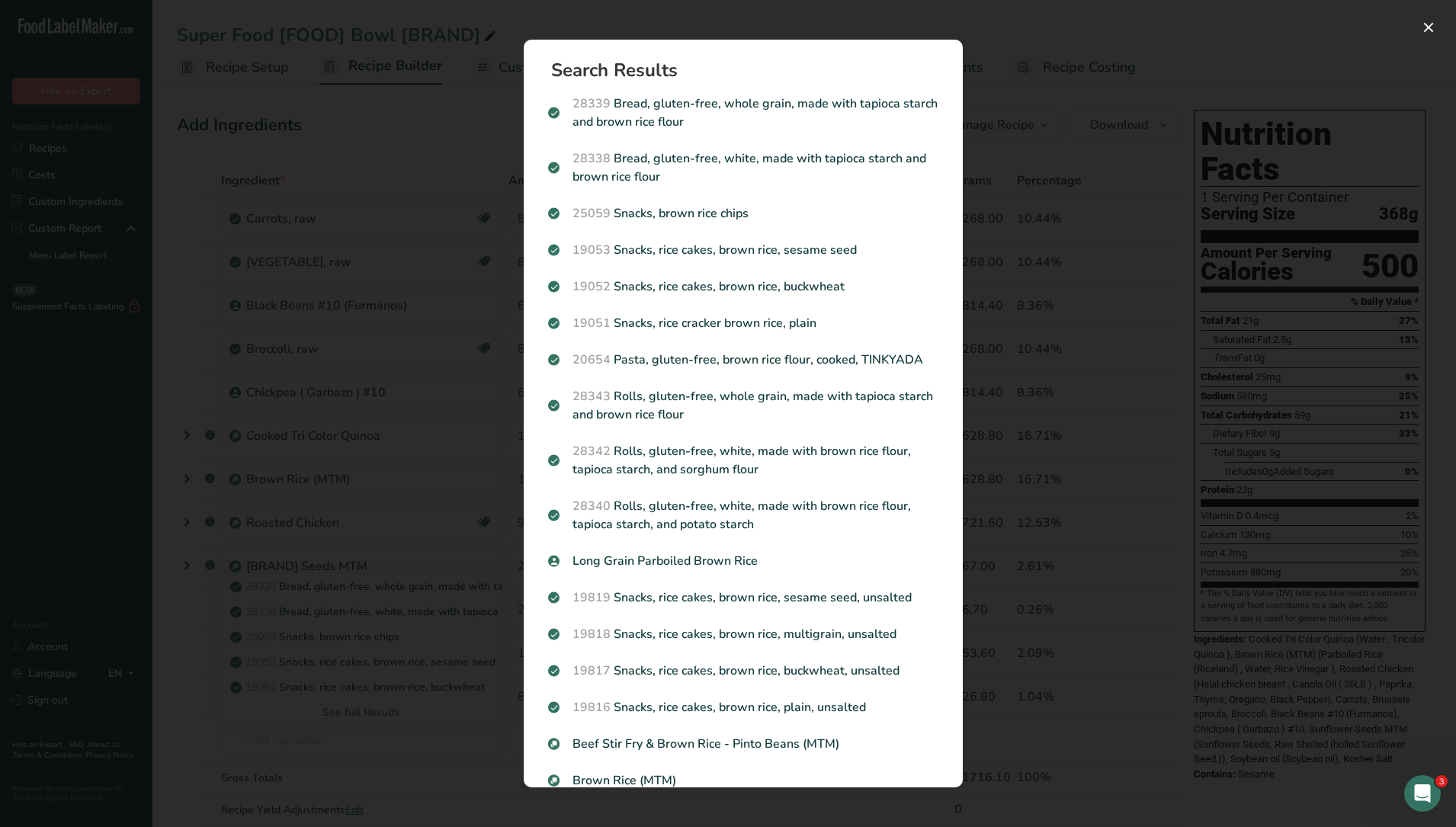 click at bounding box center [728, 413] 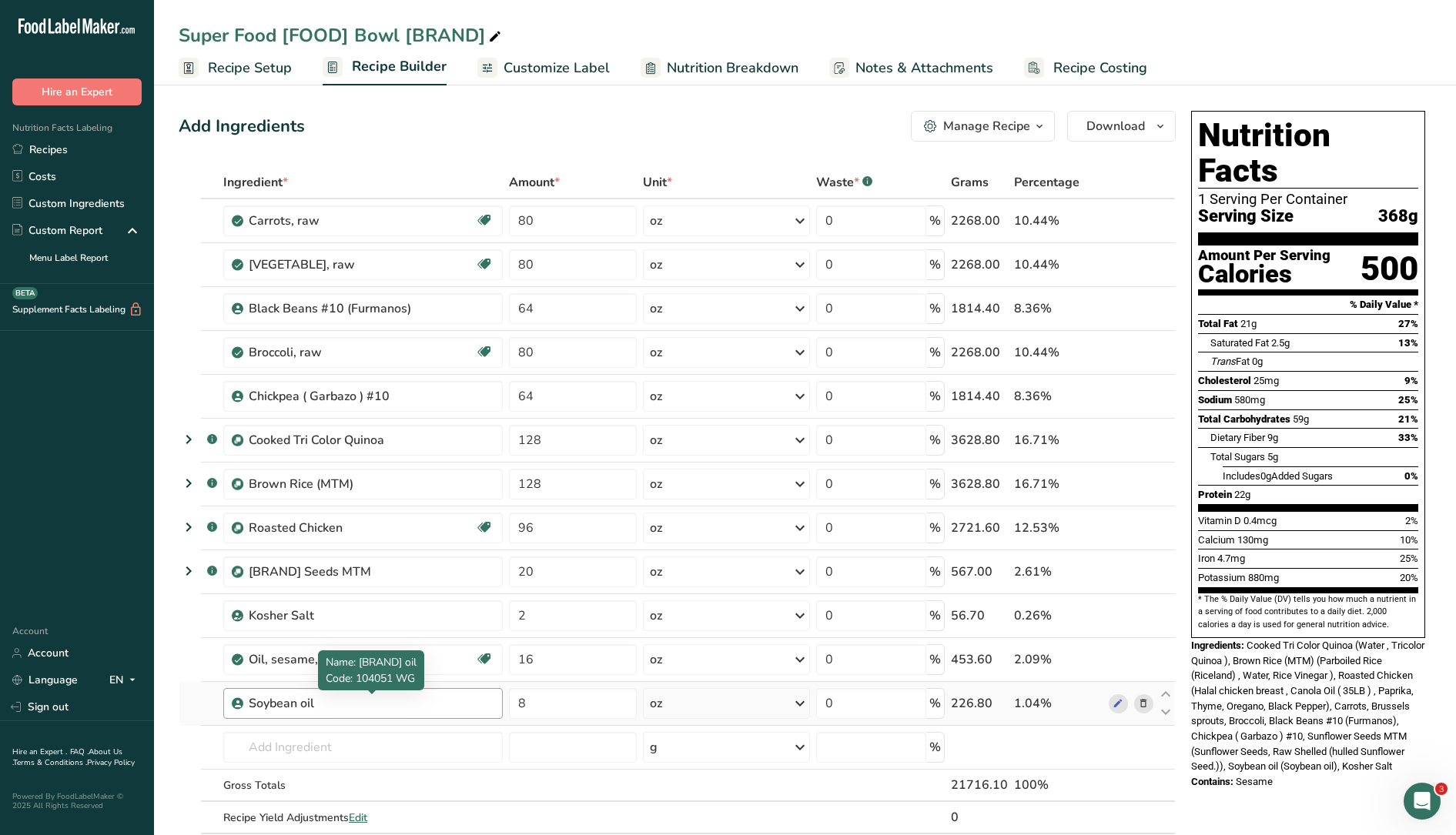 click on "Soybean oil" at bounding box center [345, 703] 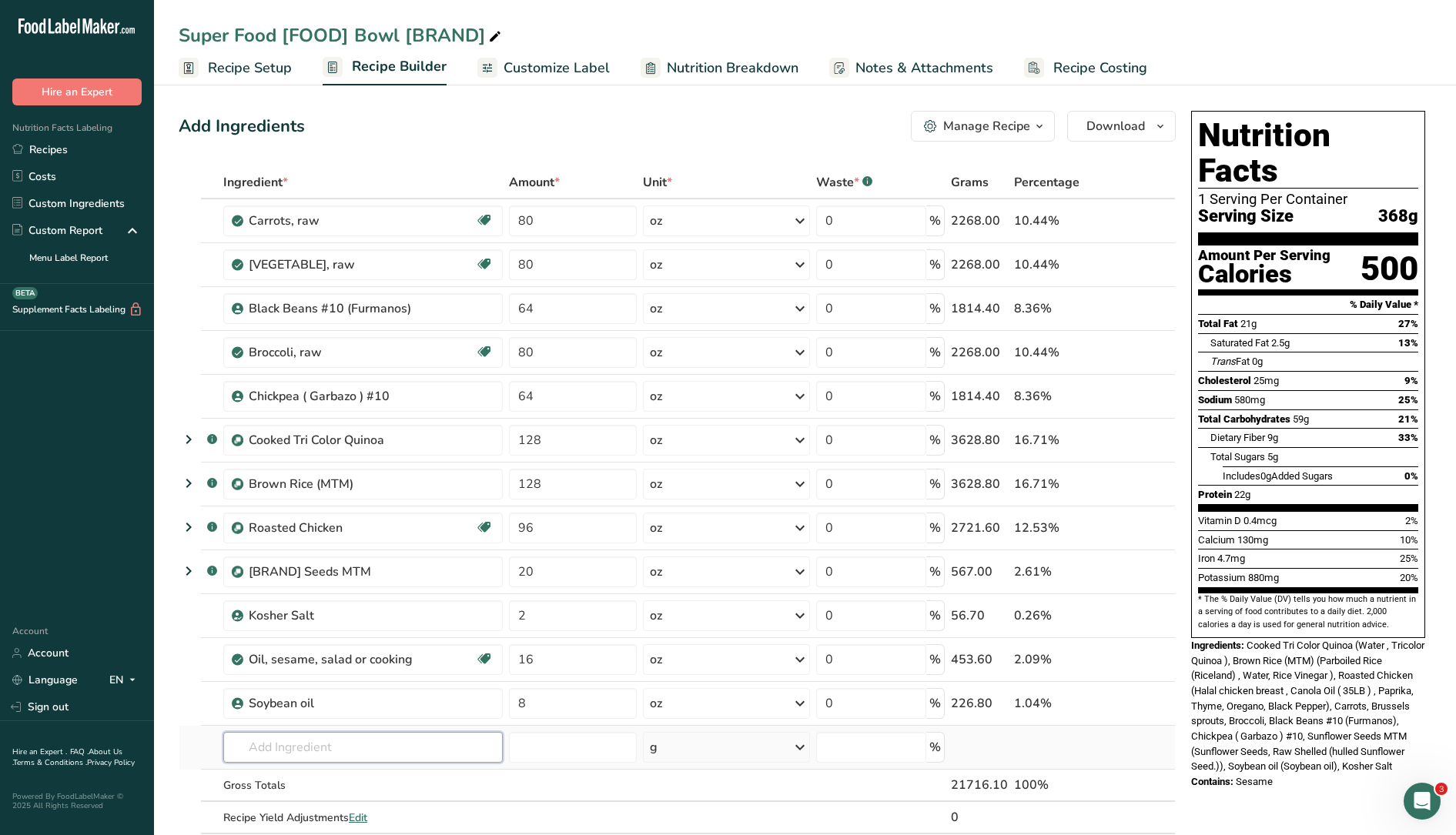 click at bounding box center (363, 747) 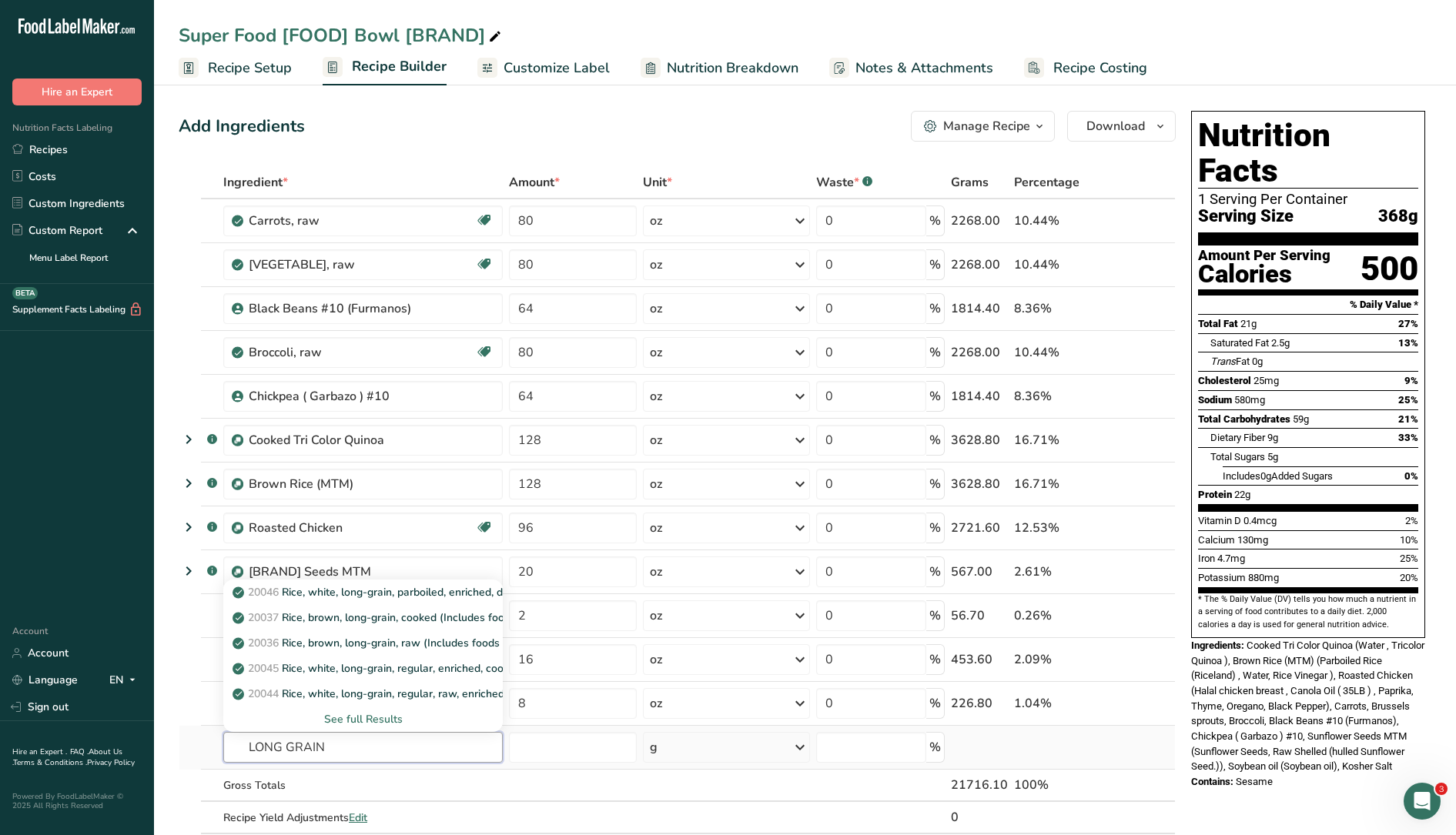 type on "LONG GRAIN" 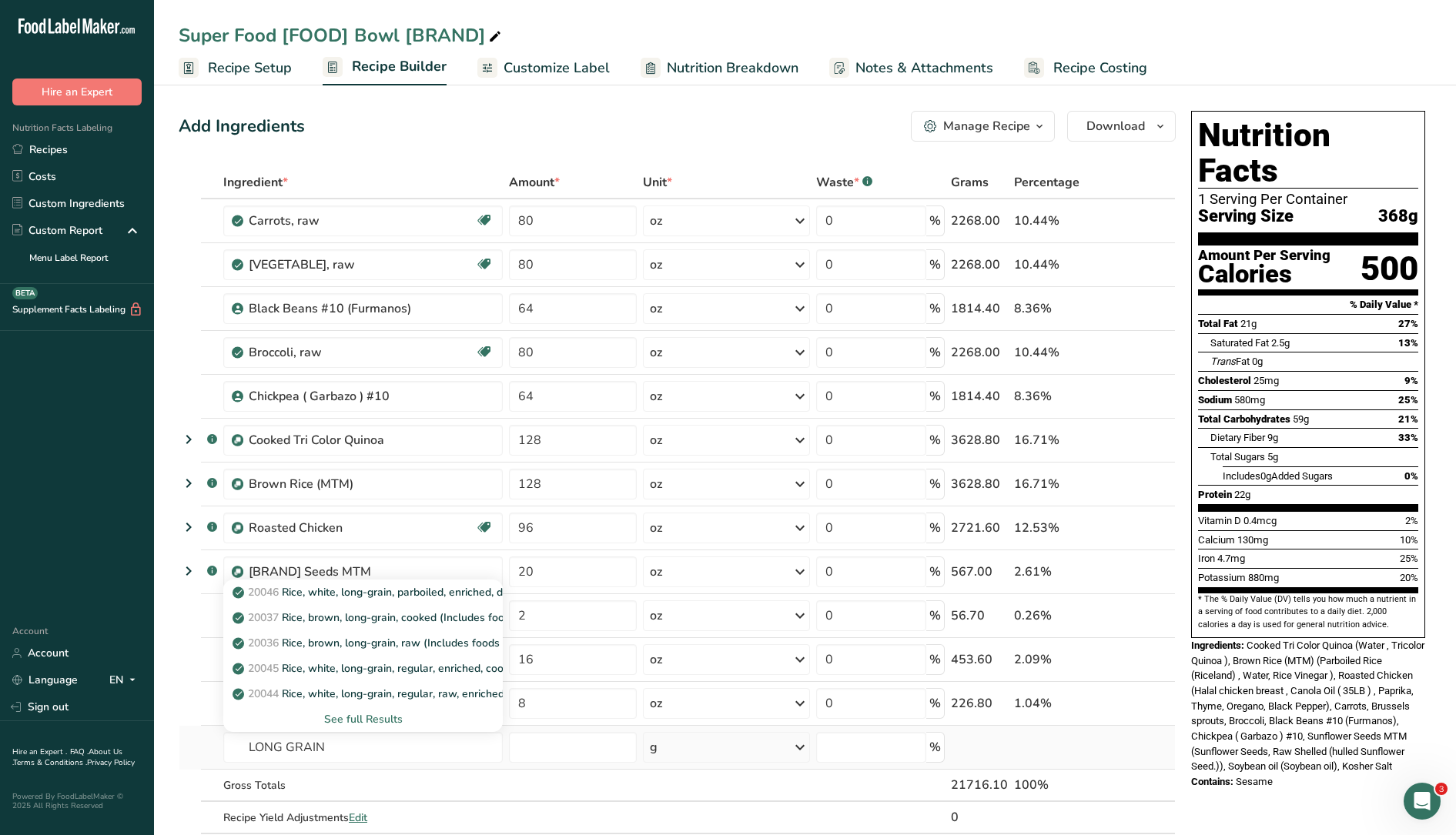 type 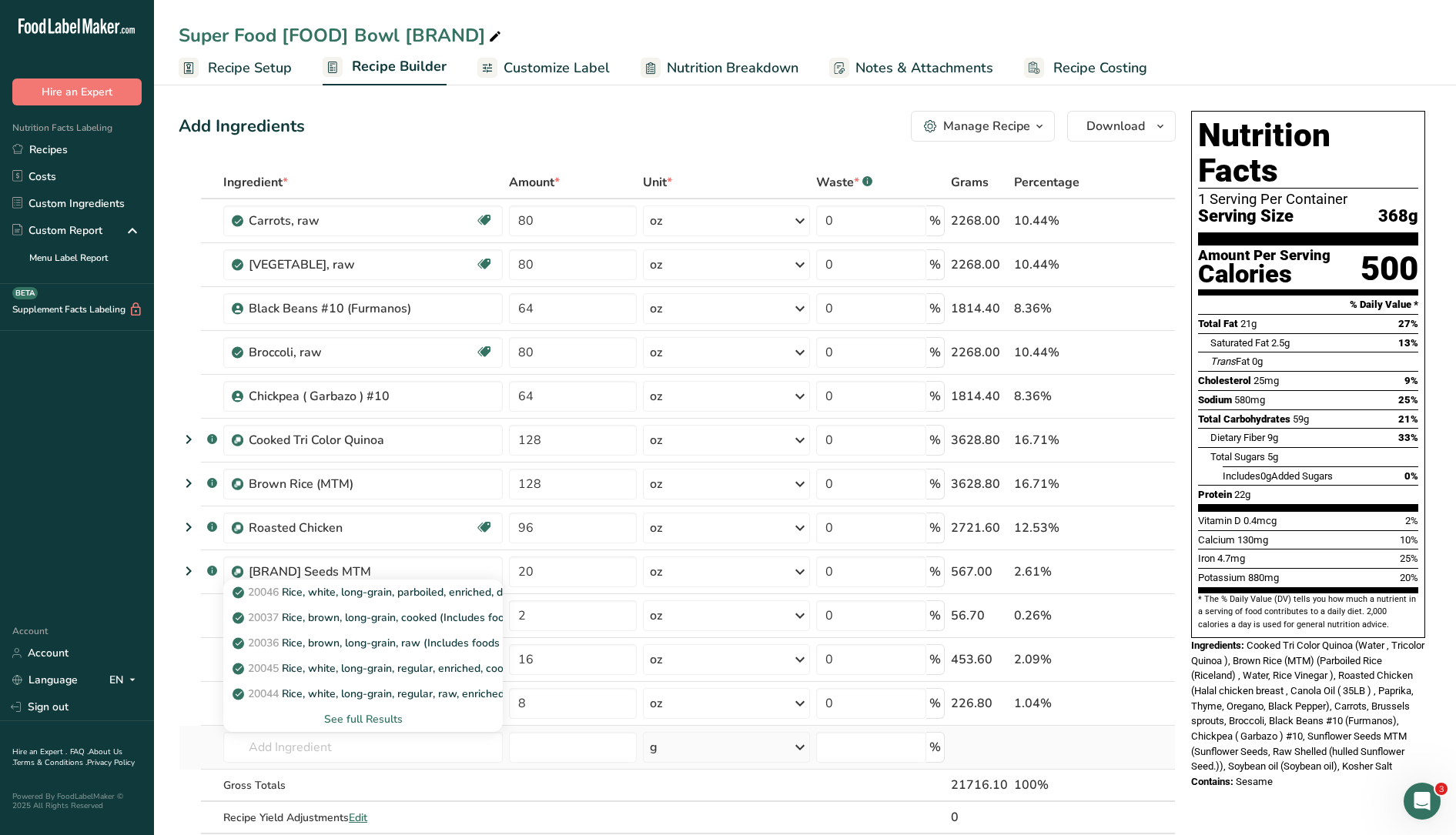 click on "See full Results" at bounding box center (363, 719) 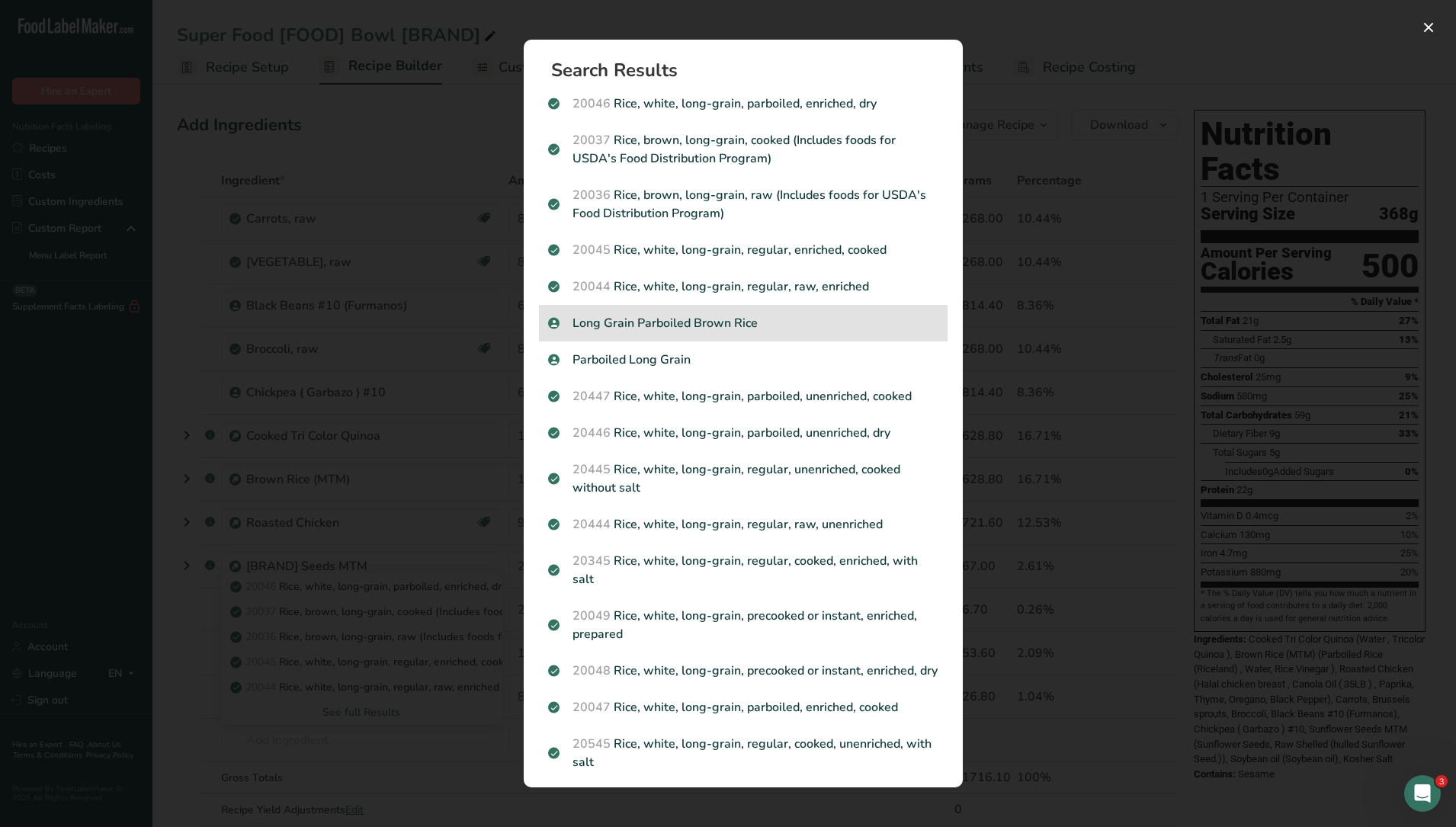 click on "Long Grain Parboiled Brown Rice" at bounding box center (743, 323) 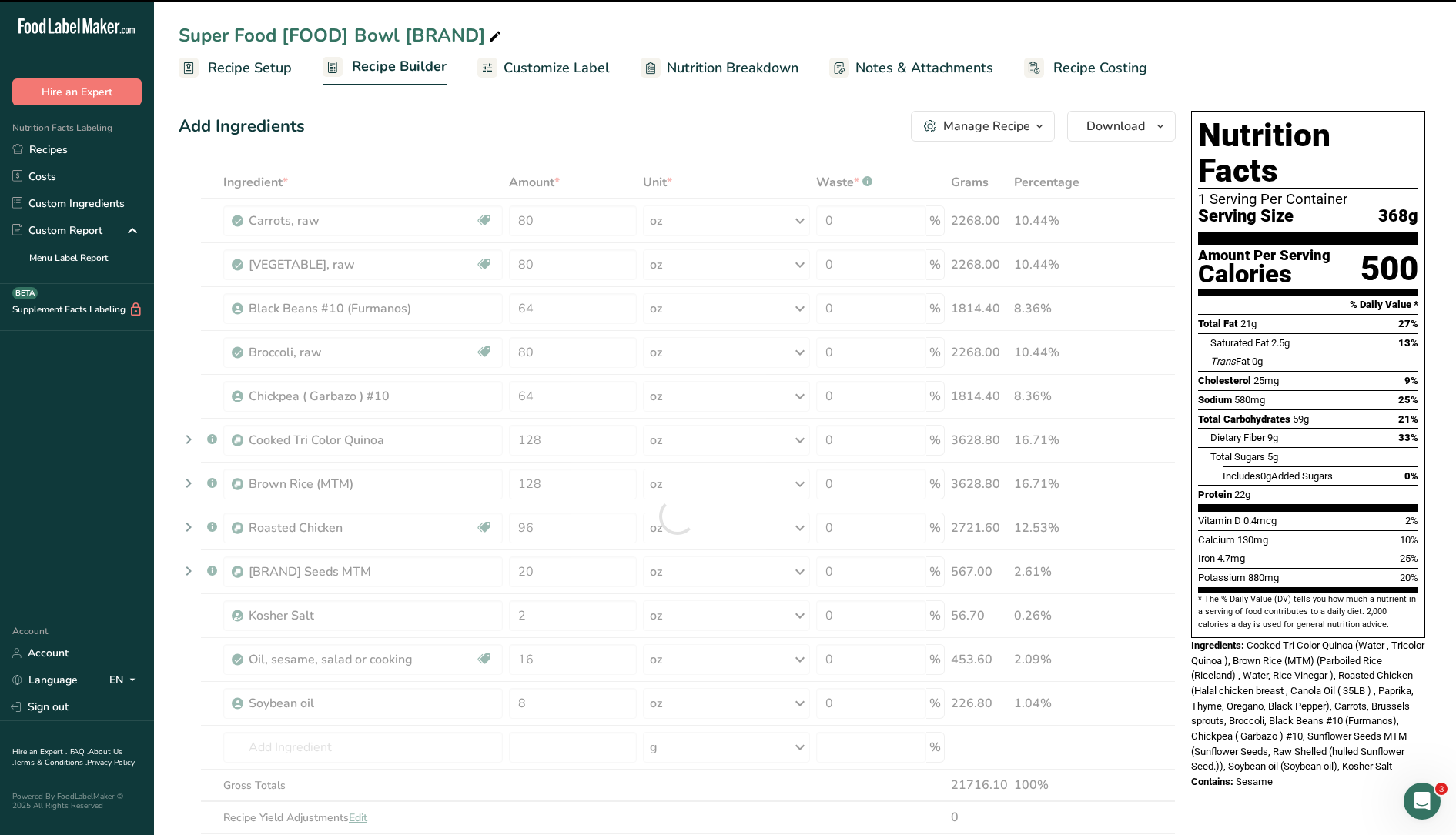 type on "0" 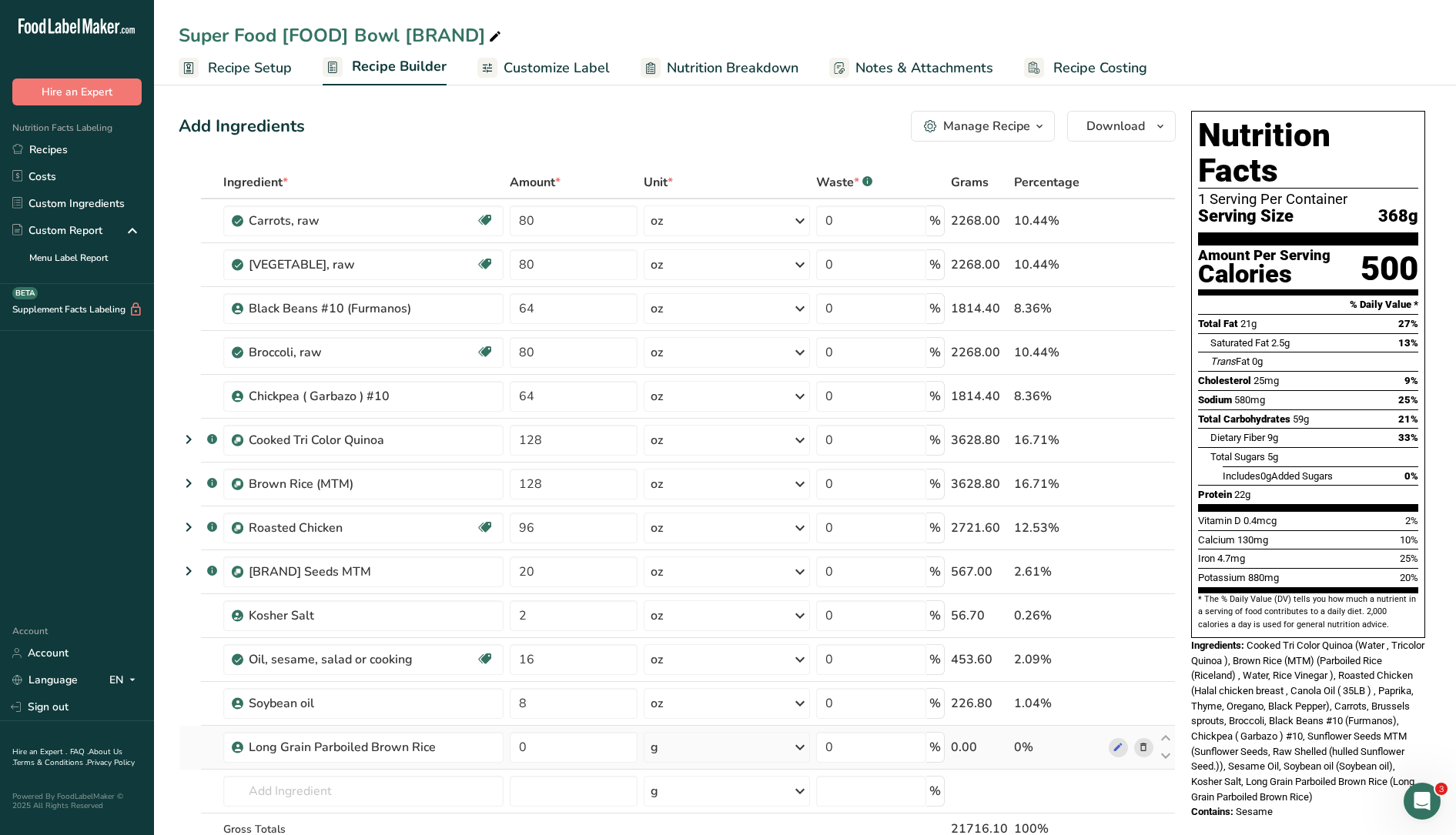 click at bounding box center [1143, 747] 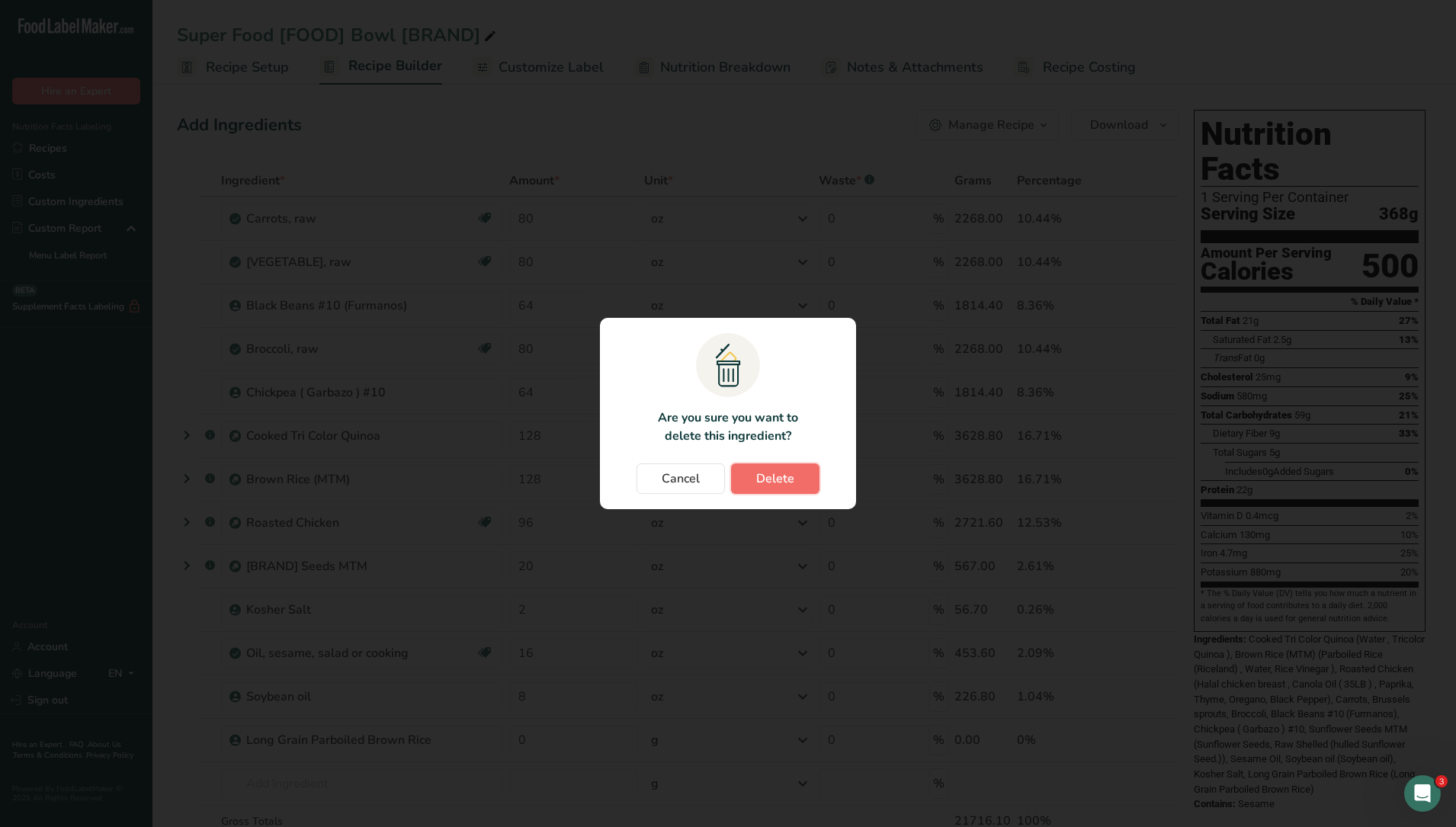 click on "Delete" at bounding box center [775, 479] 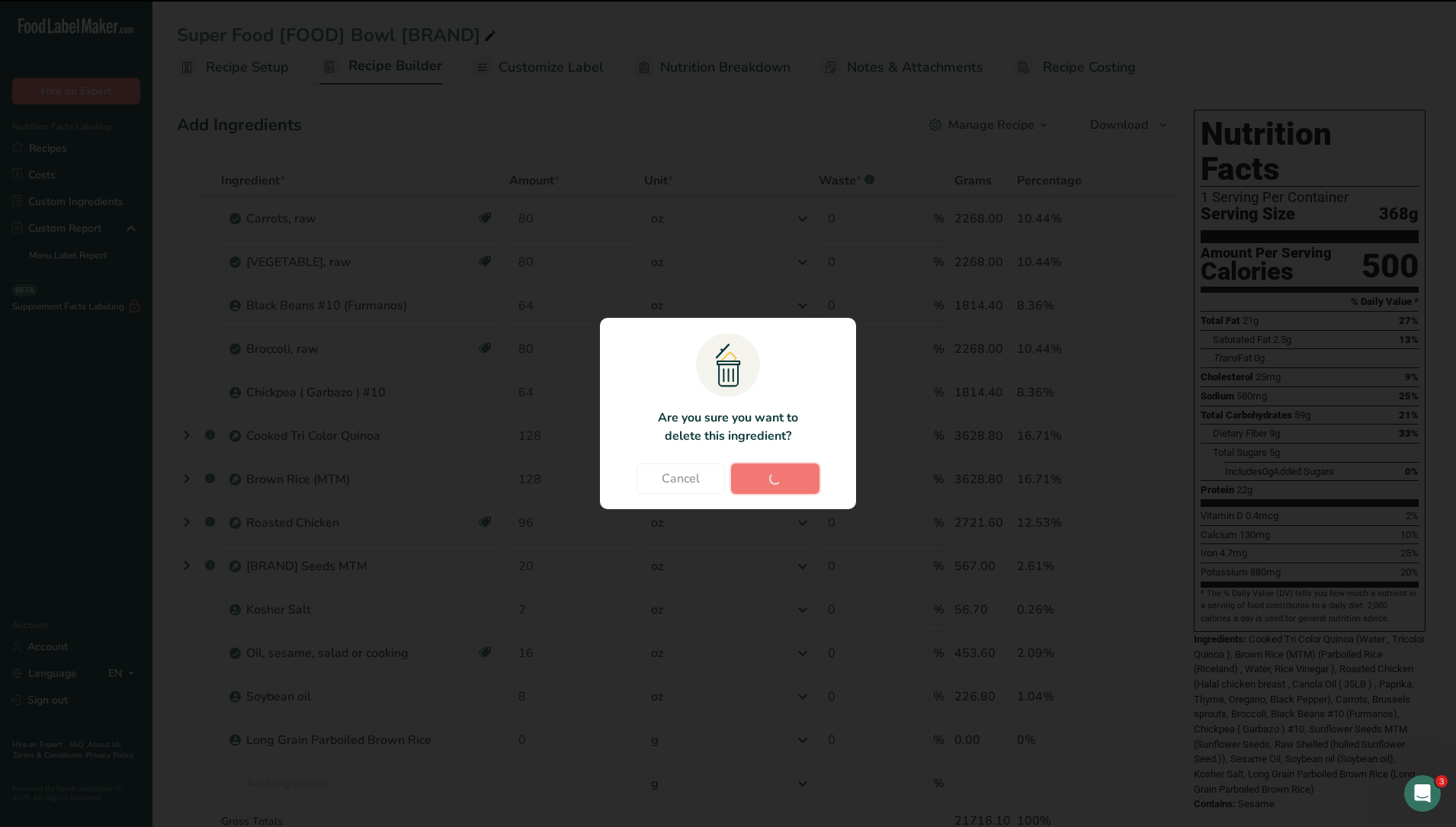 type 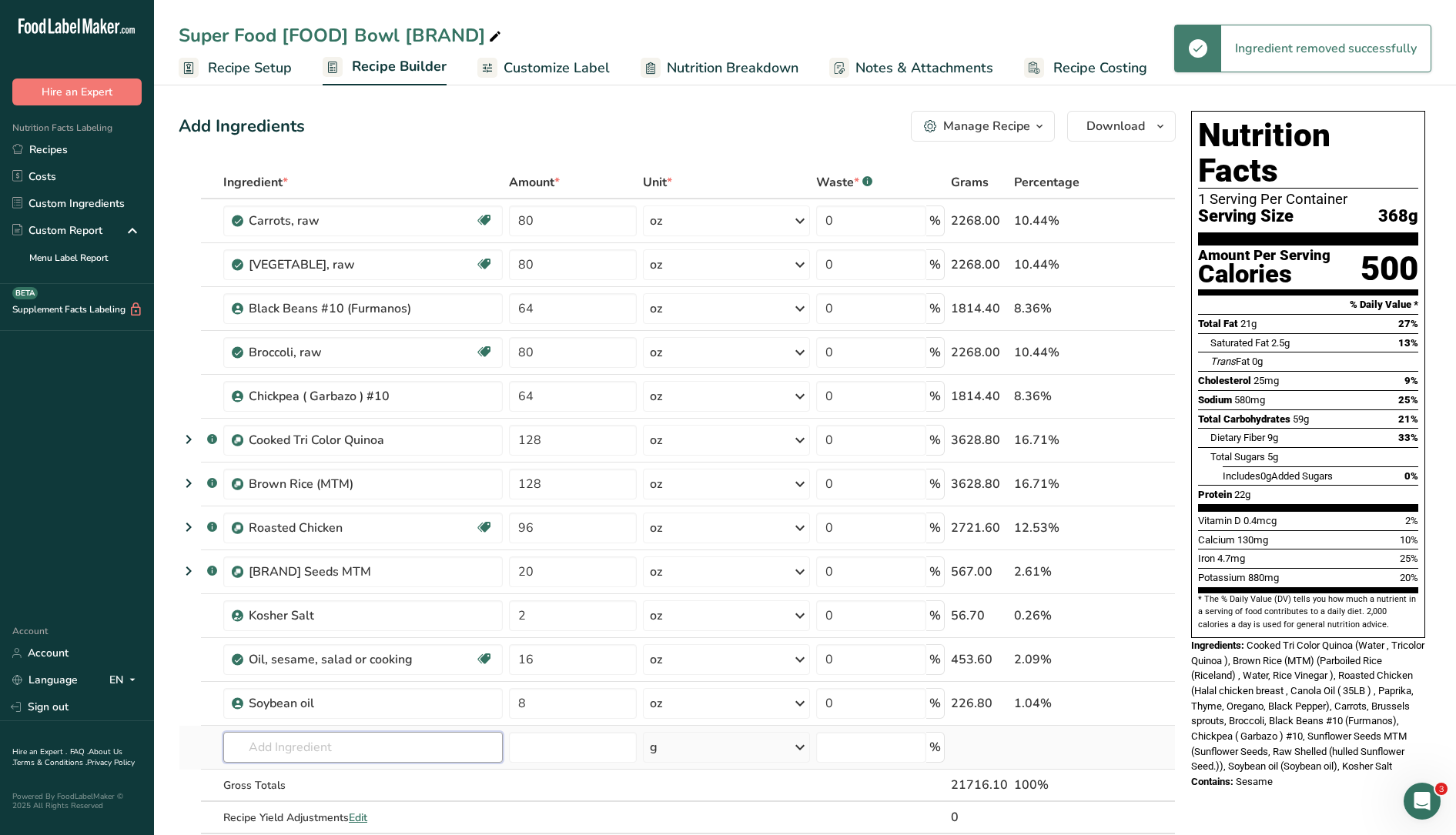 click at bounding box center (363, 747) 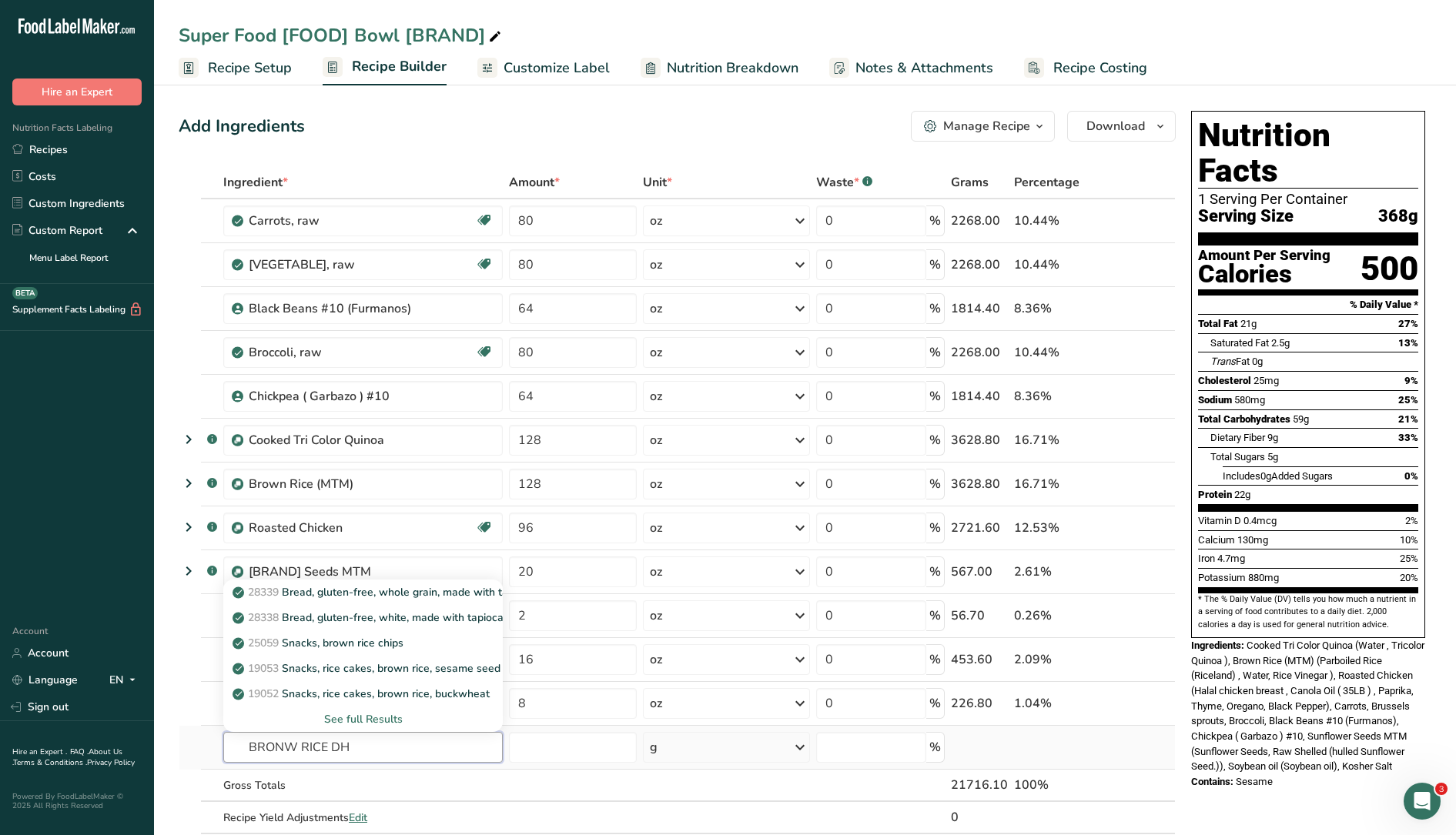 type on "[BRAND] [ITEM] [BRAND]" 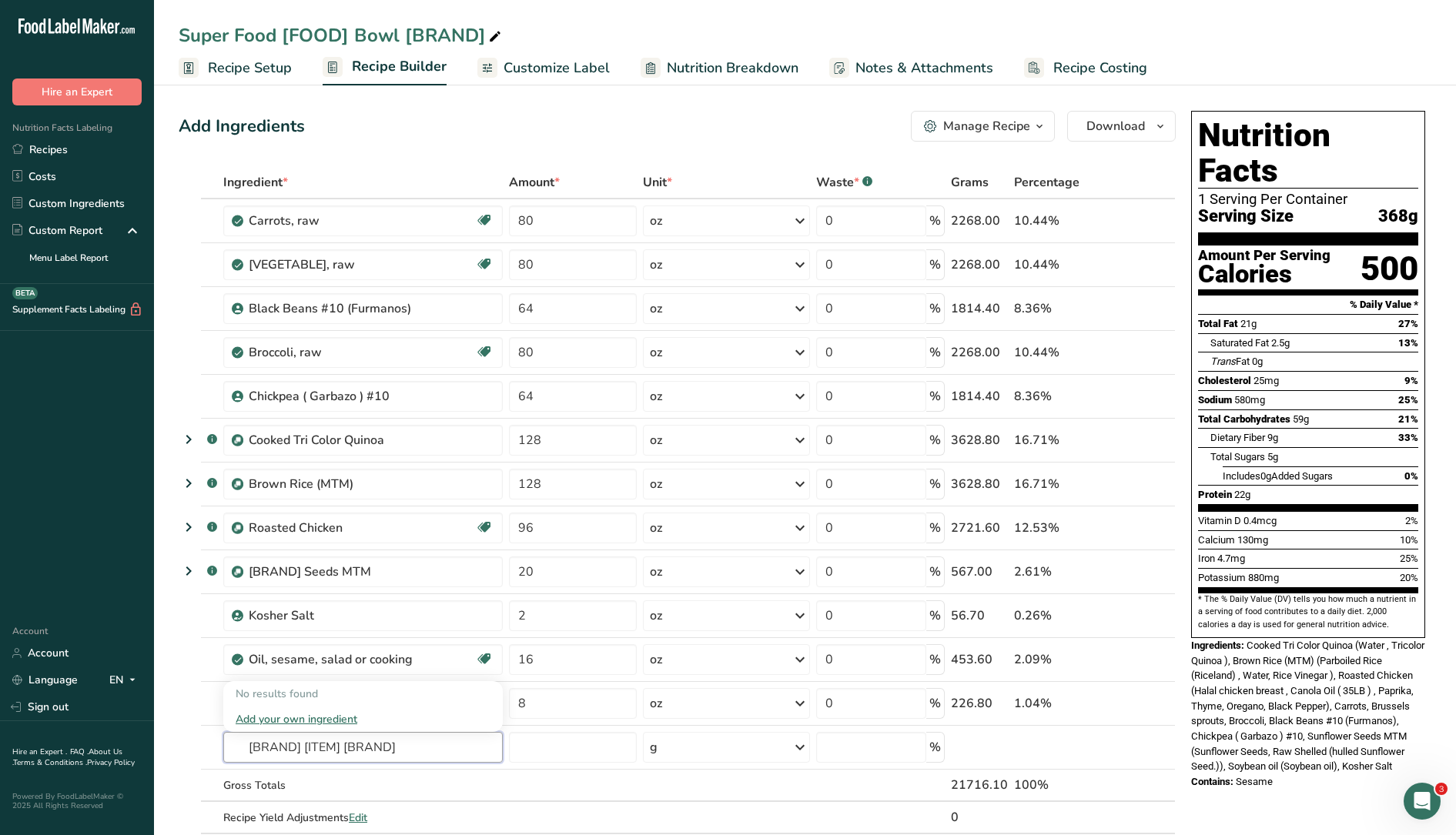 drag, startPoint x: 375, startPoint y: 743, endPoint x: 115, endPoint y: 743, distance: 260 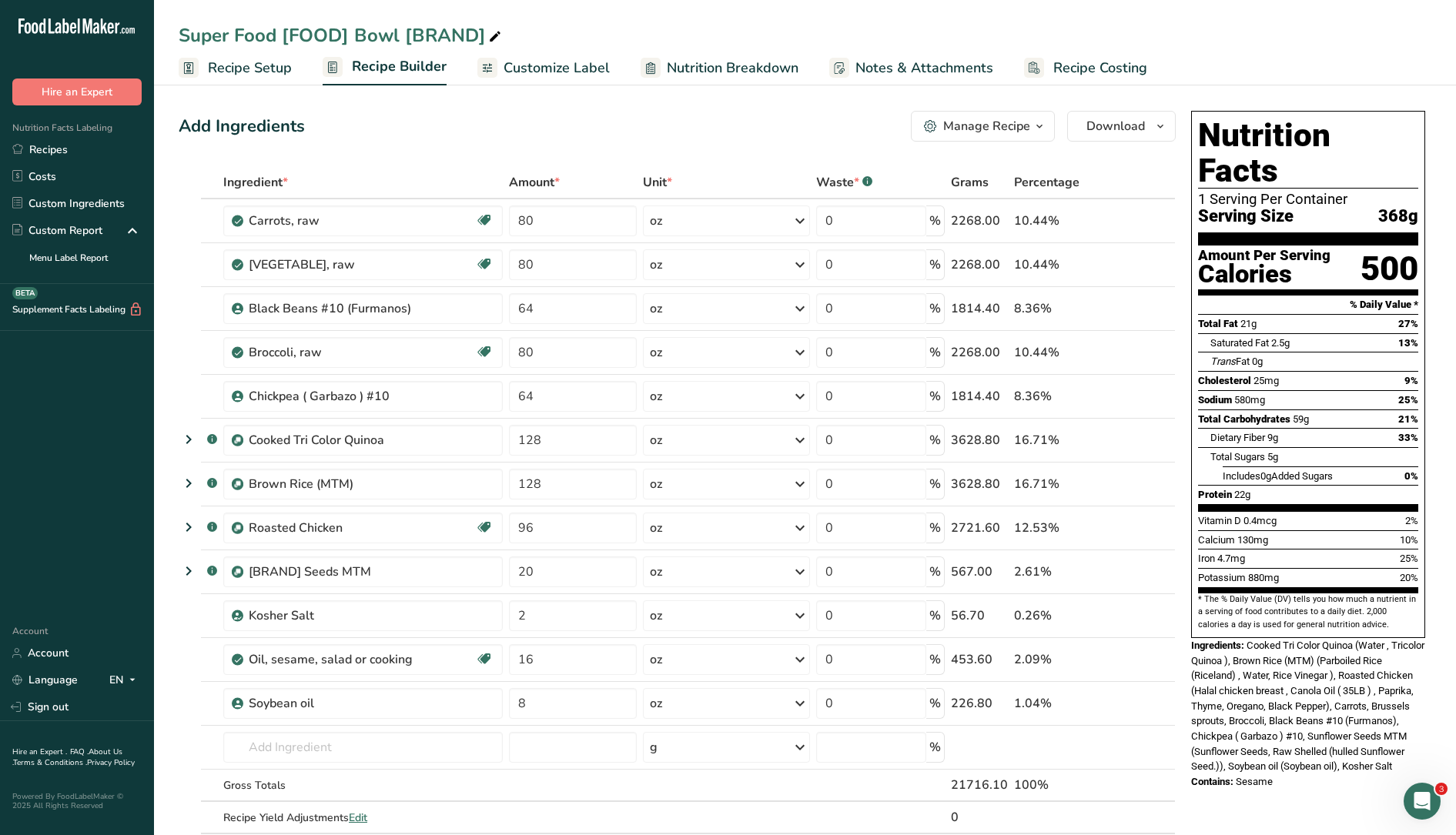 click on "Add Ingredients
Manage Recipe         Delete Recipe           Duplicate Recipe             Scale Recipe             Save as Sub-Recipe   .a-a{fill:#347362;}.b-a{fill:#fff;}                               Nutrition Breakdown                 Recipe Card
NEW
Amino Acids Pattern Report           Activity History
Download
Choose your preferred label style
Standard FDA label
Standard FDA label
The most common format for nutrition facts labels in compliance with the FDA's typeface, style and requirements
Tabular FDA label
A label format compliant with the FDA regulations presented in a tabular (horizontal) display.
Linear FDA label
A simple linear display for small sized packages.
Simplified FDA label" at bounding box center [805, 750] 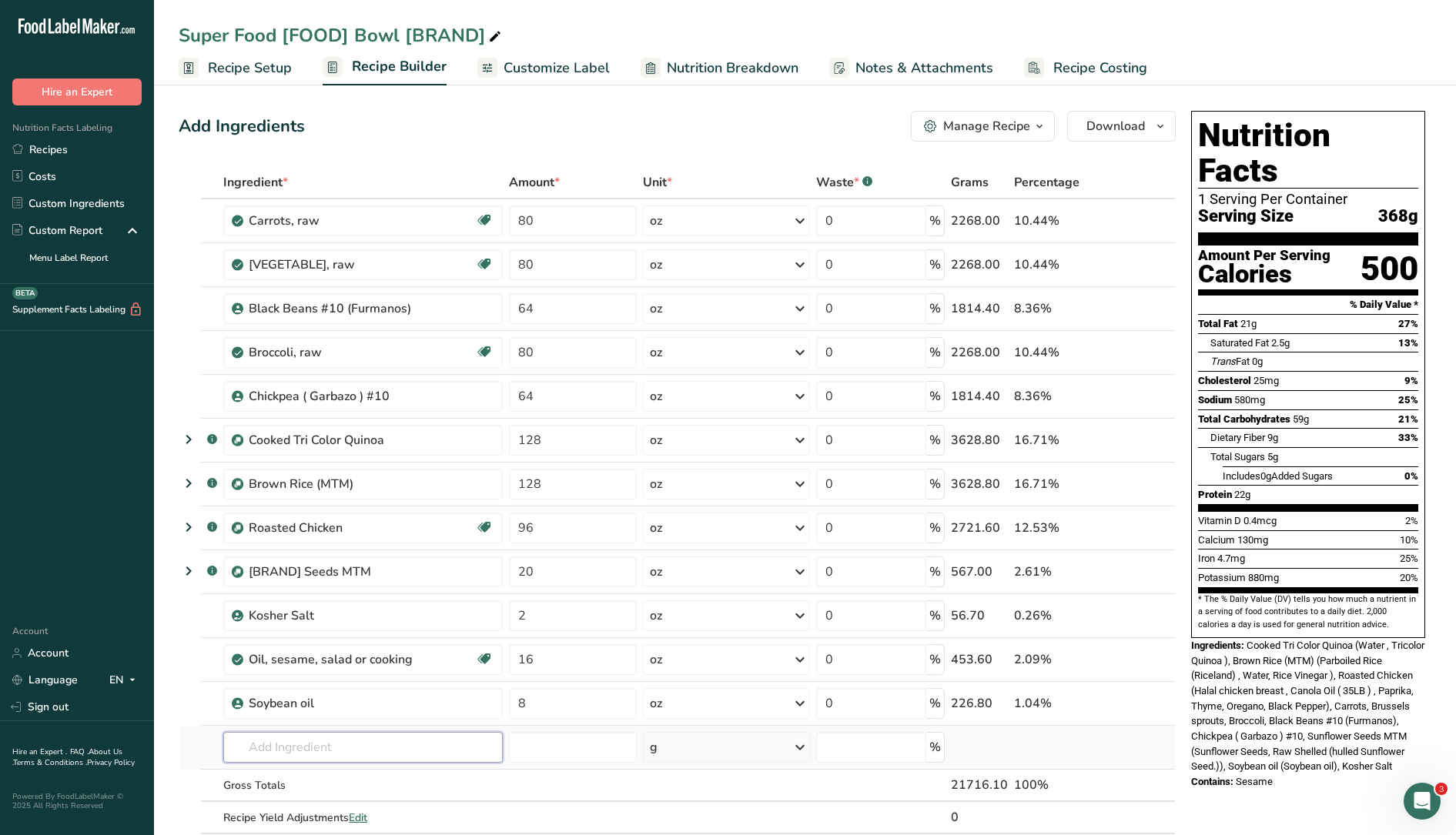 click at bounding box center [363, 747] 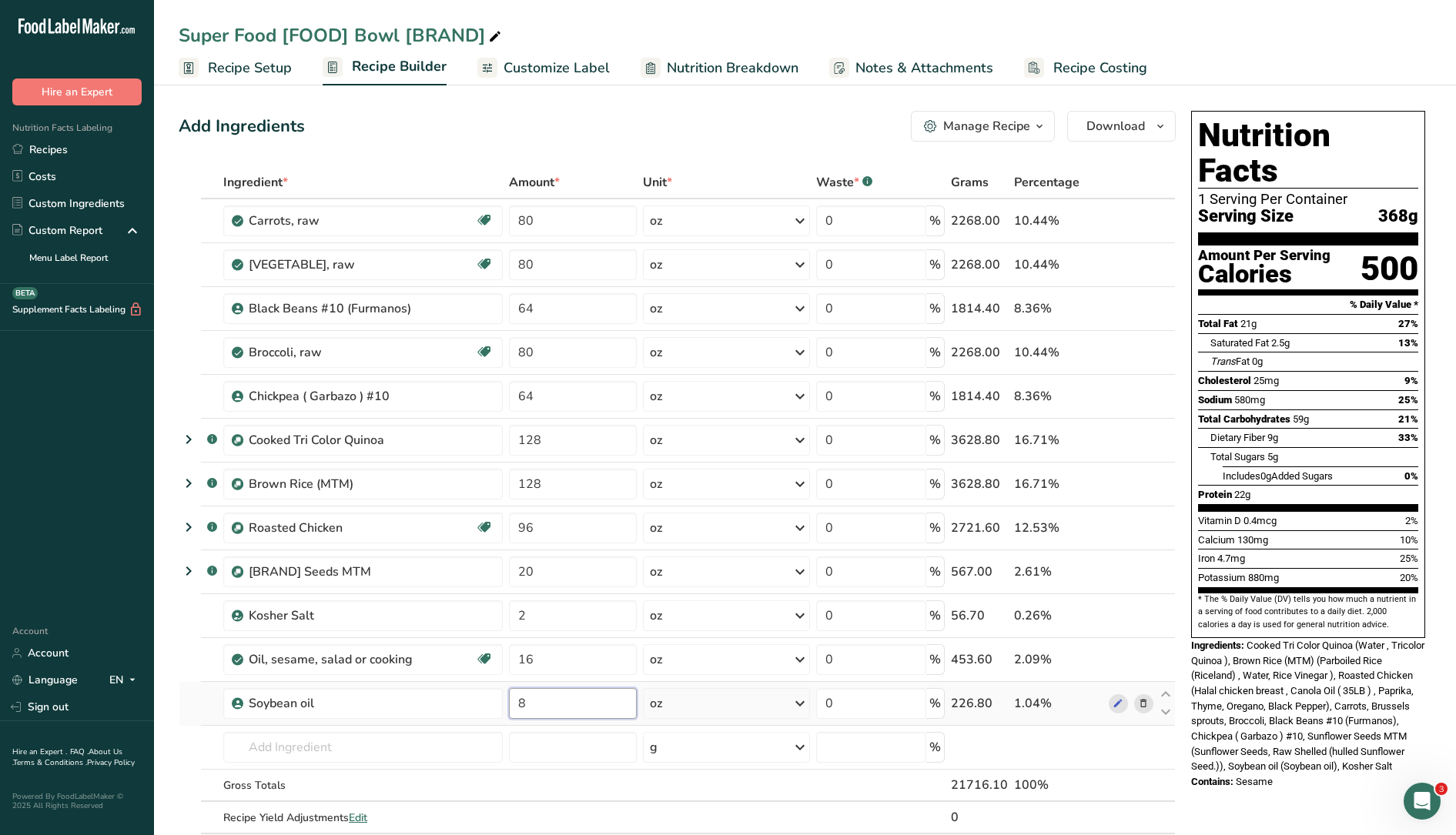 drag, startPoint x: 549, startPoint y: 700, endPoint x: 514, endPoint y: 697, distance: 35.128336 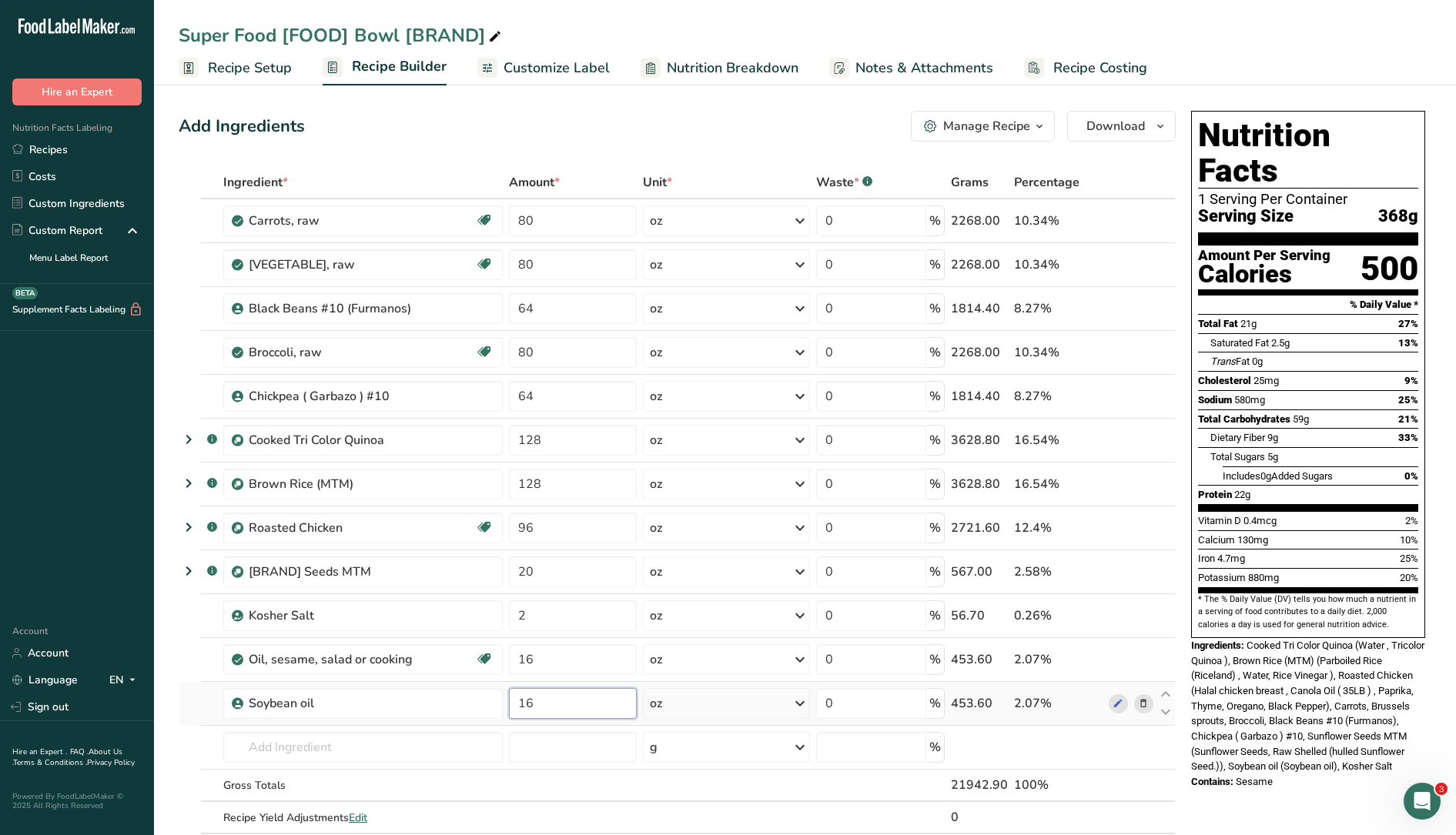 type on "16" 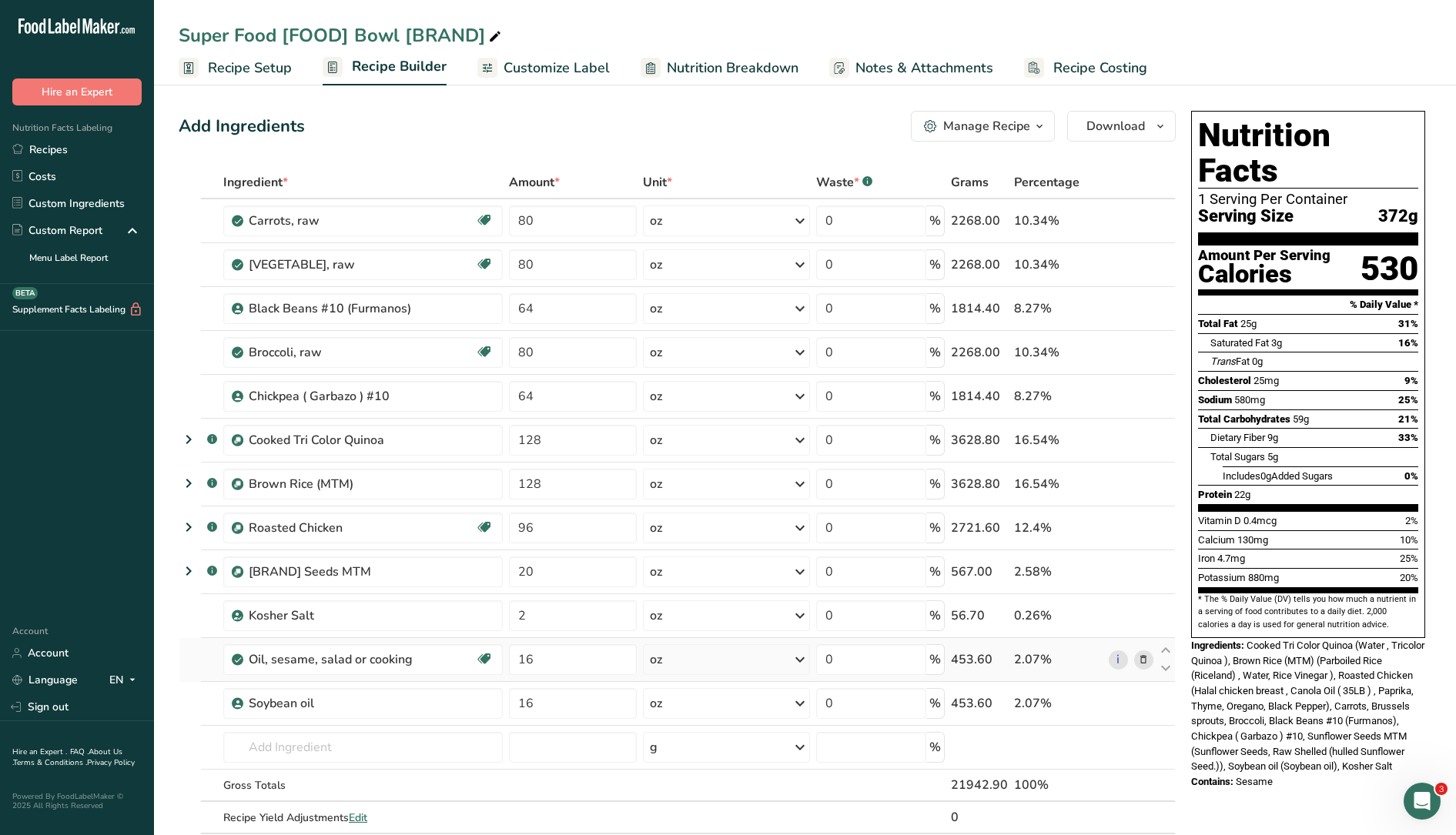click at bounding box center (1143, 660) 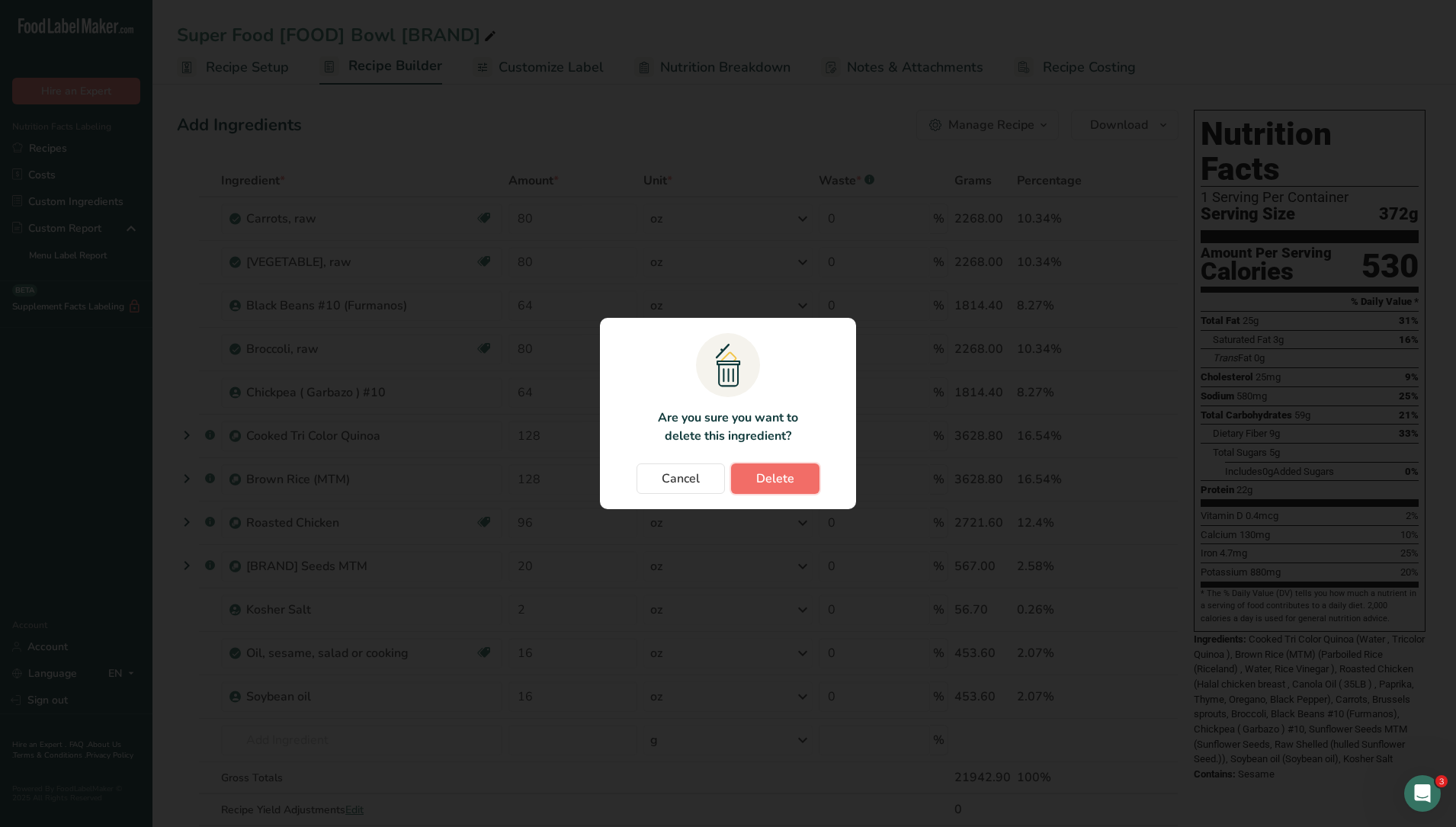 click on "Delete" at bounding box center (775, 479) 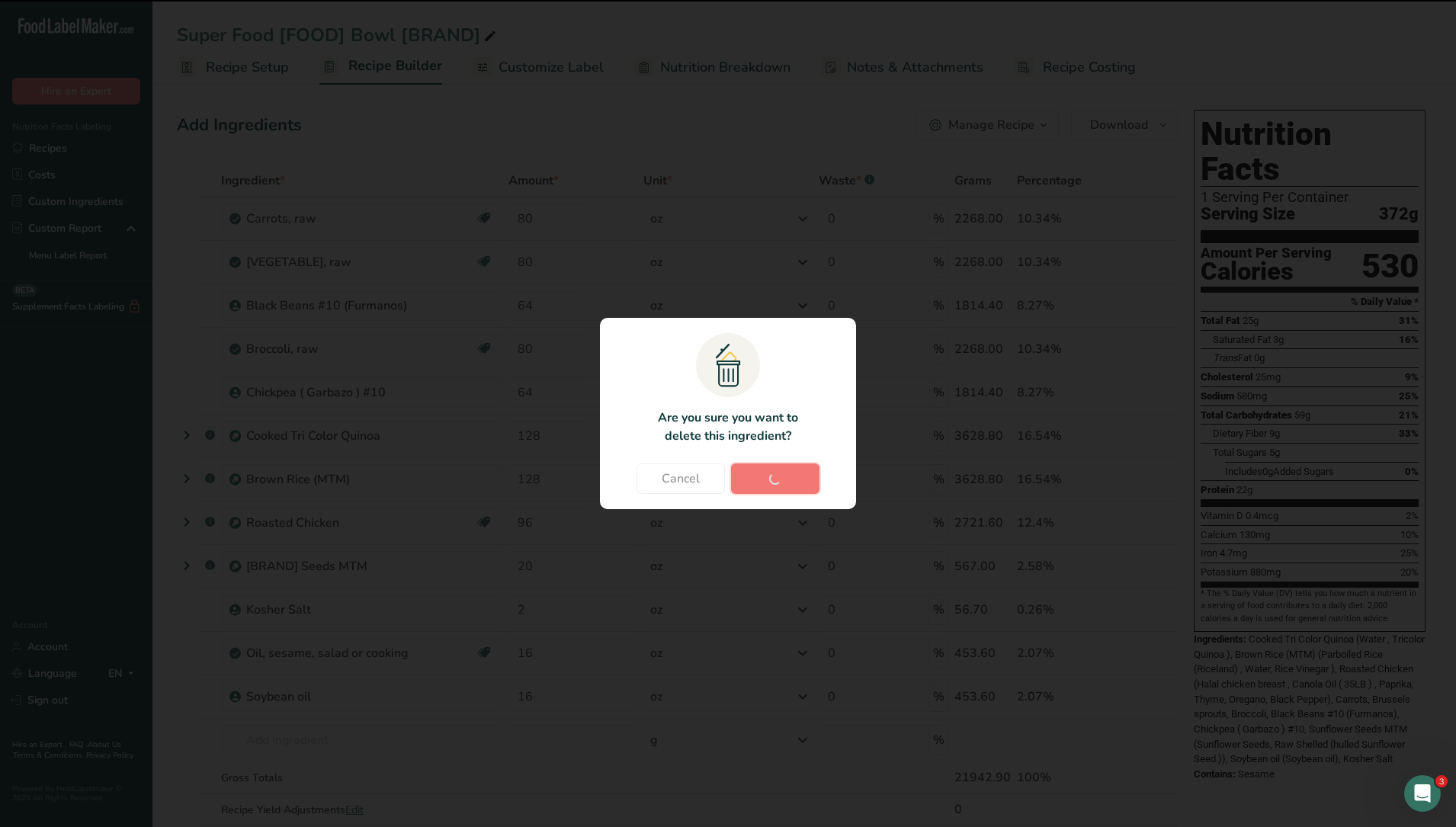 type 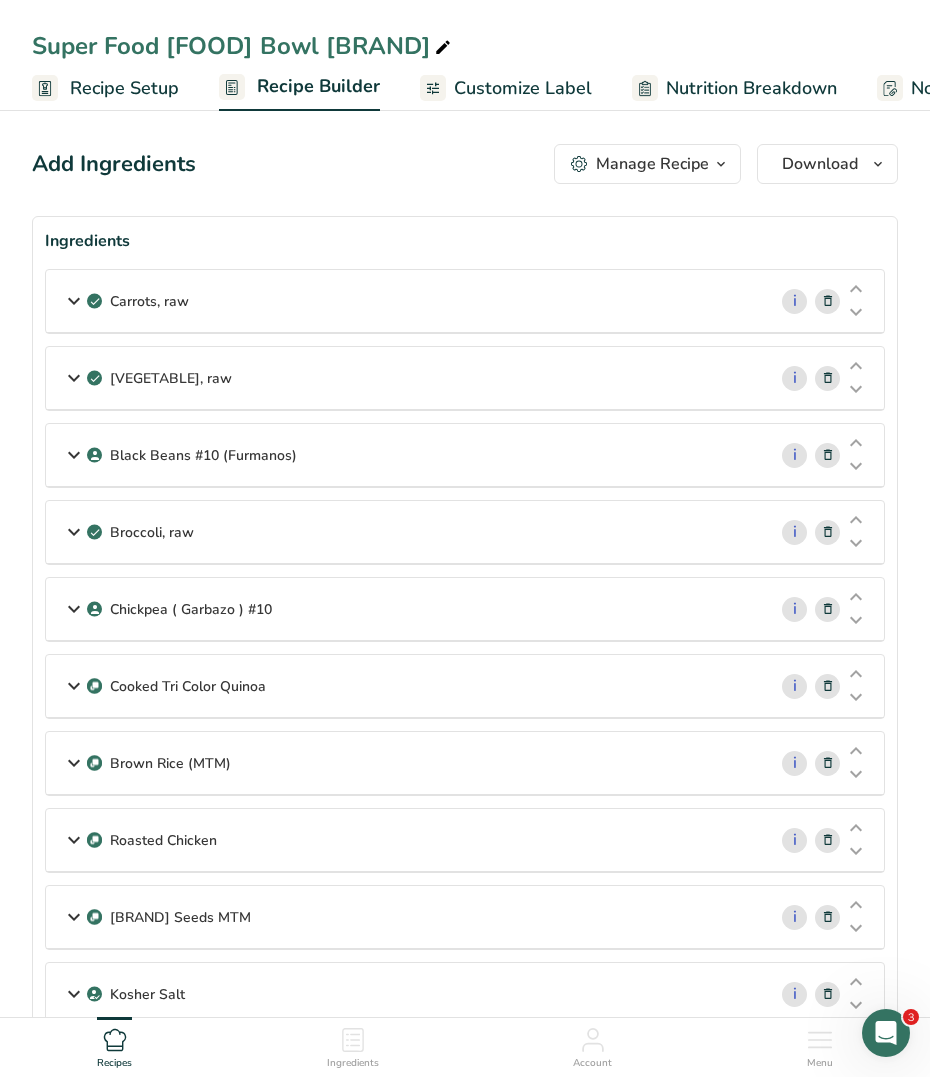 click on "Carrots, raw" at bounding box center (406, 301) 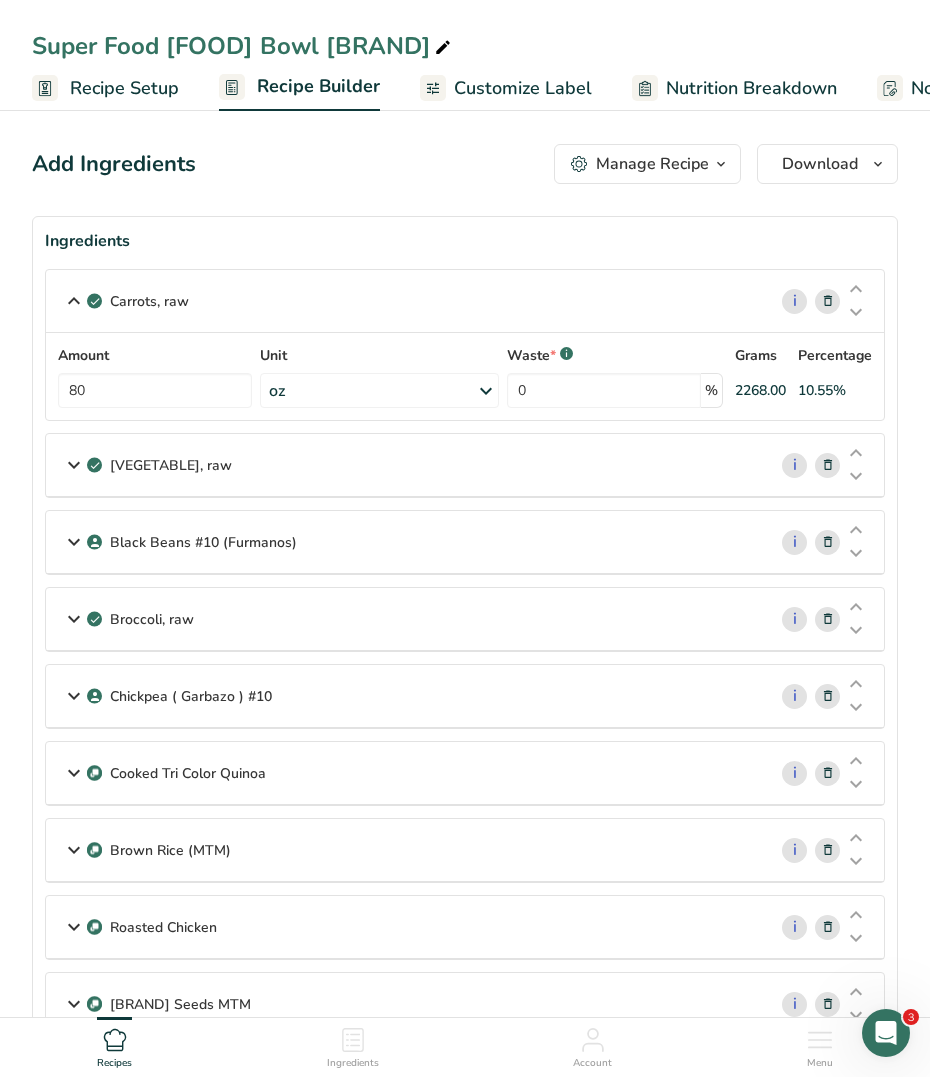 click on "[VEGETABLE], raw" at bounding box center (406, 465) 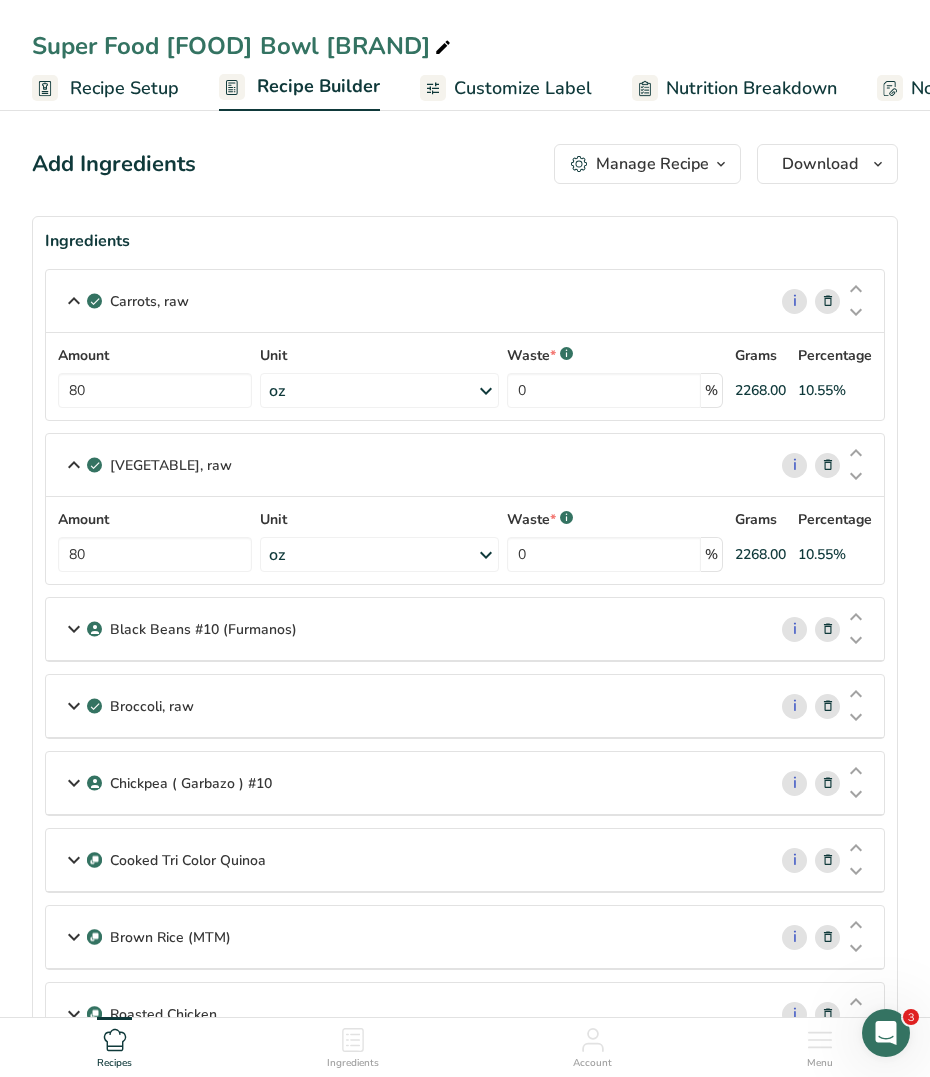 click on "Black Beans #10 (Furmanos)" at bounding box center [406, 629] 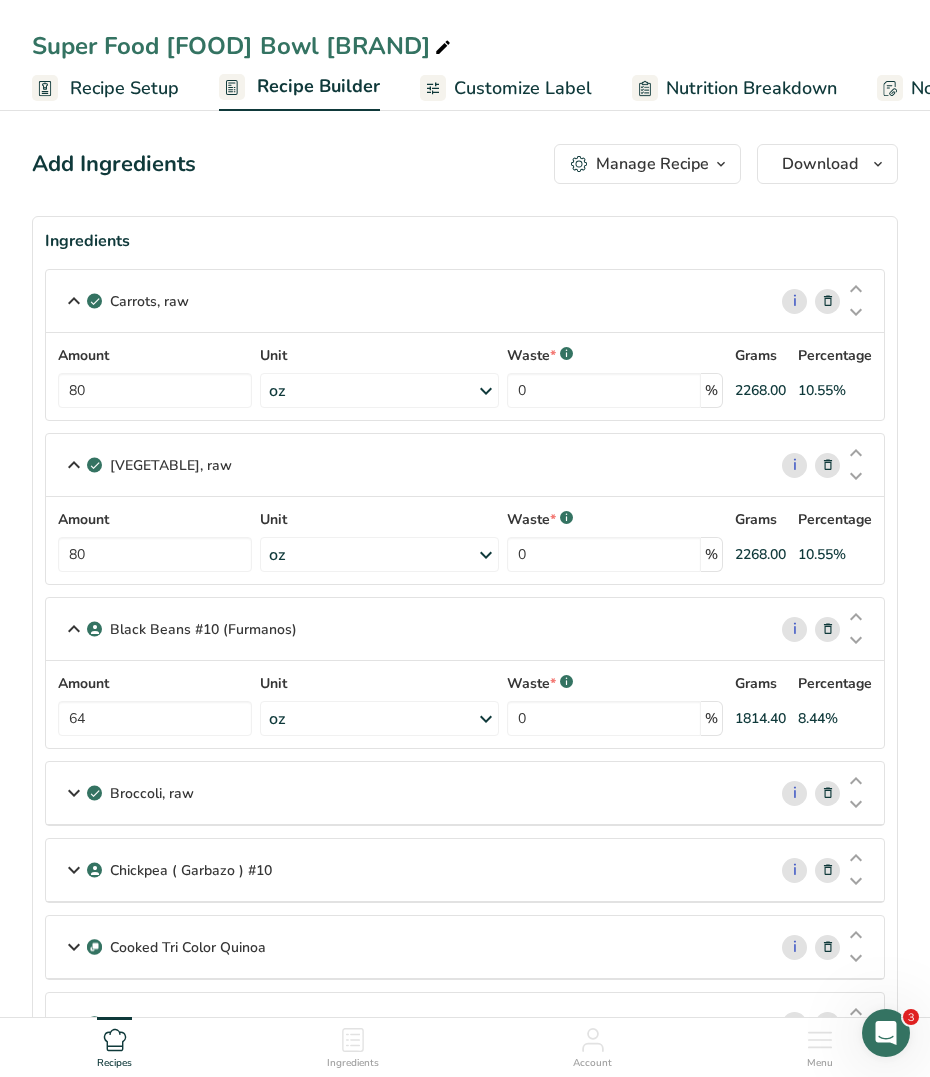drag, startPoint x: 135, startPoint y: 616, endPoint x: 151, endPoint y: 789, distance: 173.73831 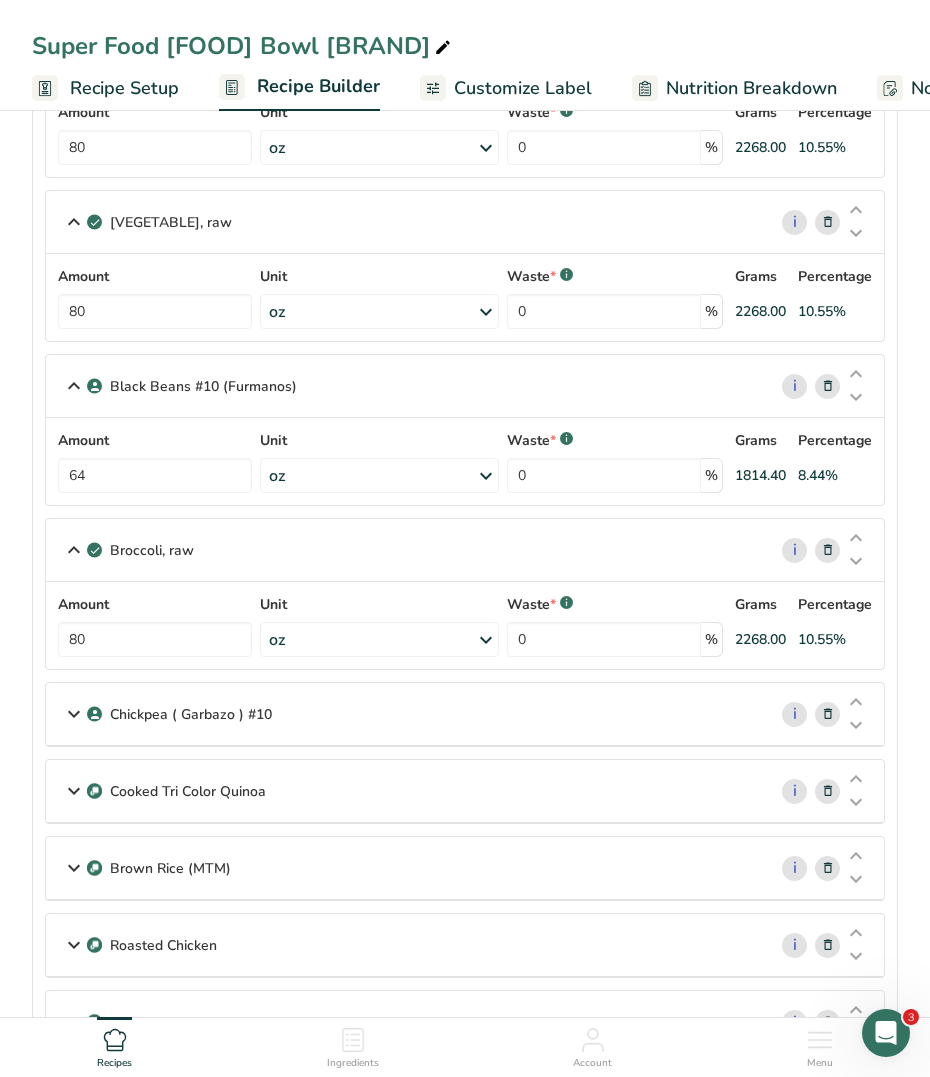 scroll, scrollTop: 375, scrollLeft: 0, axis: vertical 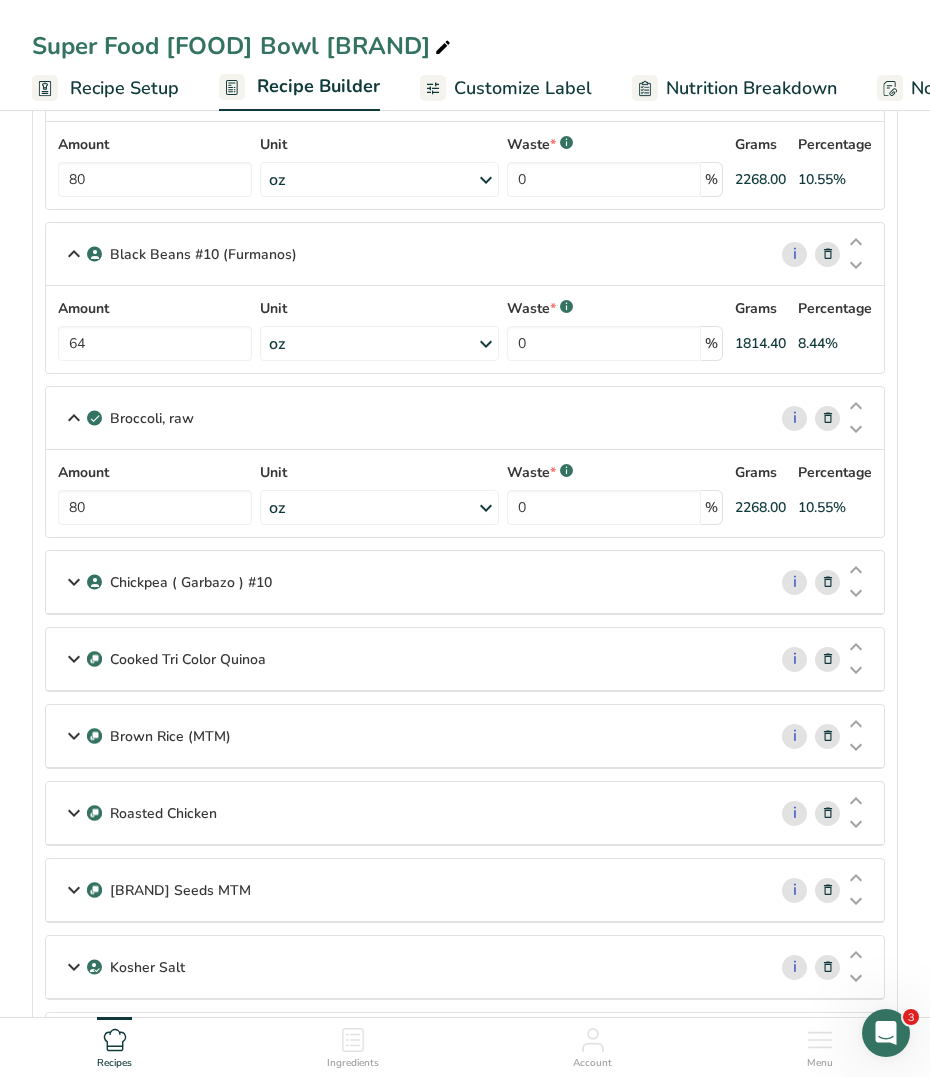 click on "Chickpea ( Garbazo ) #10" at bounding box center [406, 582] 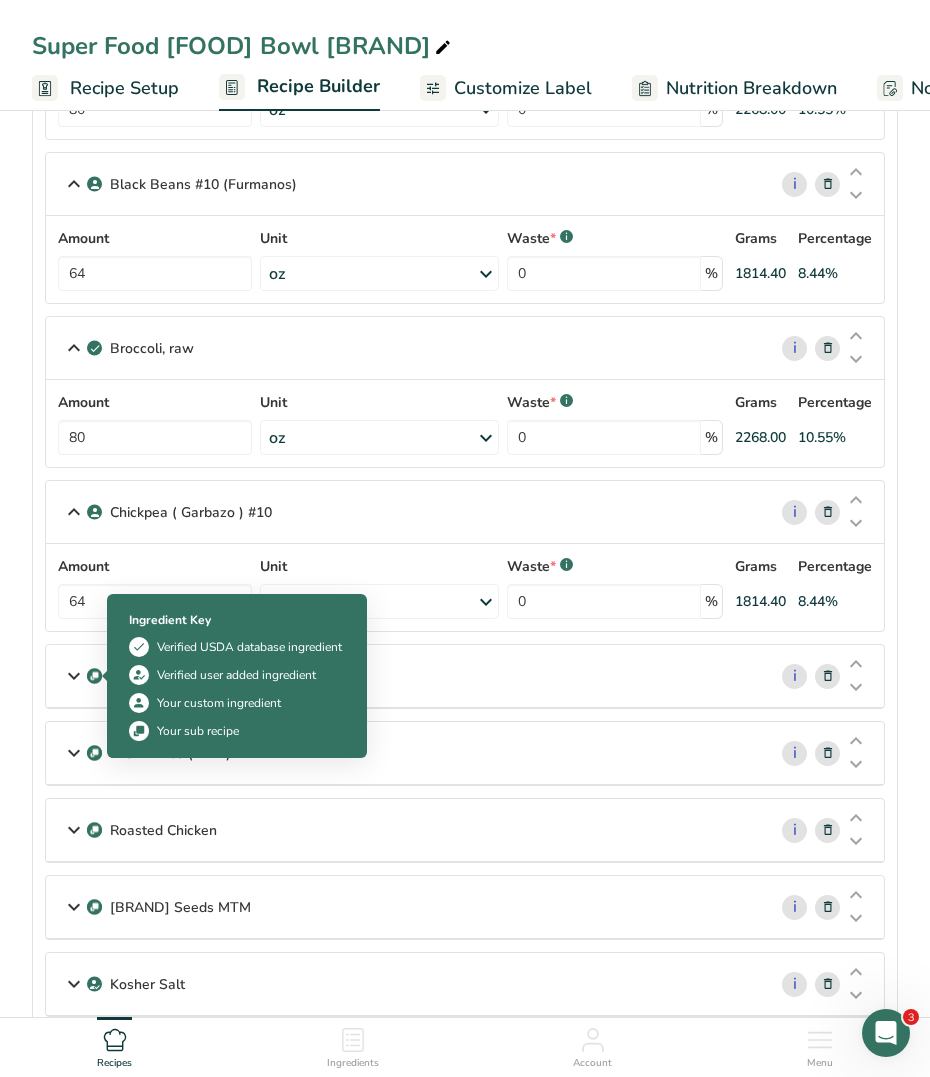 scroll, scrollTop: 500, scrollLeft: 0, axis: vertical 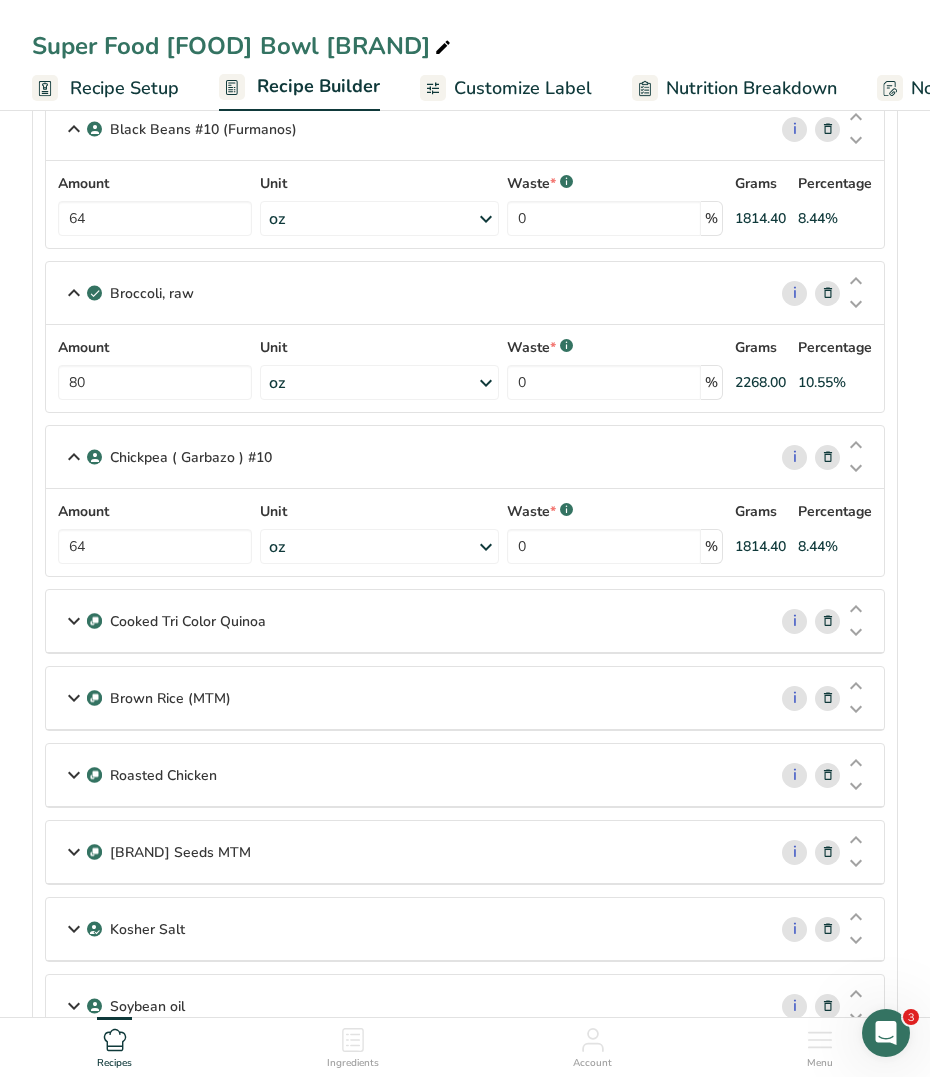 click on "Cooked Tri Color Quinoa" at bounding box center [406, 621] 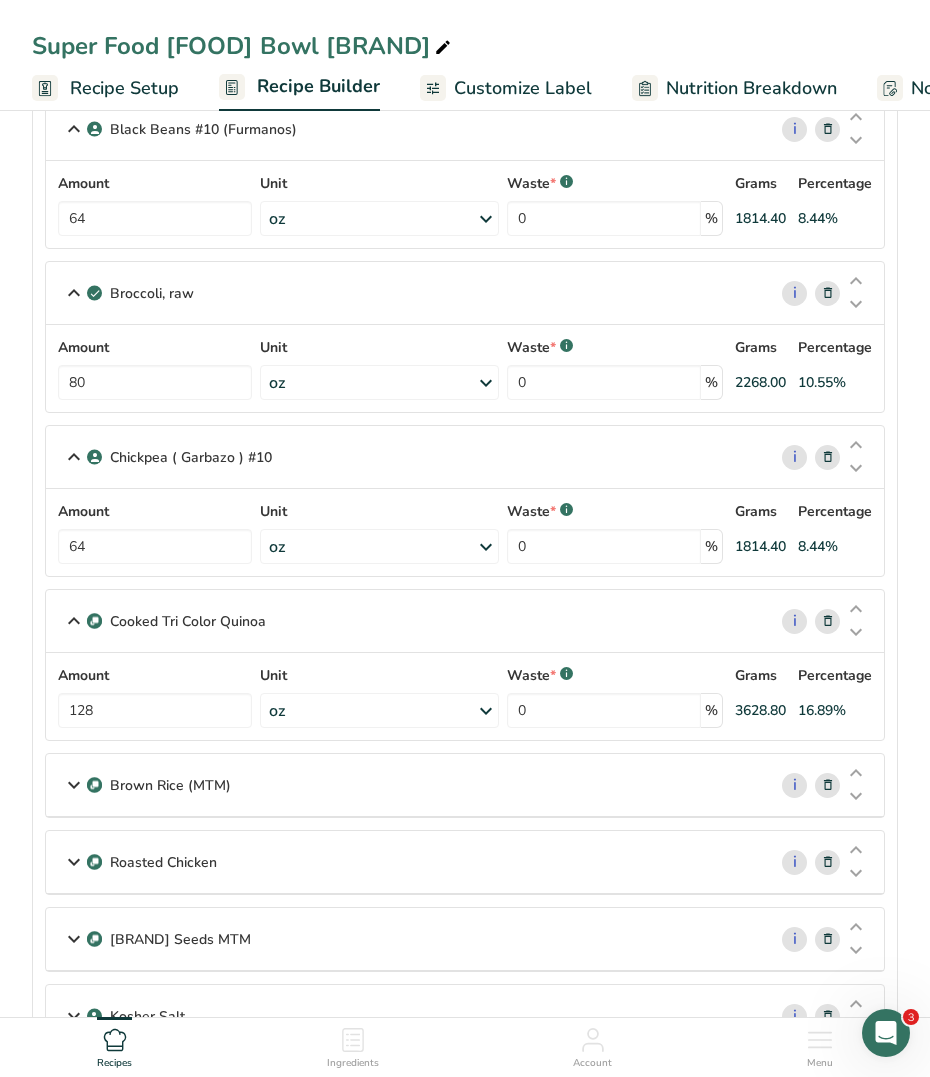 click on "Brown Rice (MTM)" at bounding box center (406, 785) 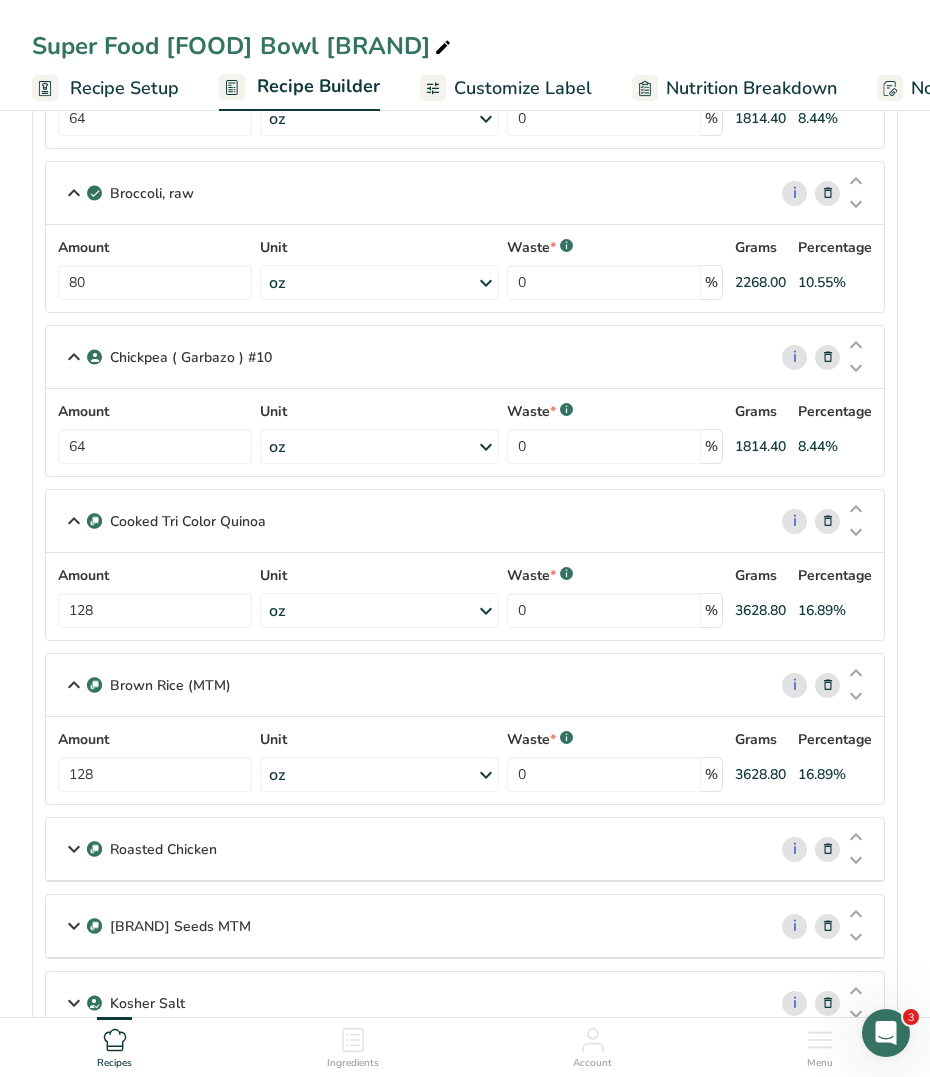 scroll, scrollTop: 750, scrollLeft: 0, axis: vertical 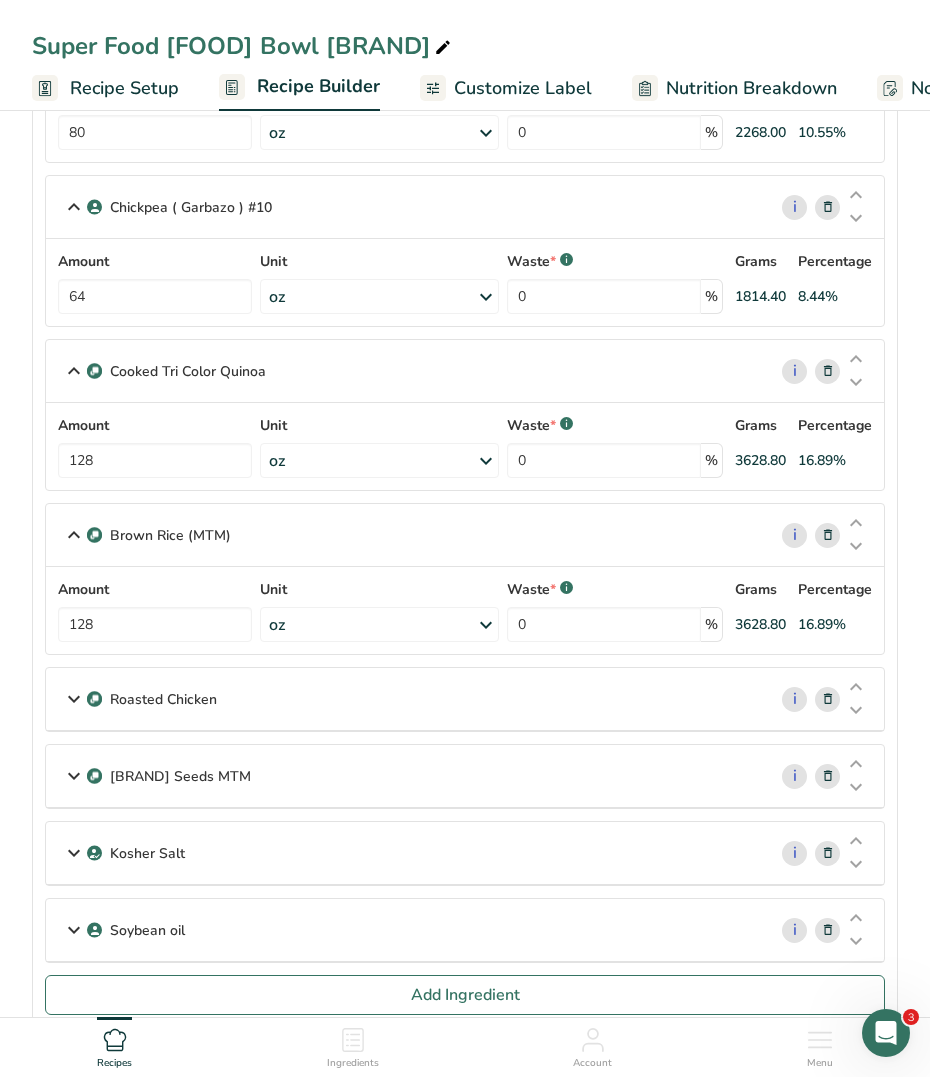 click on "Roasted Chicken" at bounding box center (406, 699) 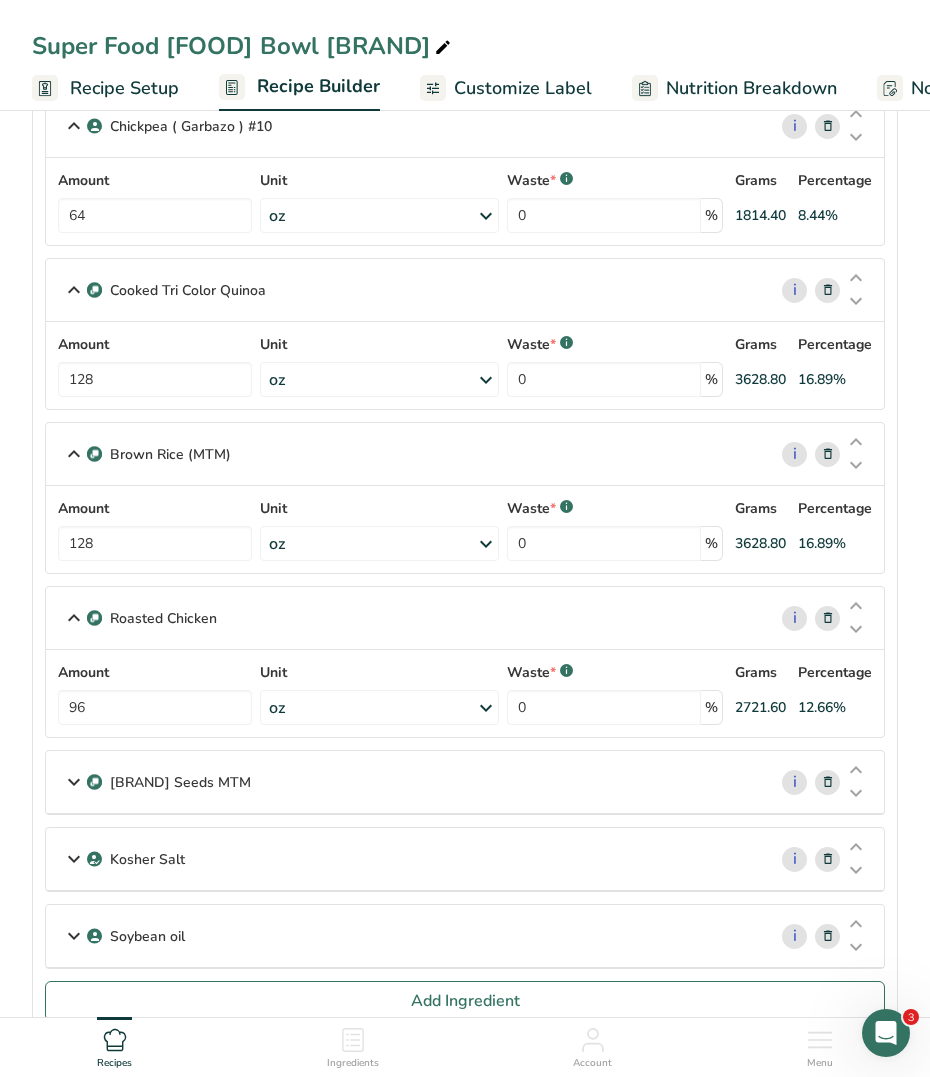scroll, scrollTop: 875, scrollLeft: 0, axis: vertical 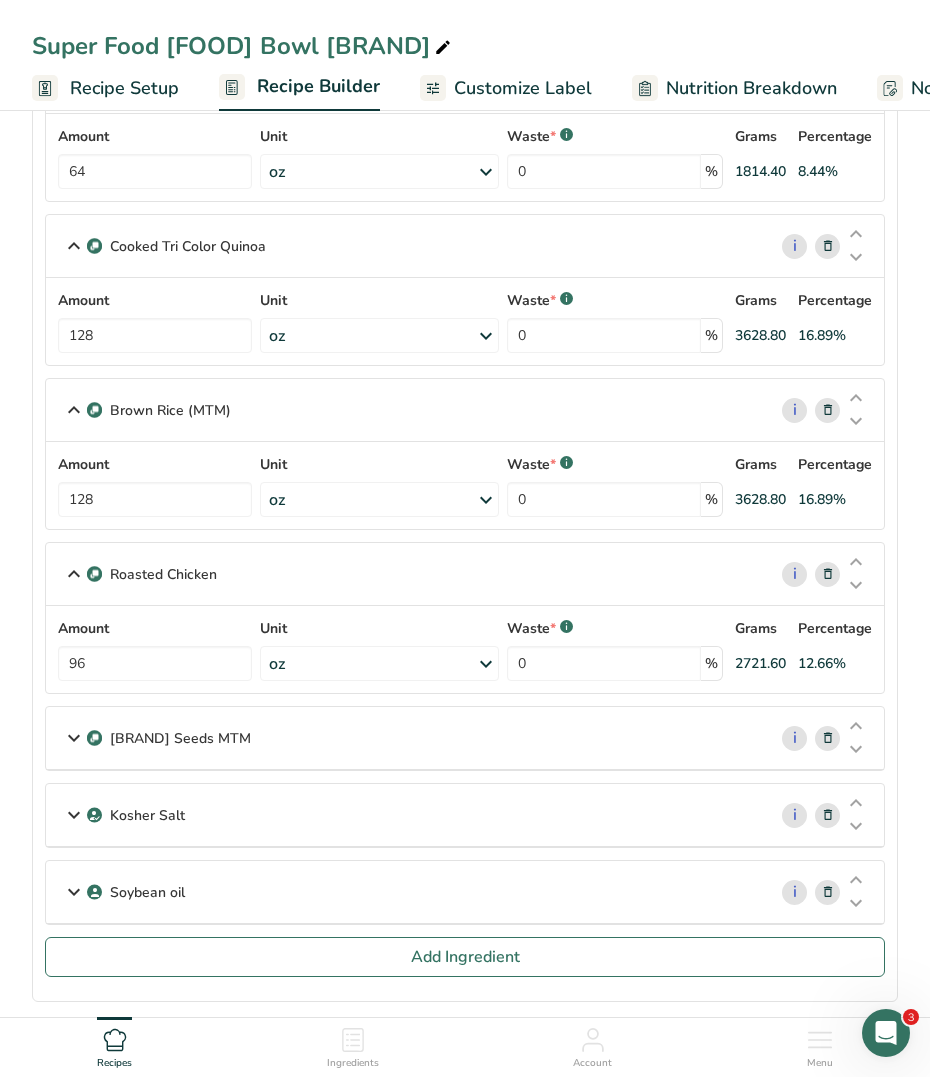 click on "[BRAND] Seeds MTM" at bounding box center (180, 738) 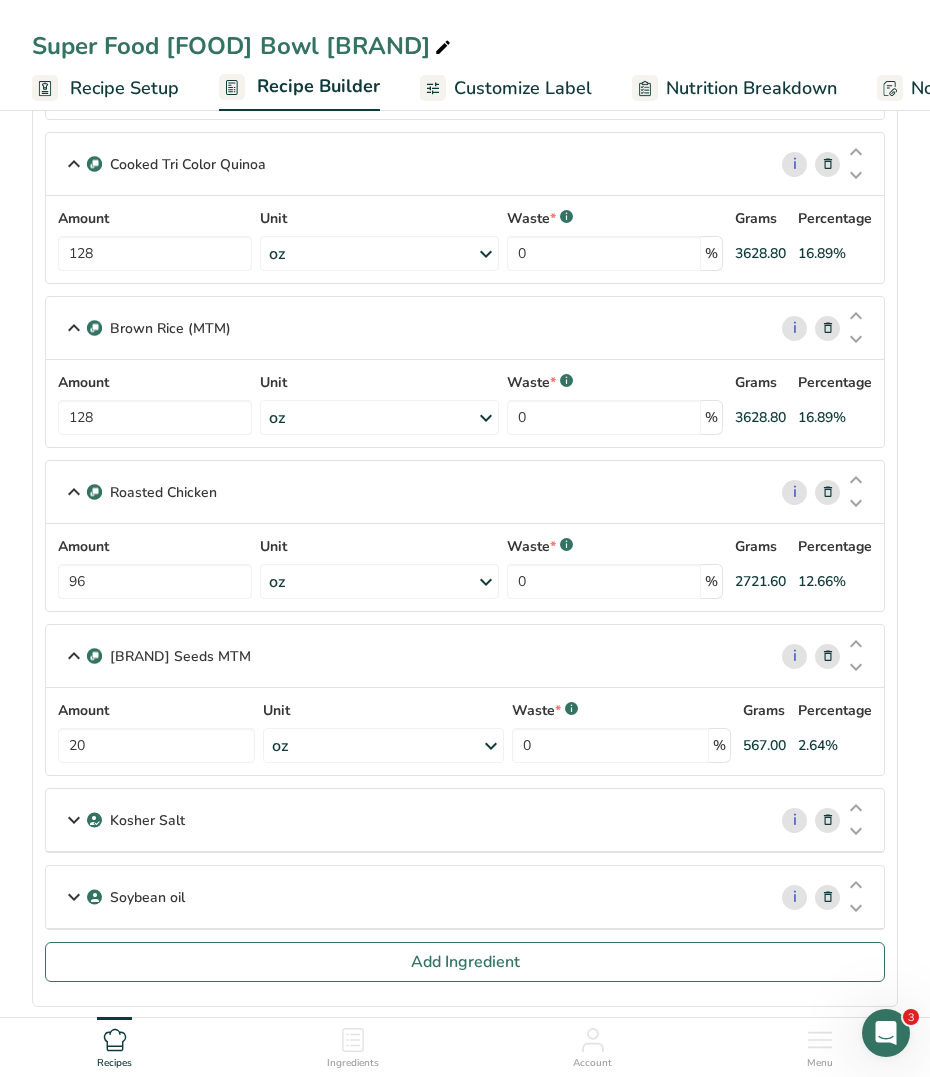 scroll, scrollTop: 1000, scrollLeft: 0, axis: vertical 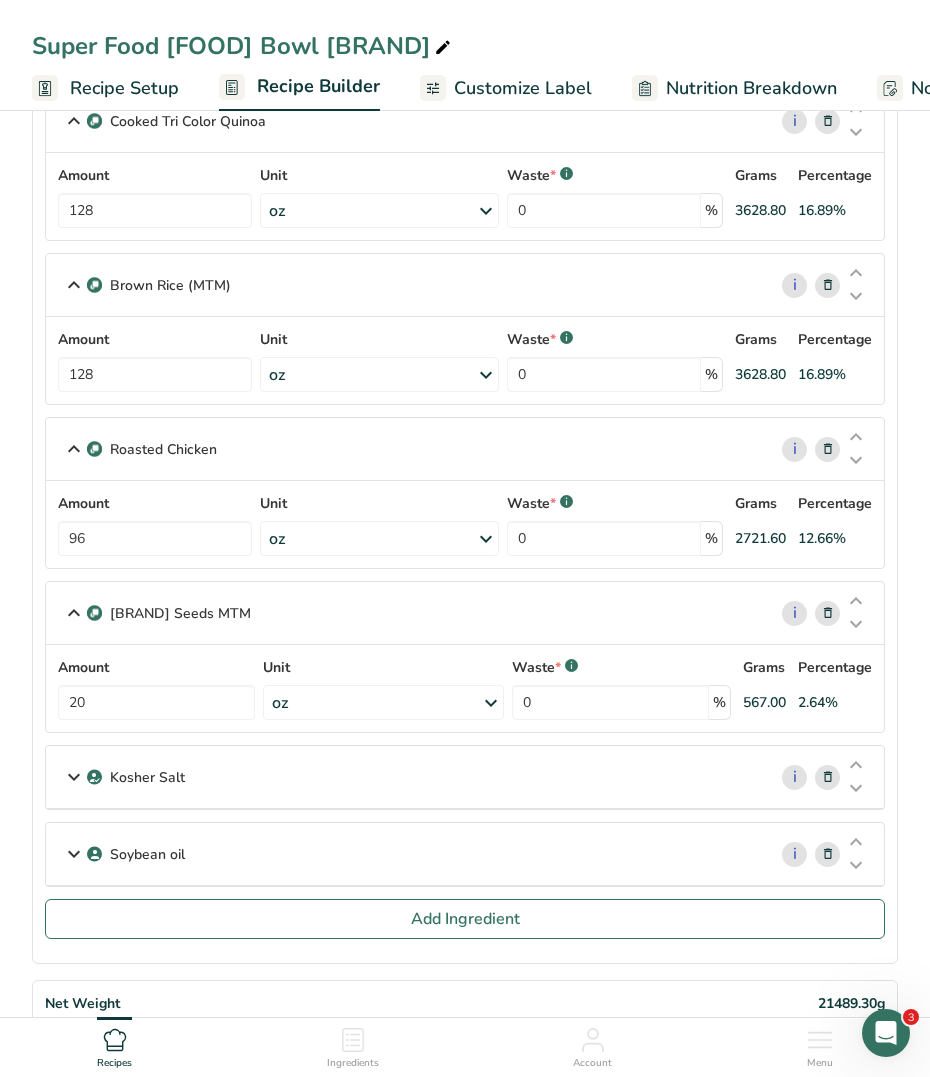 click on "Kosher Salt" at bounding box center (406, 777) 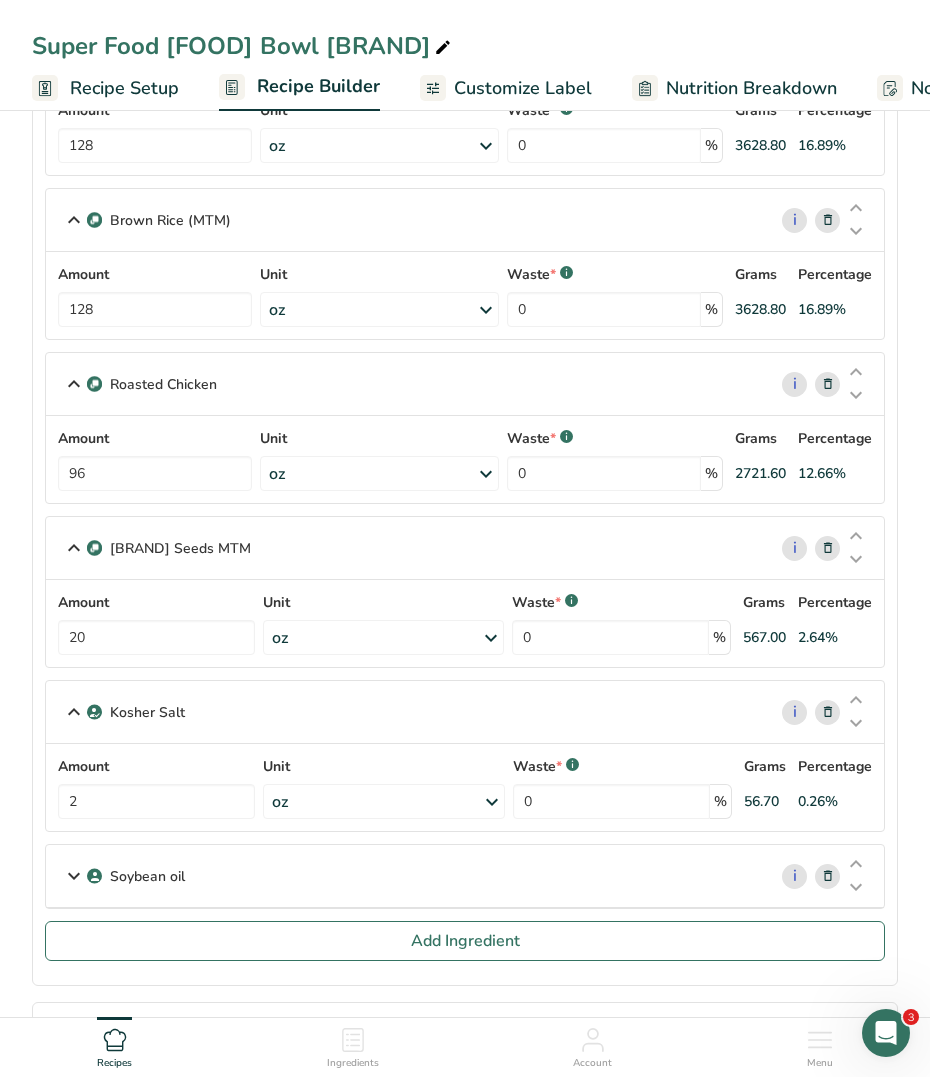scroll, scrollTop: 1125, scrollLeft: 0, axis: vertical 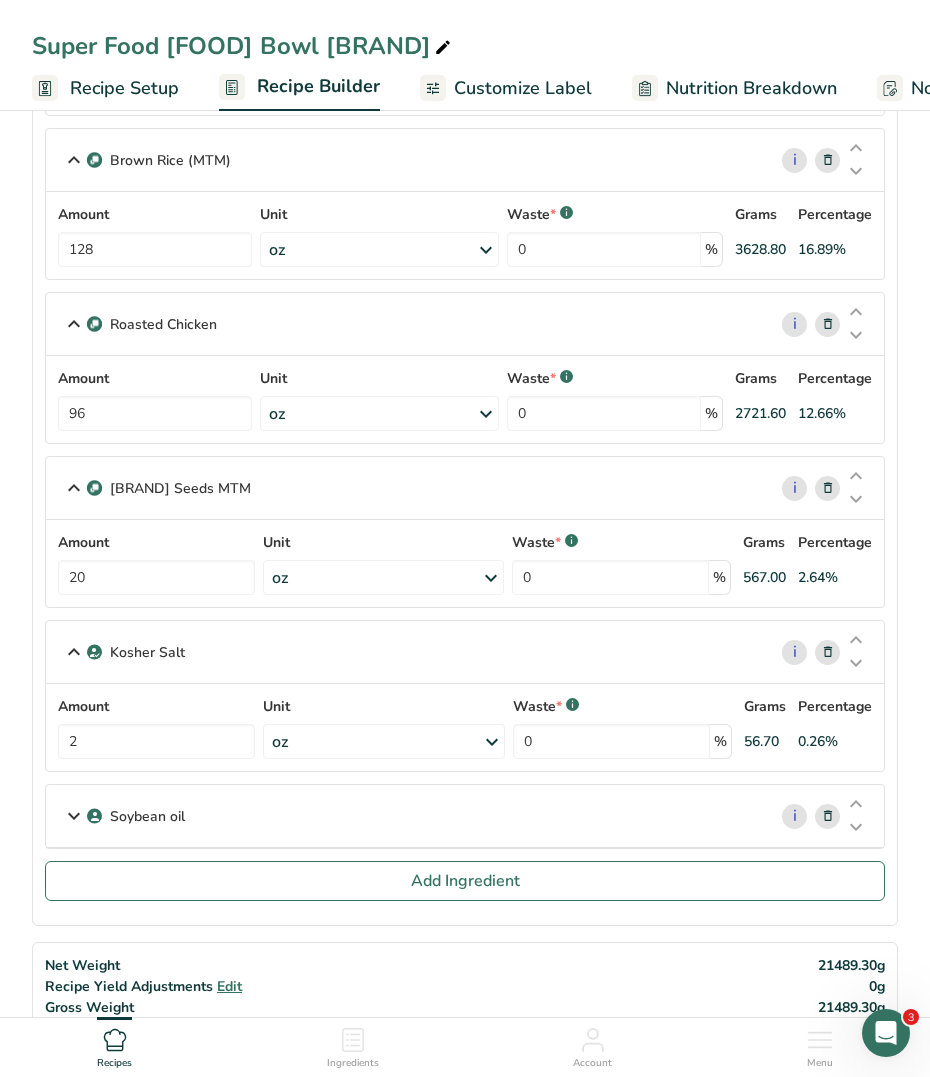 click on "Soybean oil" at bounding box center (147, 816) 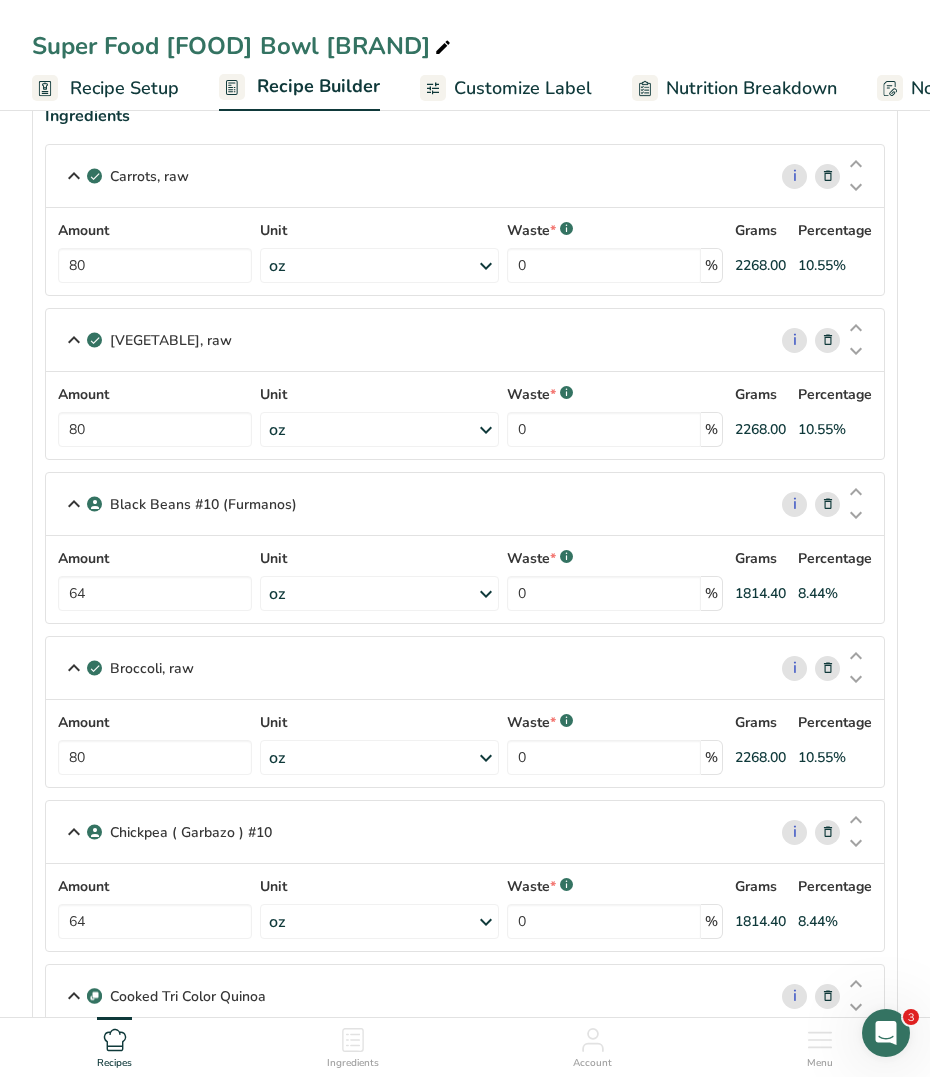 scroll, scrollTop: 0, scrollLeft: 0, axis: both 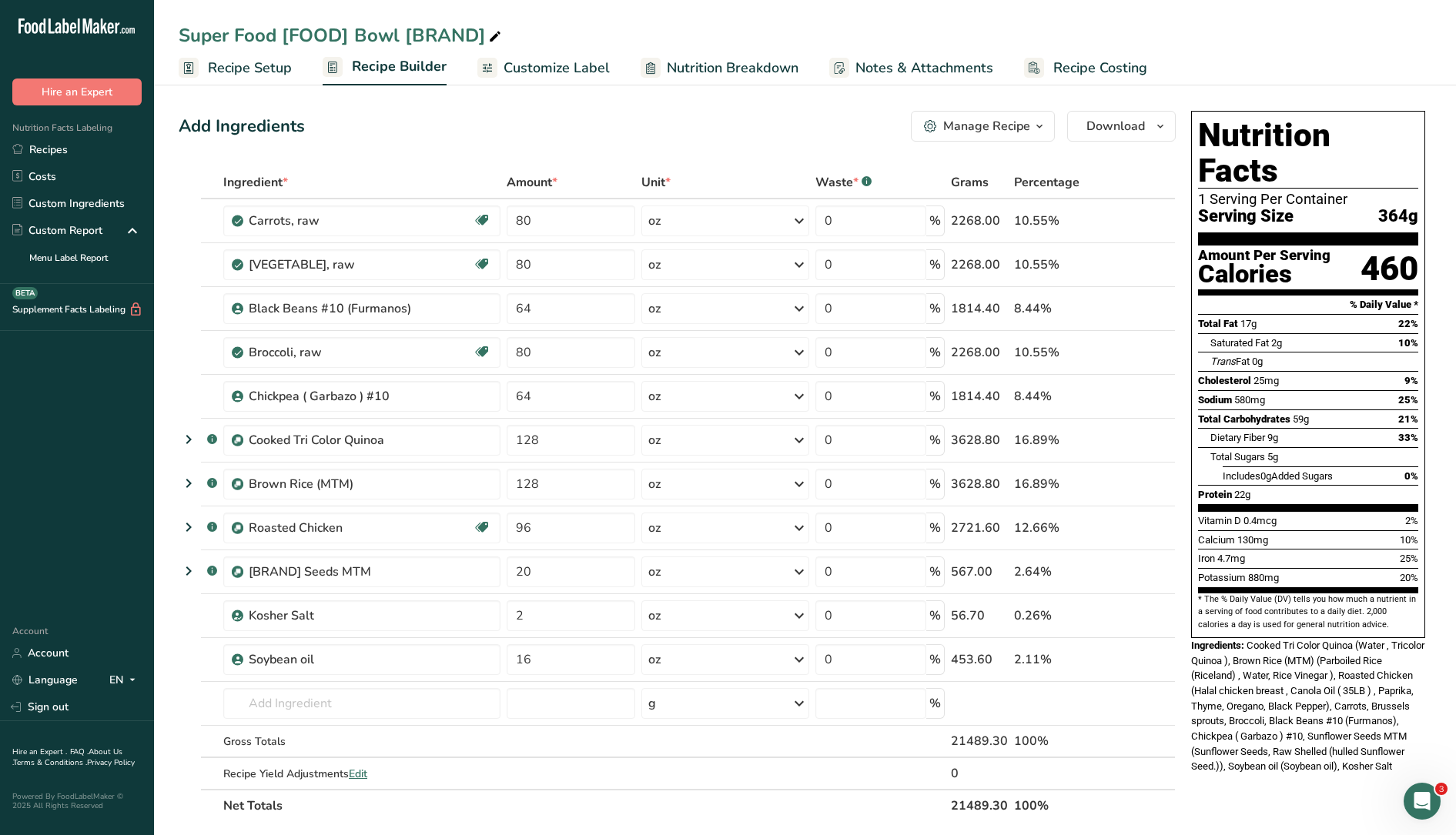 click on "Super Food [FOOD] Bowl [BRAND]" at bounding box center (805, 35) 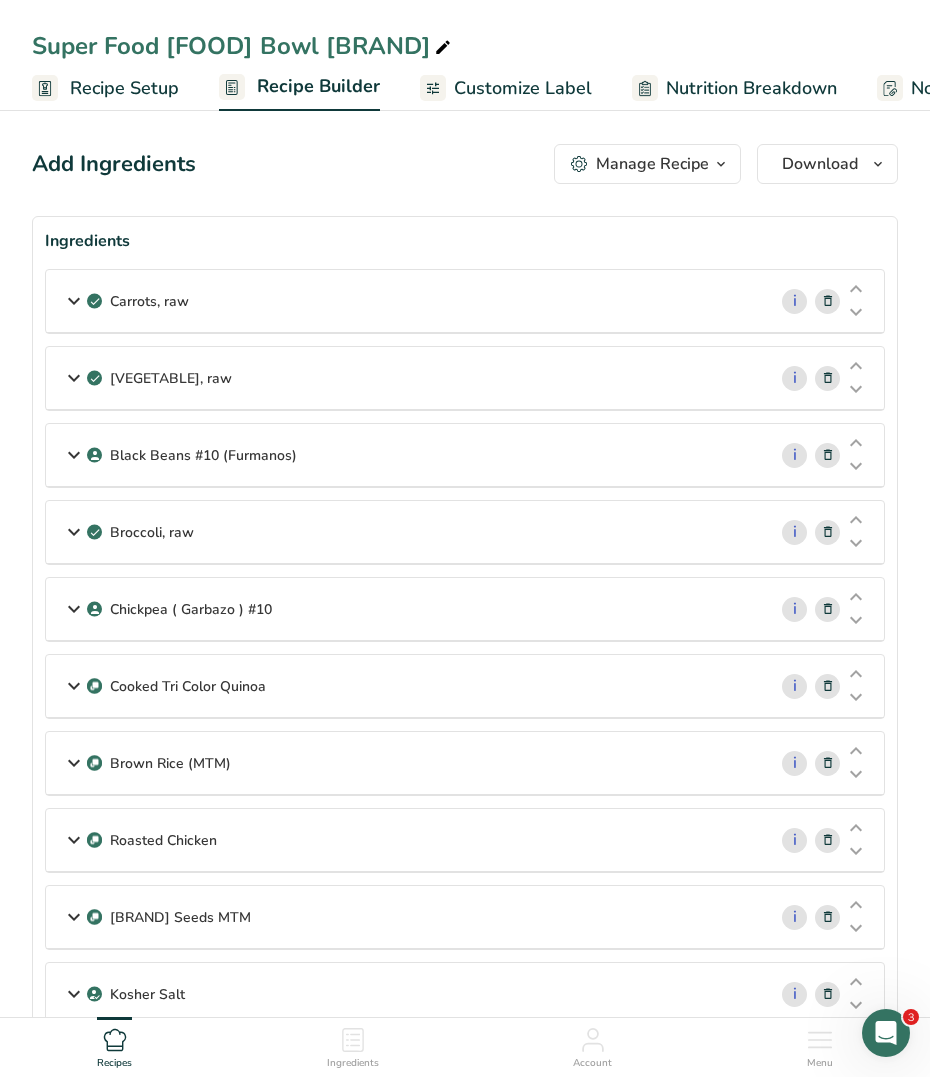 click on "Nutrition Breakdown" at bounding box center [751, 88] 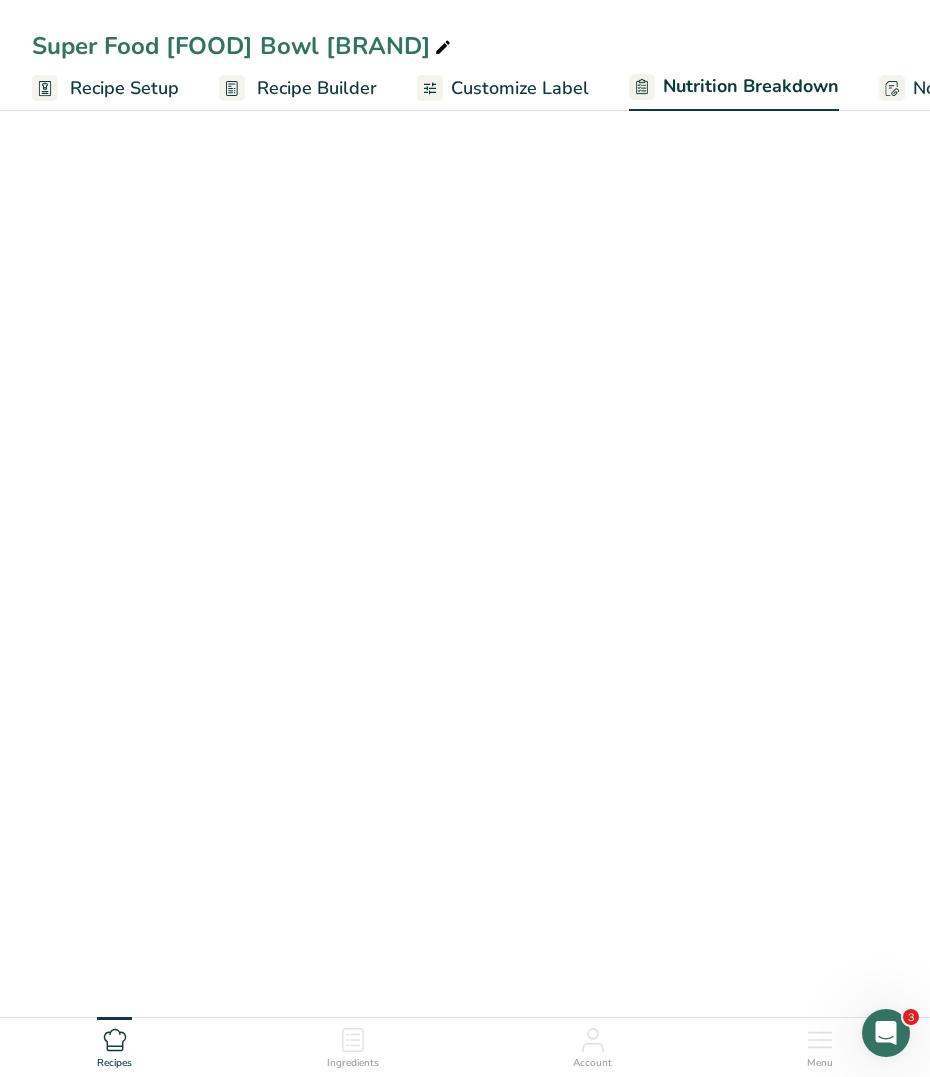 scroll, scrollTop: 0, scrollLeft: 133, axis: horizontal 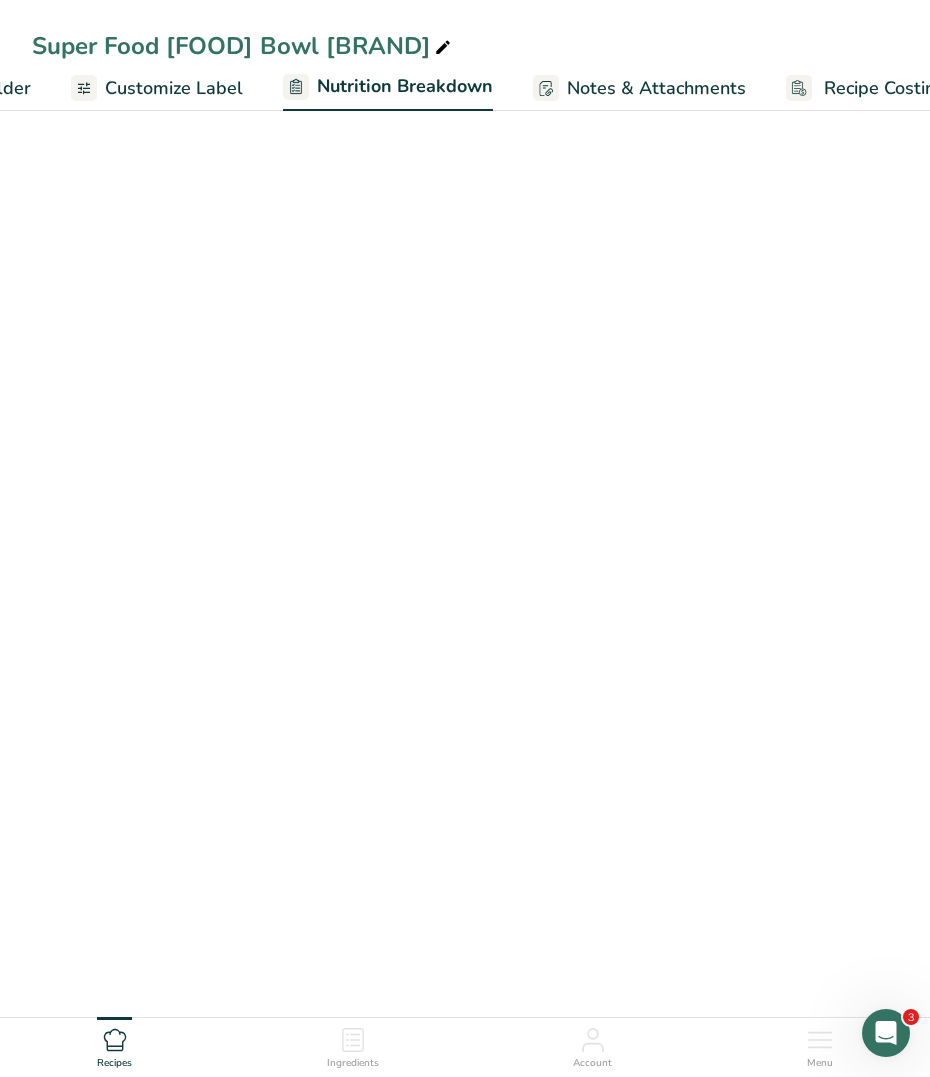 select on "Calories" 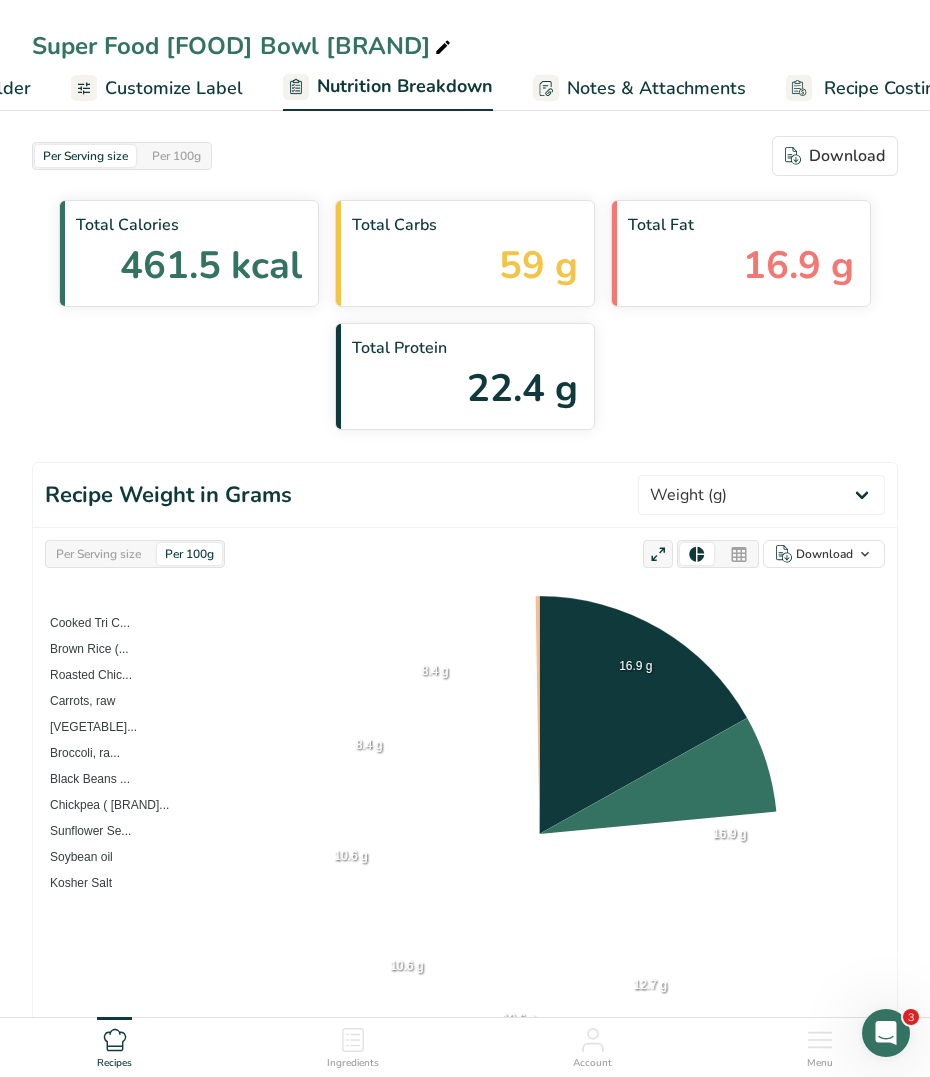 scroll, scrollTop: 0, scrollLeft: 393, axis: horizontal 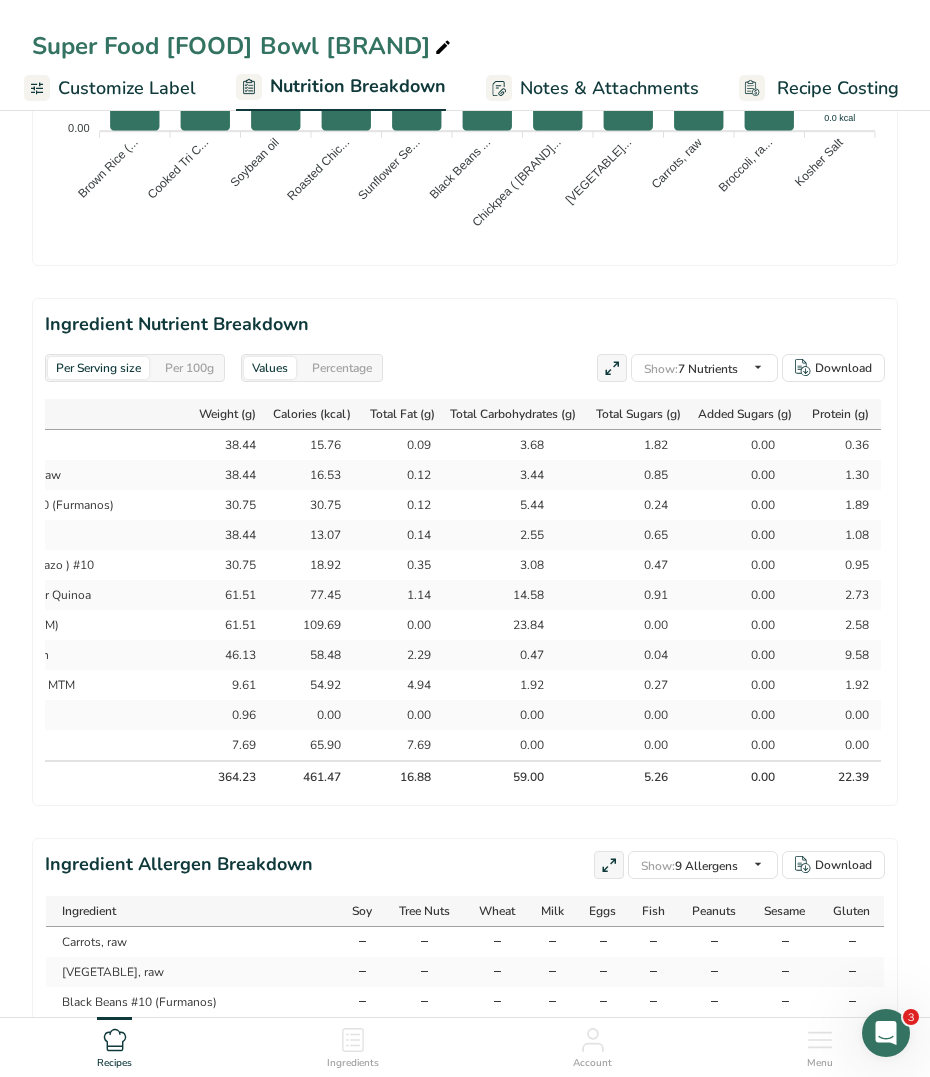 drag, startPoint x: 62, startPoint y: 448, endPoint x: 859, endPoint y: 631, distance: 817.73956 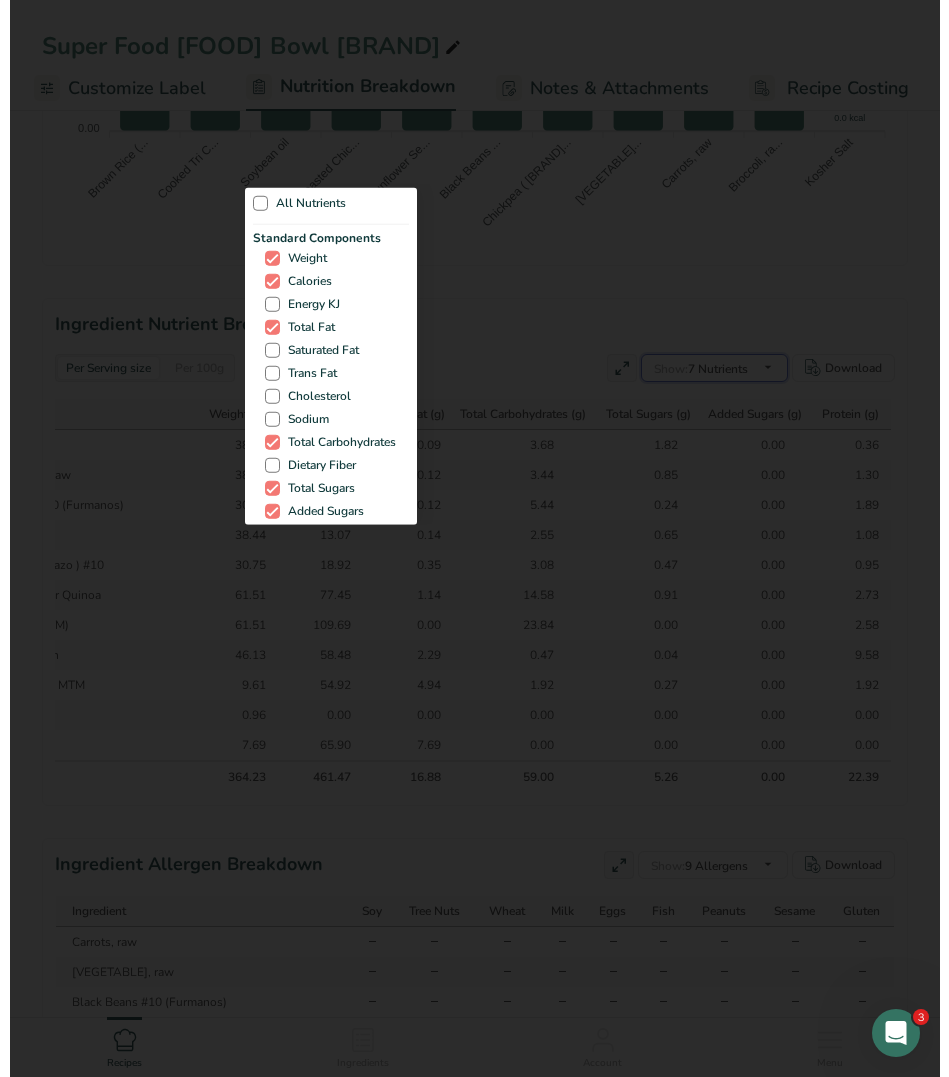 scroll, scrollTop: 0, scrollLeft: 95, axis: horizontal 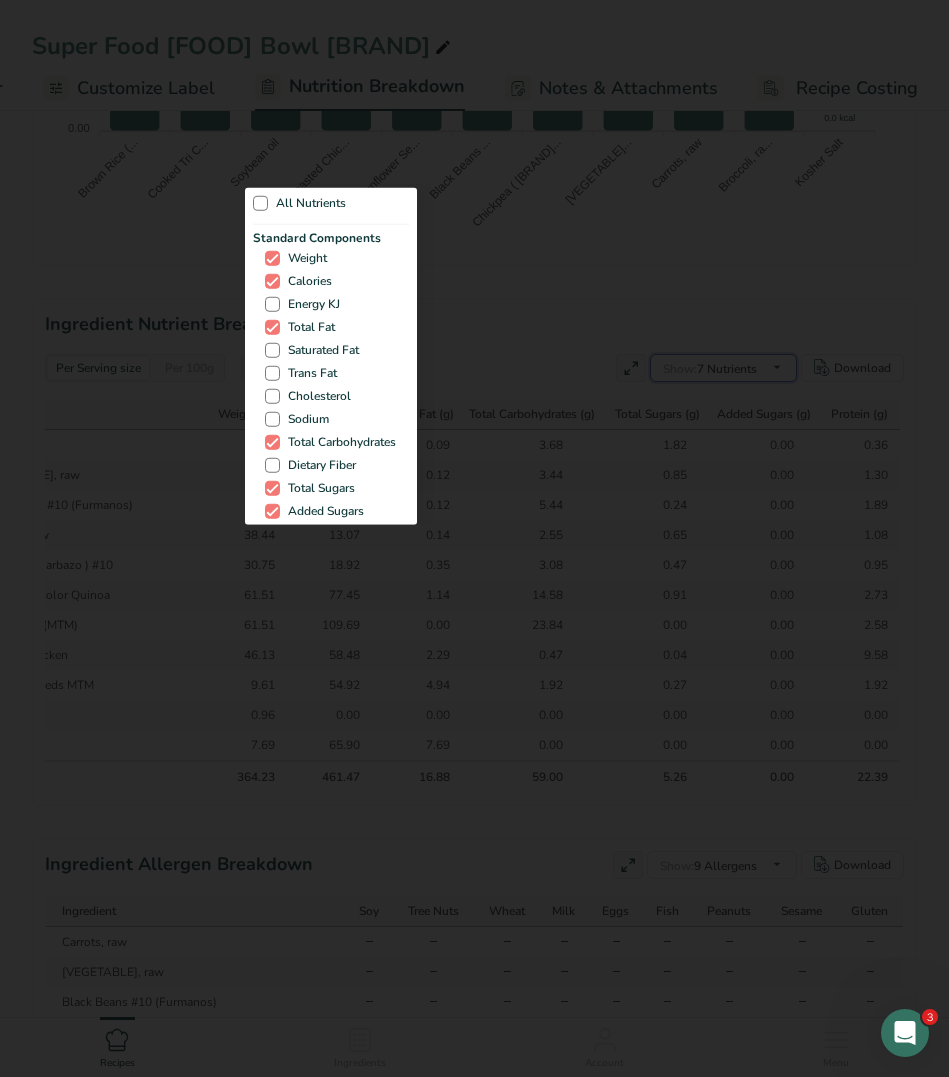 drag, startPoint x: 859, startPoint y: 631, endPoint x: 760, endPoint y: 371, distance: 278.21036 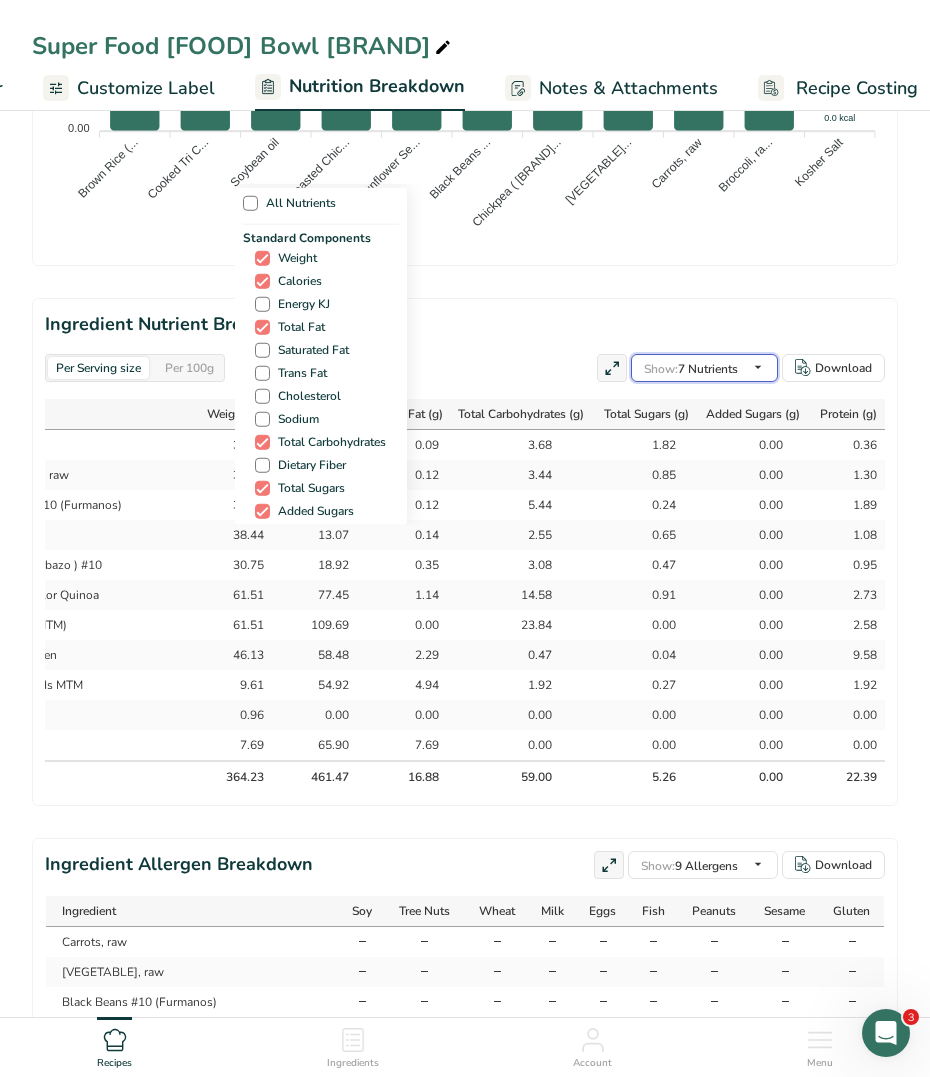 click at bounding box center [758, 368] 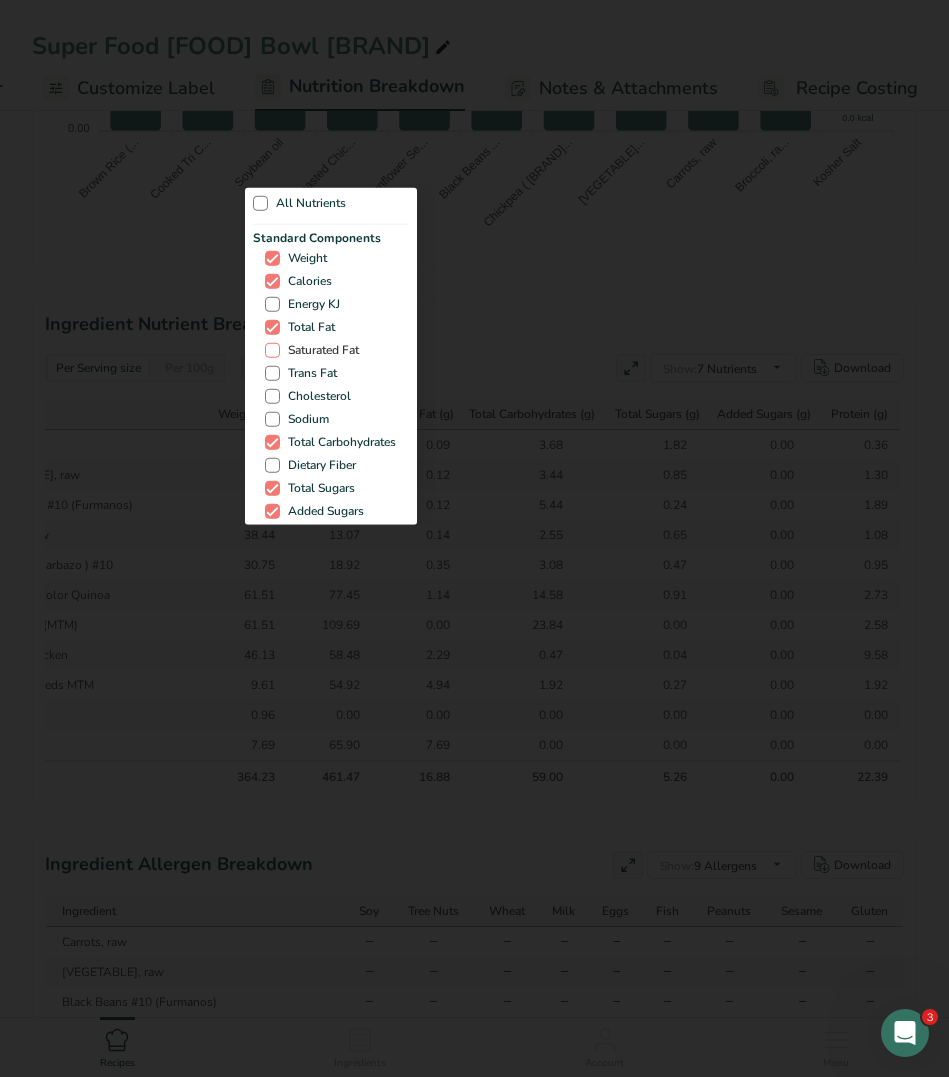 drag, startPoint x: 250, startPoint y: 348, endPoint x: 269, endPoint y: 346, distance: 19.104973 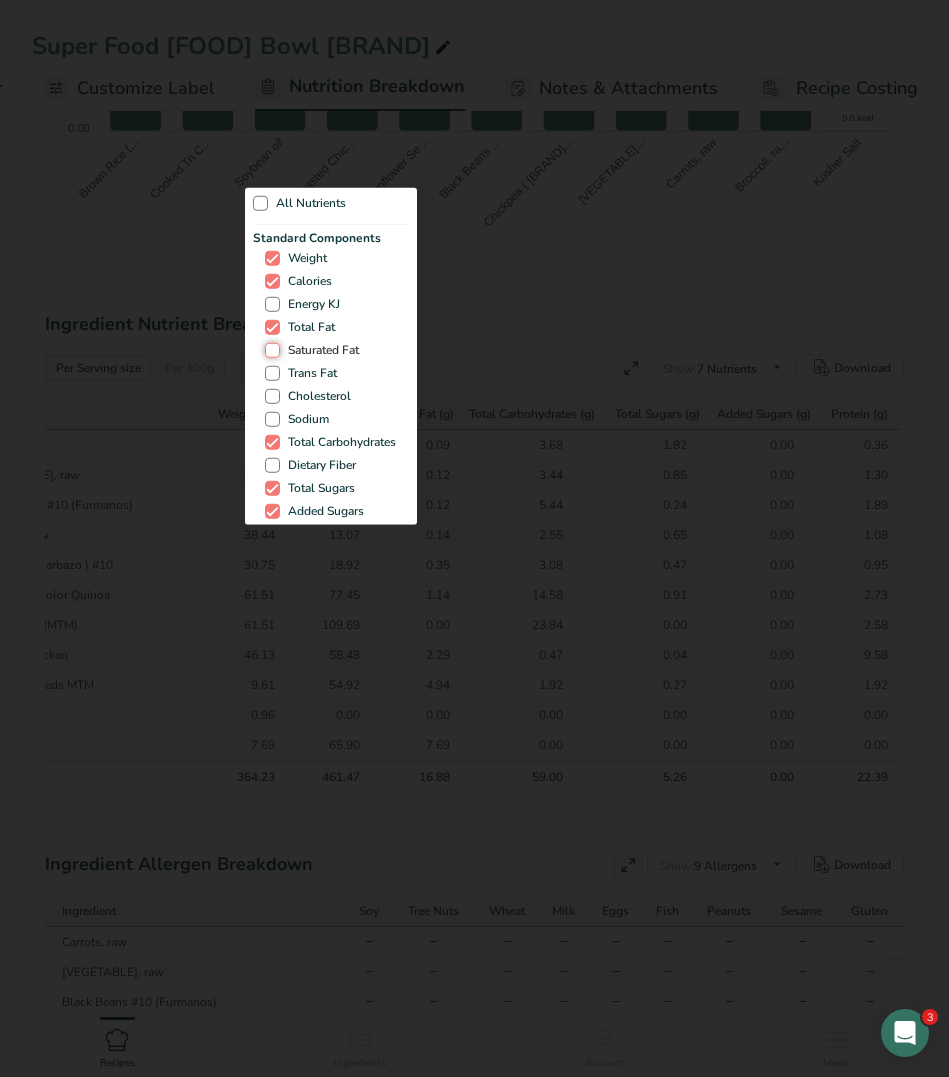 click on "Saturated Fat" at bounding box center (271, 350) 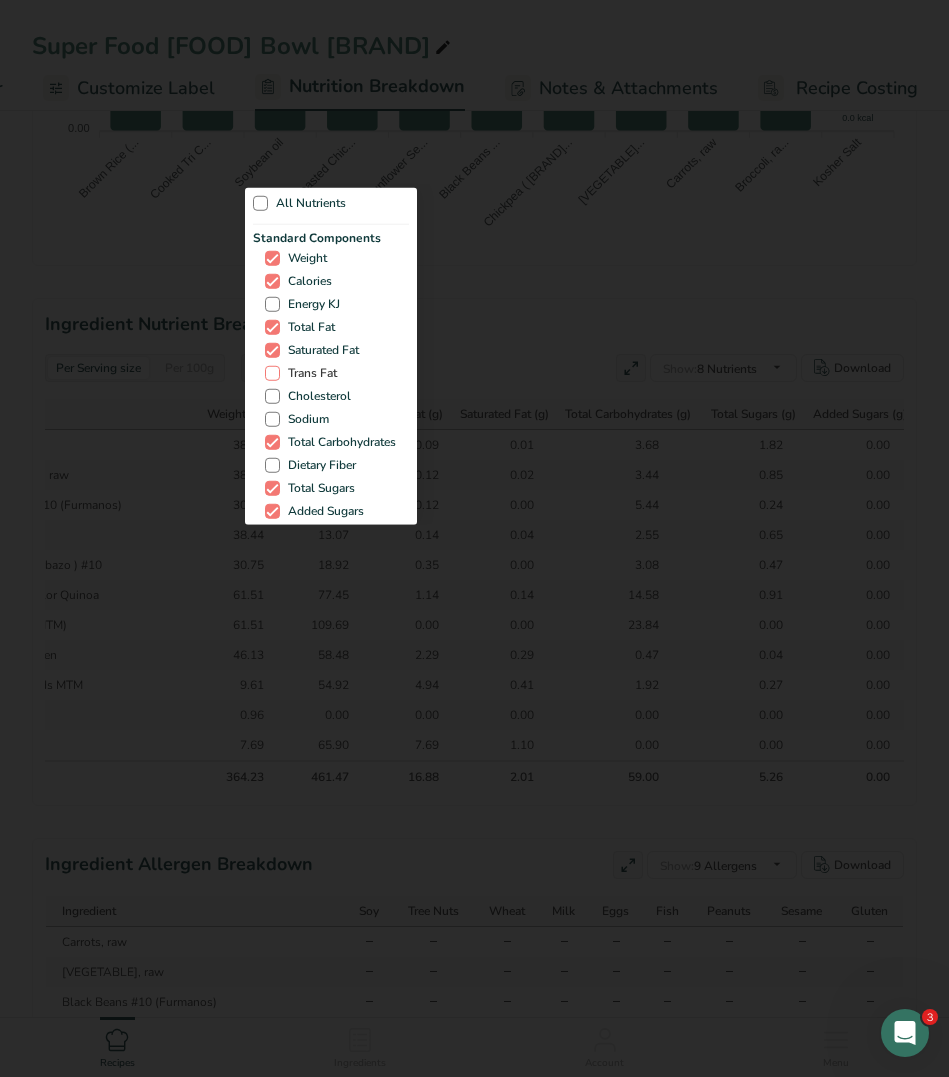 click at bounding box center (272, 373) 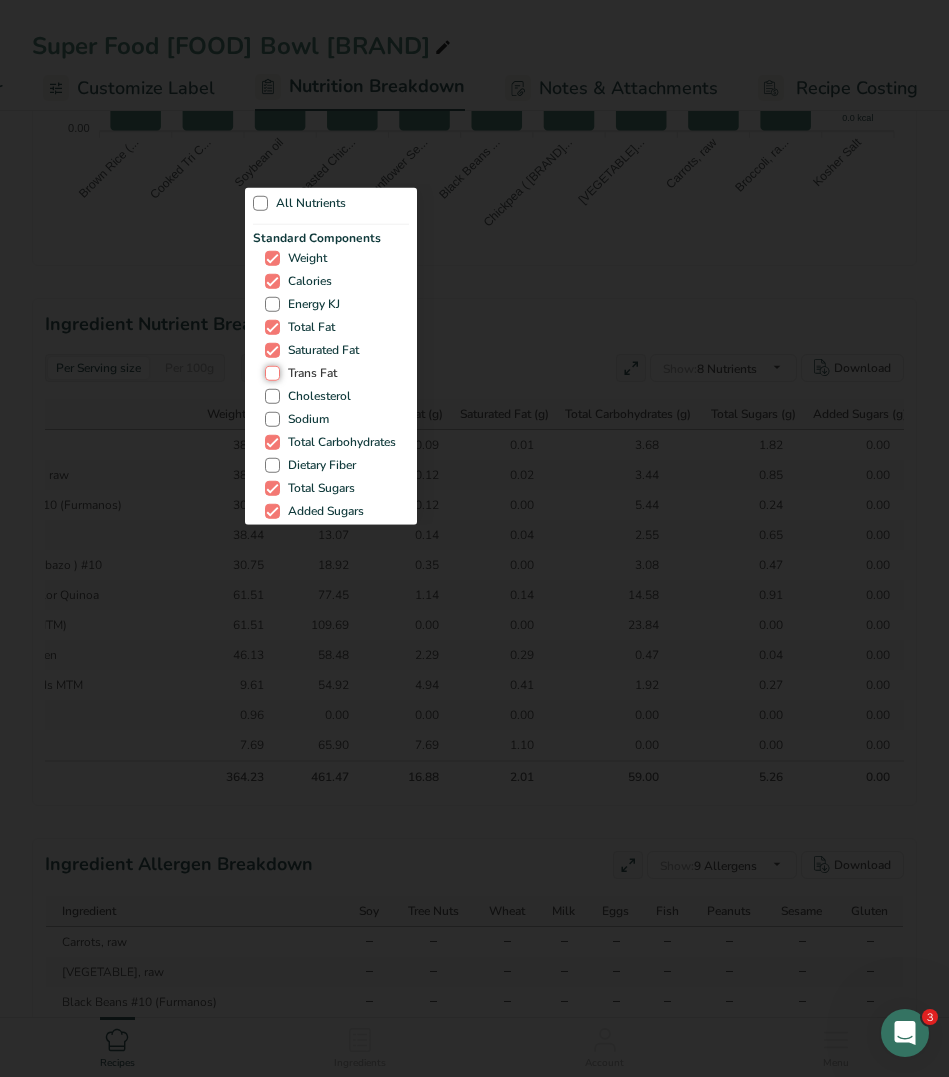 click on "Trans Fat" at bounding box center [271, 373] 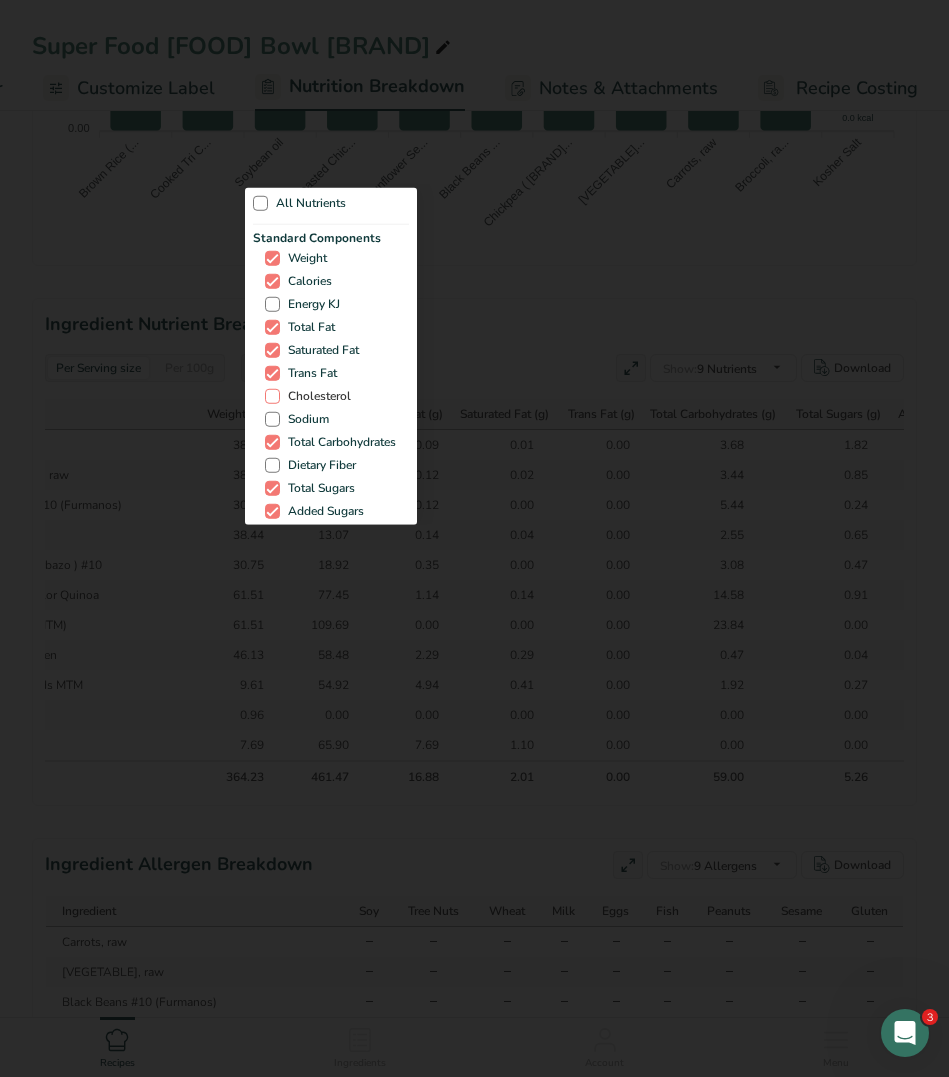 click at bounding box center (272, 396) 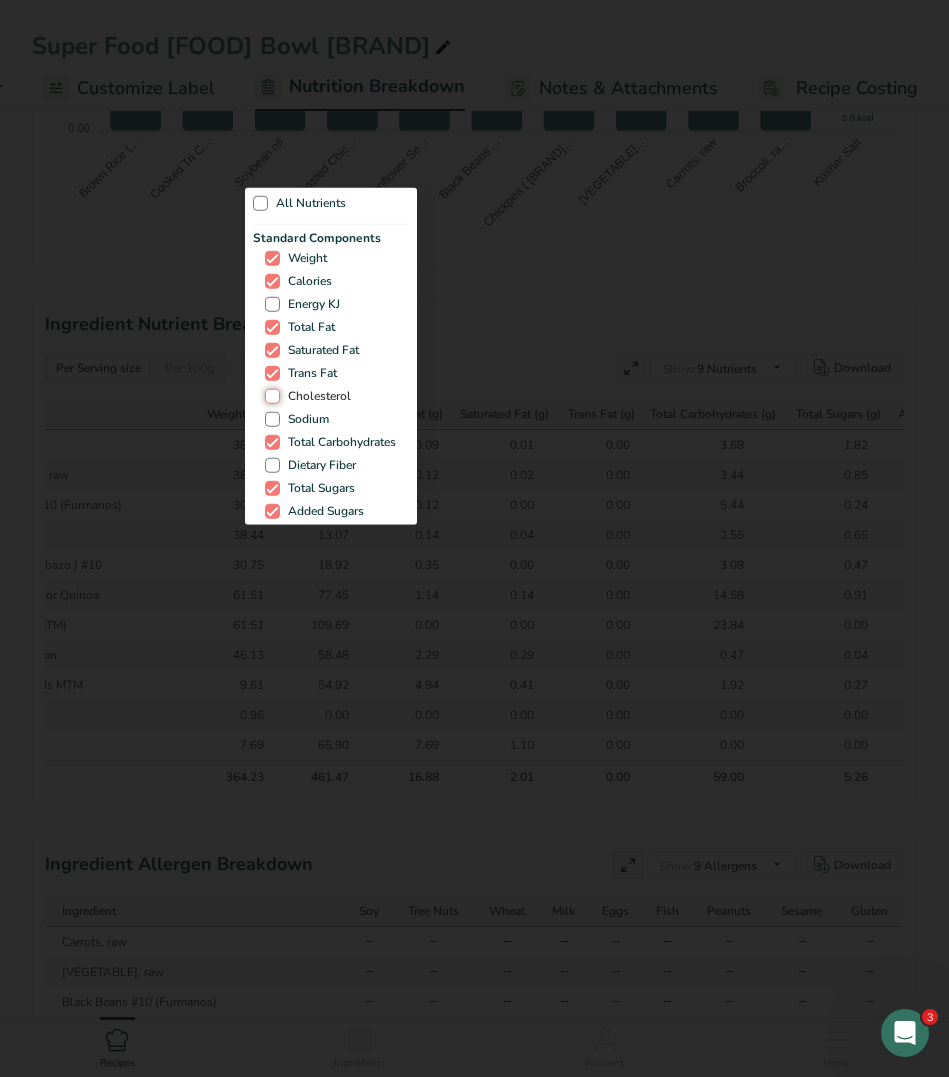 click on "Cholesterol" at bounding box center (271, 396) 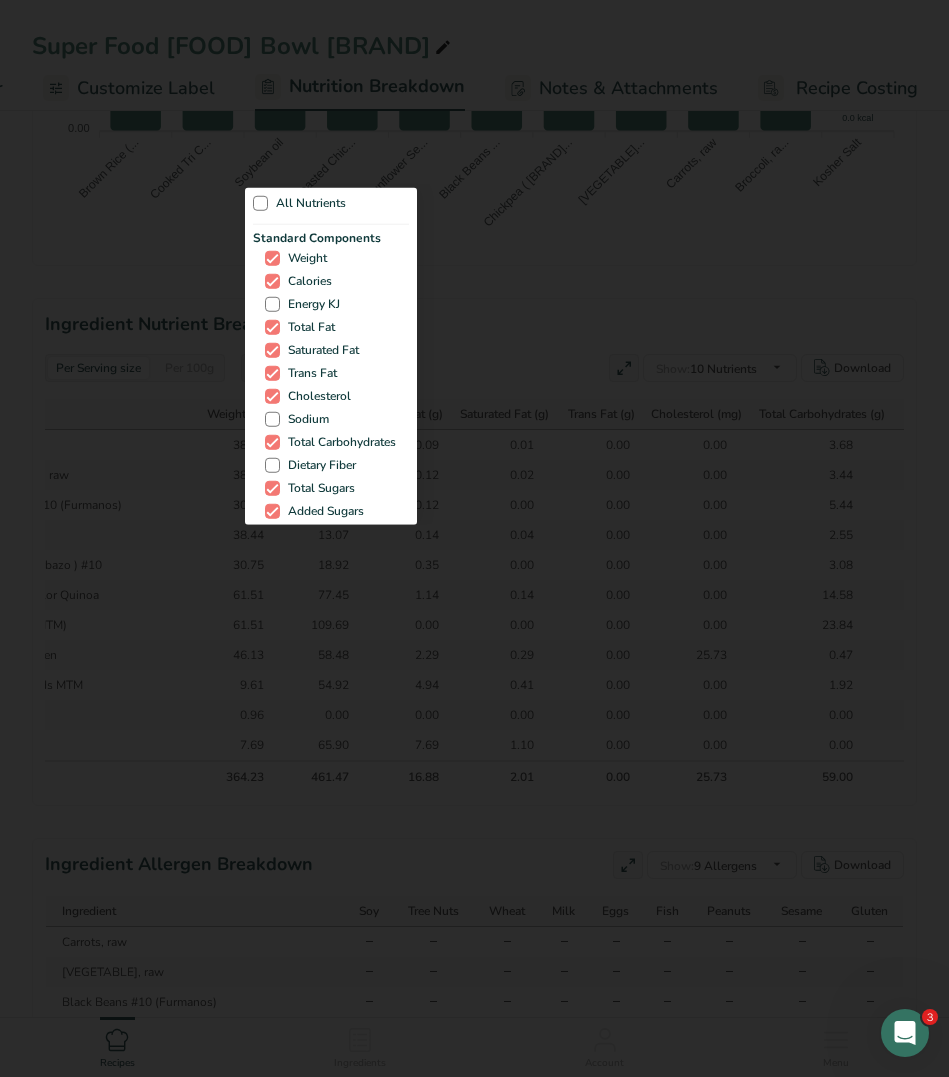 click on "Standard Components
Weight
Calories
Energy KJ
Total Fat
Saturated Fat
Trans Fat
Cholesterol
Sodium
Total Carbohydrates
Dietary Fiber
Total Sugars
Added Sugars
Protein" at bounding box center [331, 387] 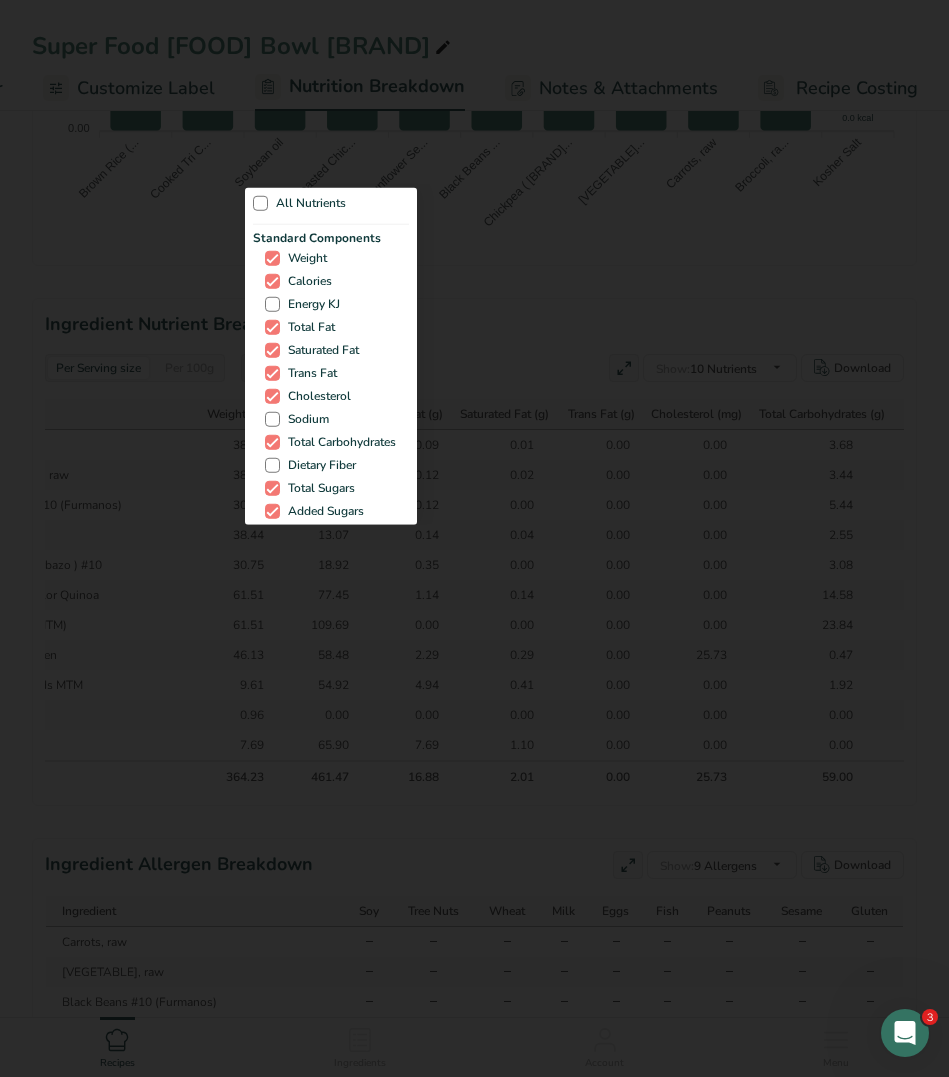 drag, startPoint x: 276, startPoint y: 464, endPoint x: 275, endPoint y: 427, distance: 37.01351 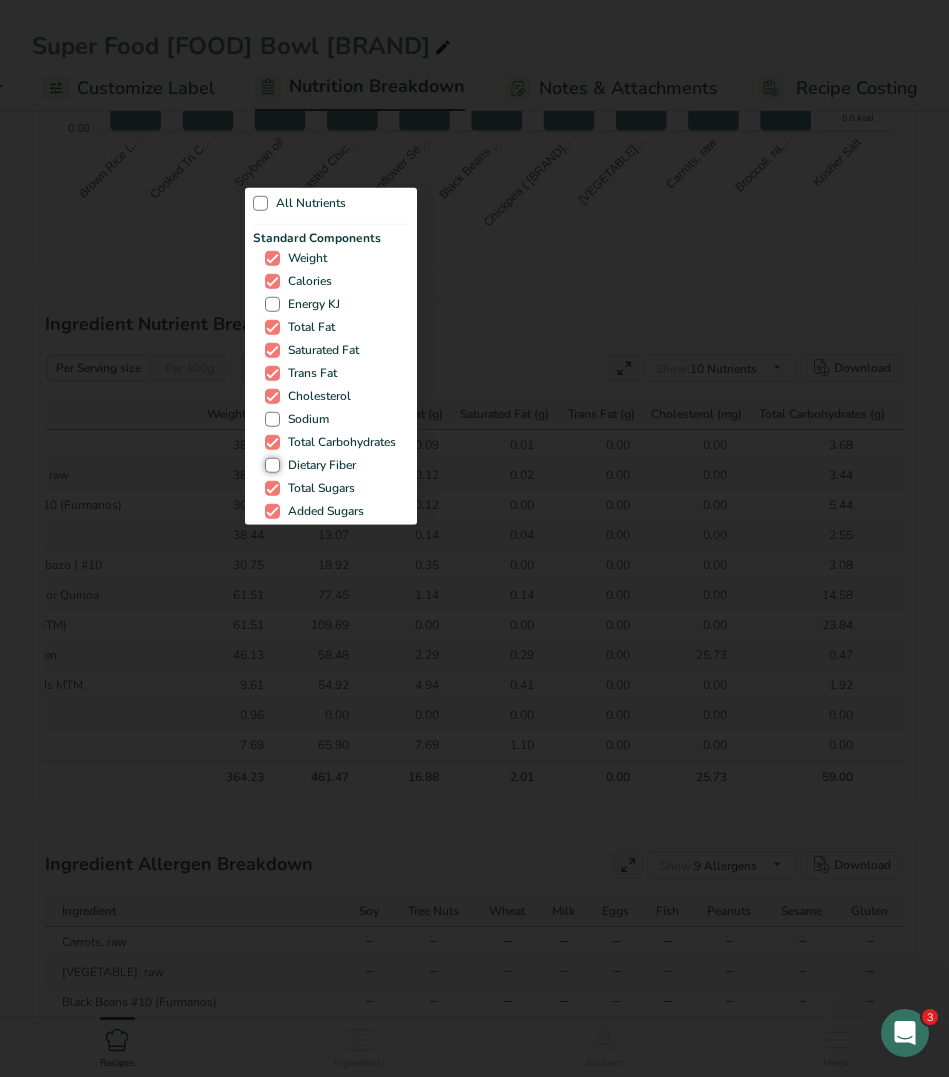 click on "Dietary Fiber" at bounding box center [271, 465] 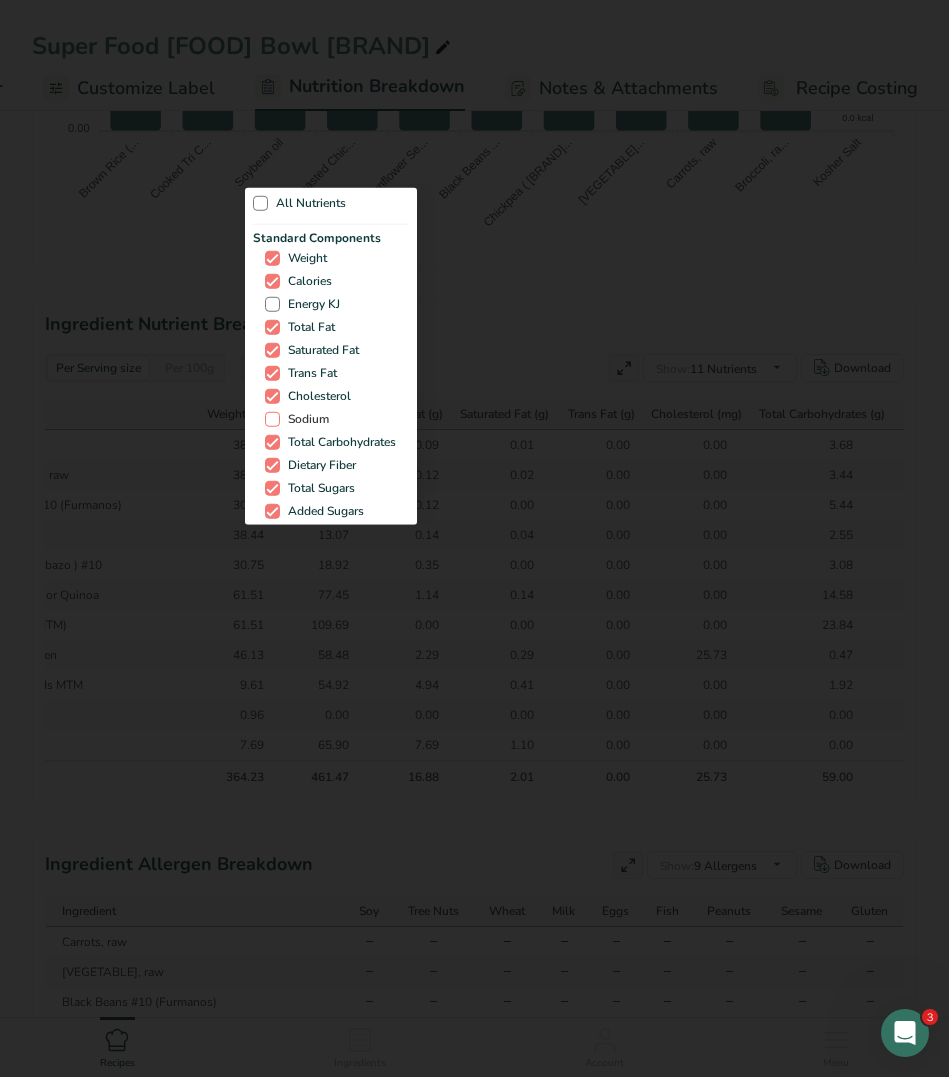 click at bounding box center [272, 419] 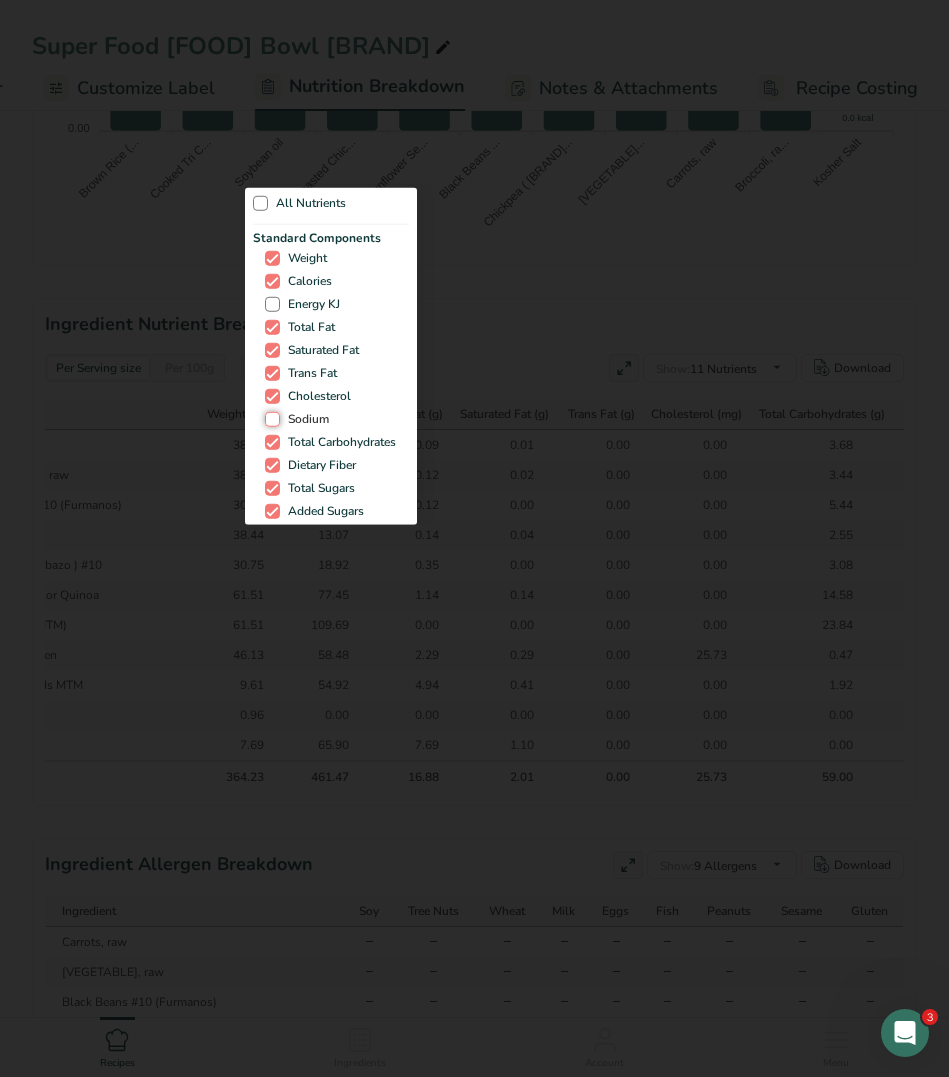 click on "Sodium" at bounding box center [271, 419] 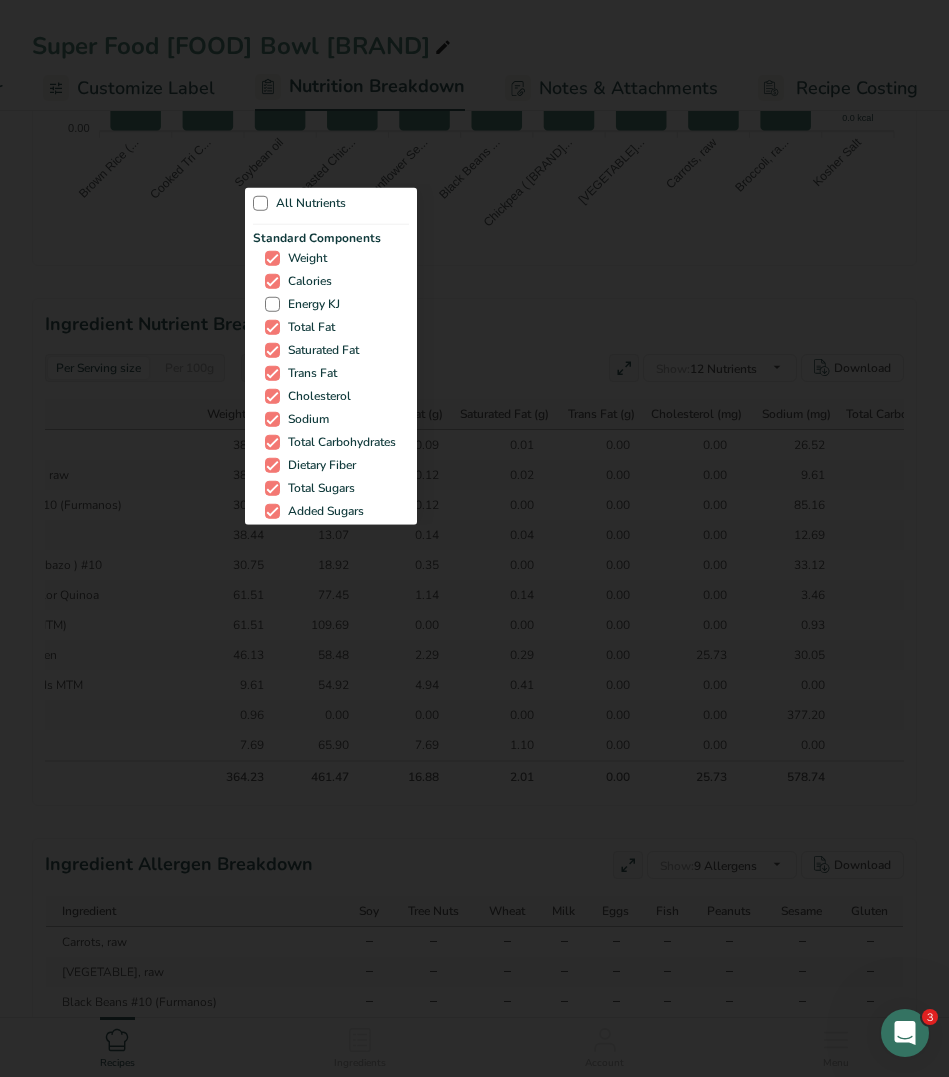 click at bounding box center (474, 538) 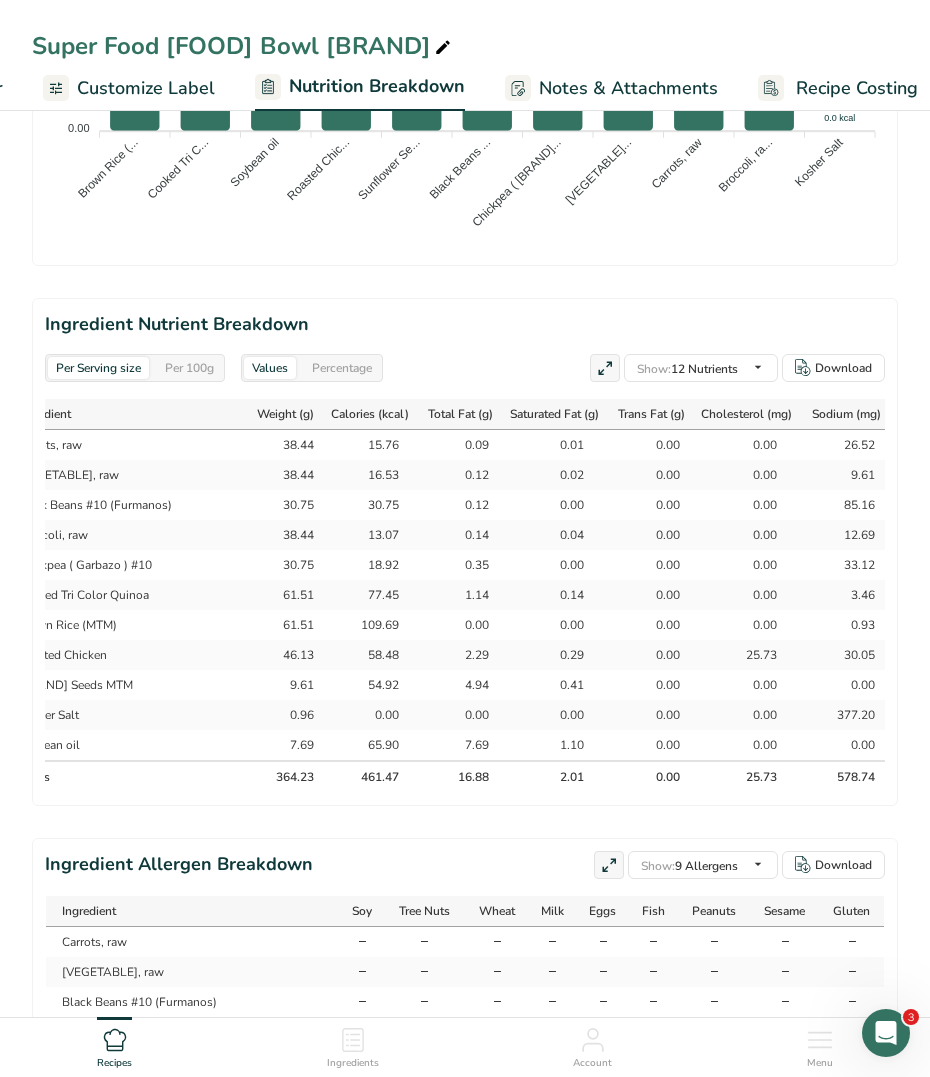scroll, scrollTop: 0, scrollLeft: 0, axis: both 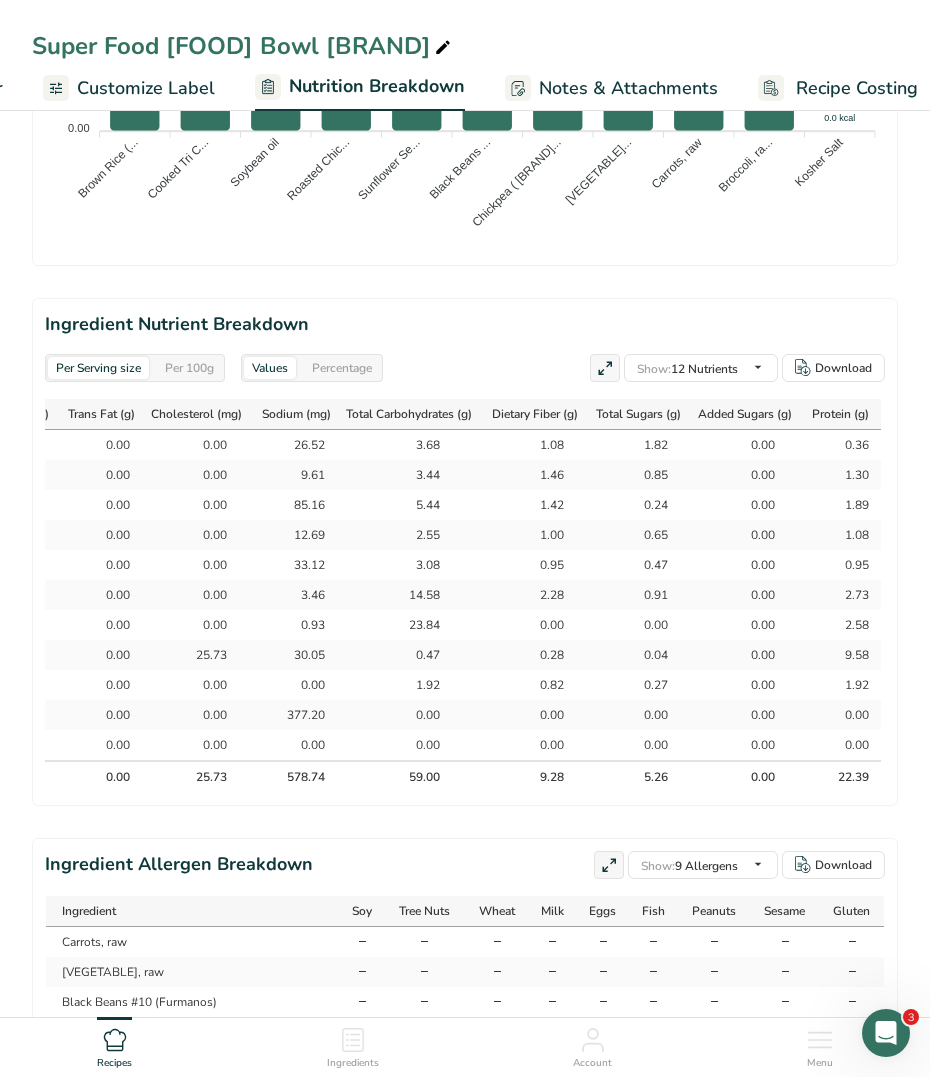 drag, startPoint x: 64, startPoint y: 447, endPoint x: 867, endPoint y: 740, distance: 854.78534 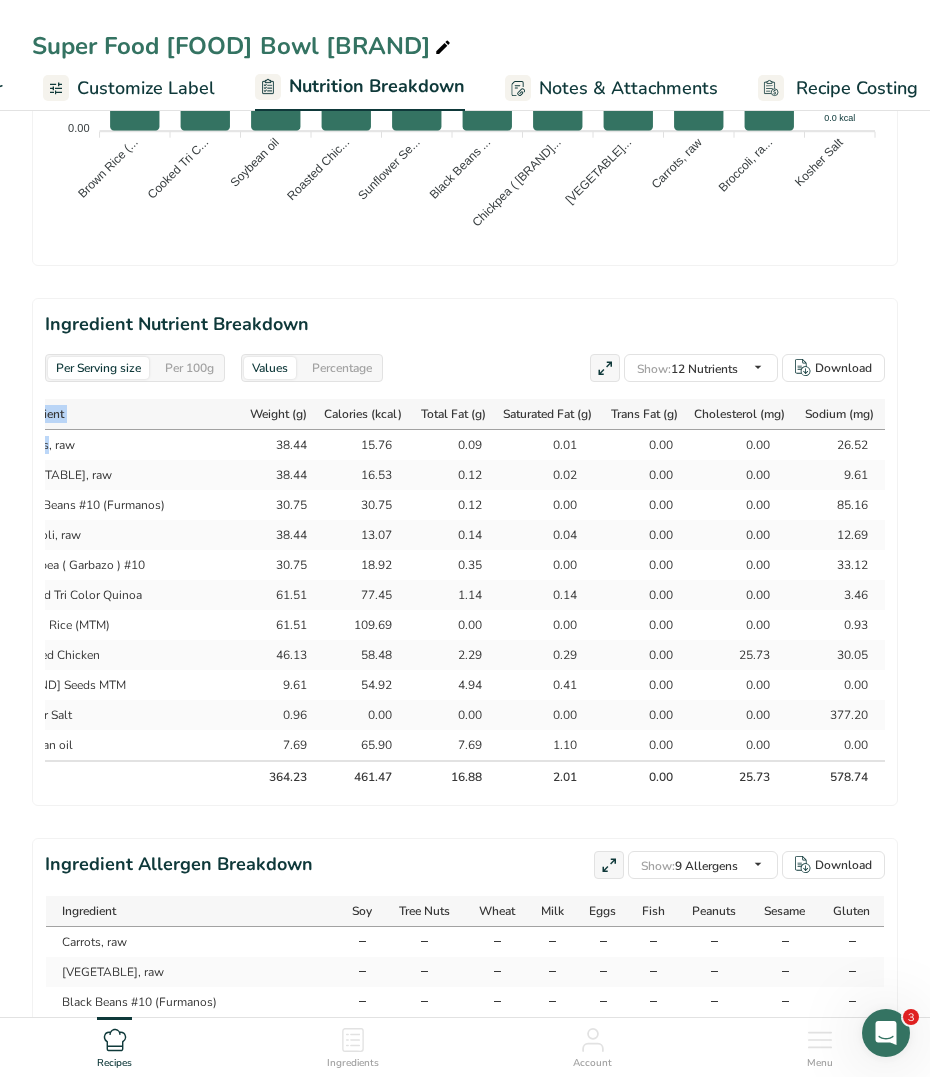 scroll, scrollTop: 0, scrollLeft: 0, axis: both 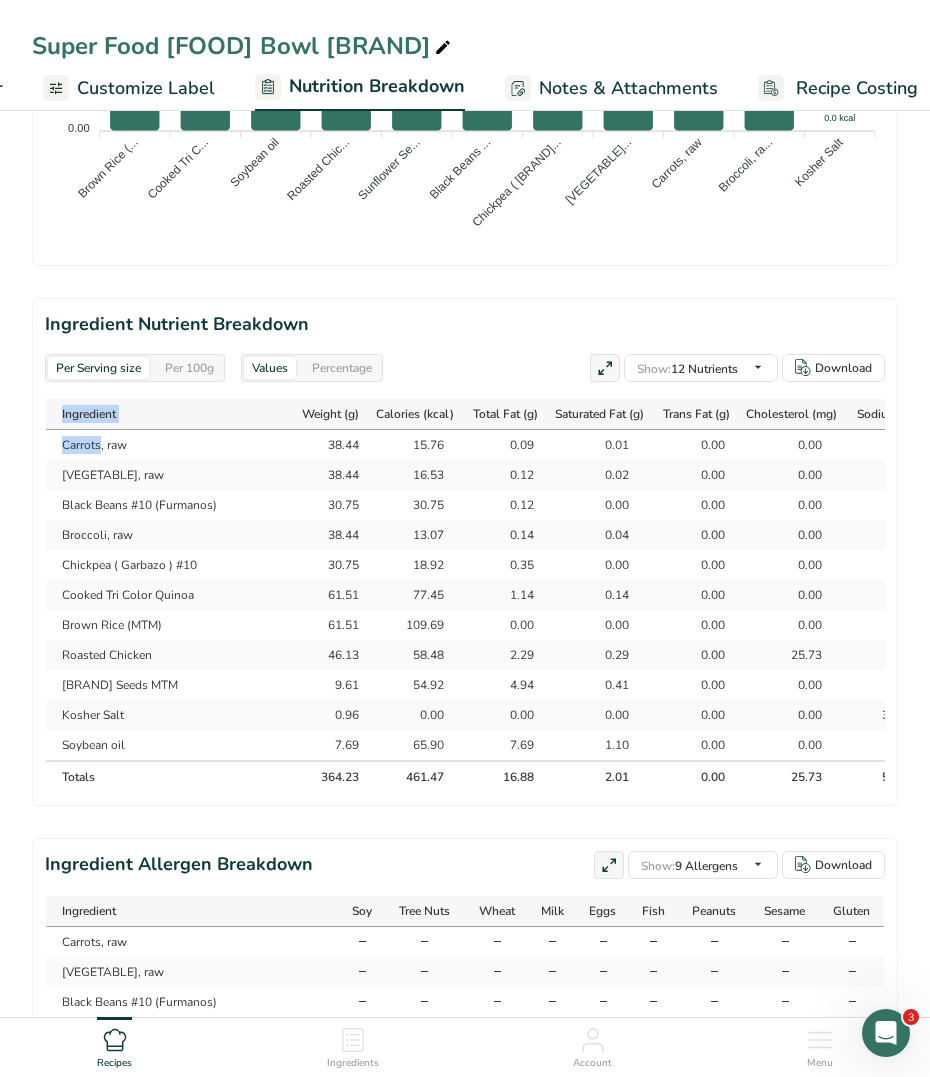 click on "Soybean oil" at bounding box center [171, 745] 